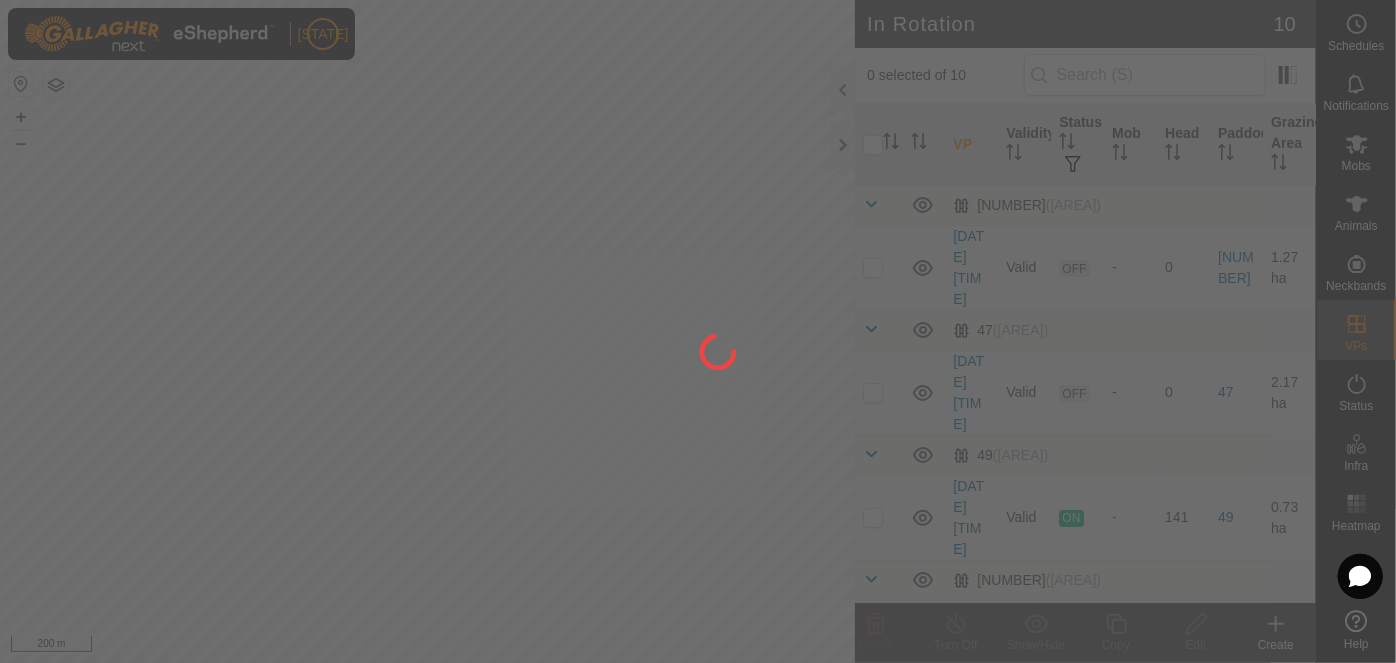 scroll, scrollTop: 0, scrollLeft: 0, axis: both 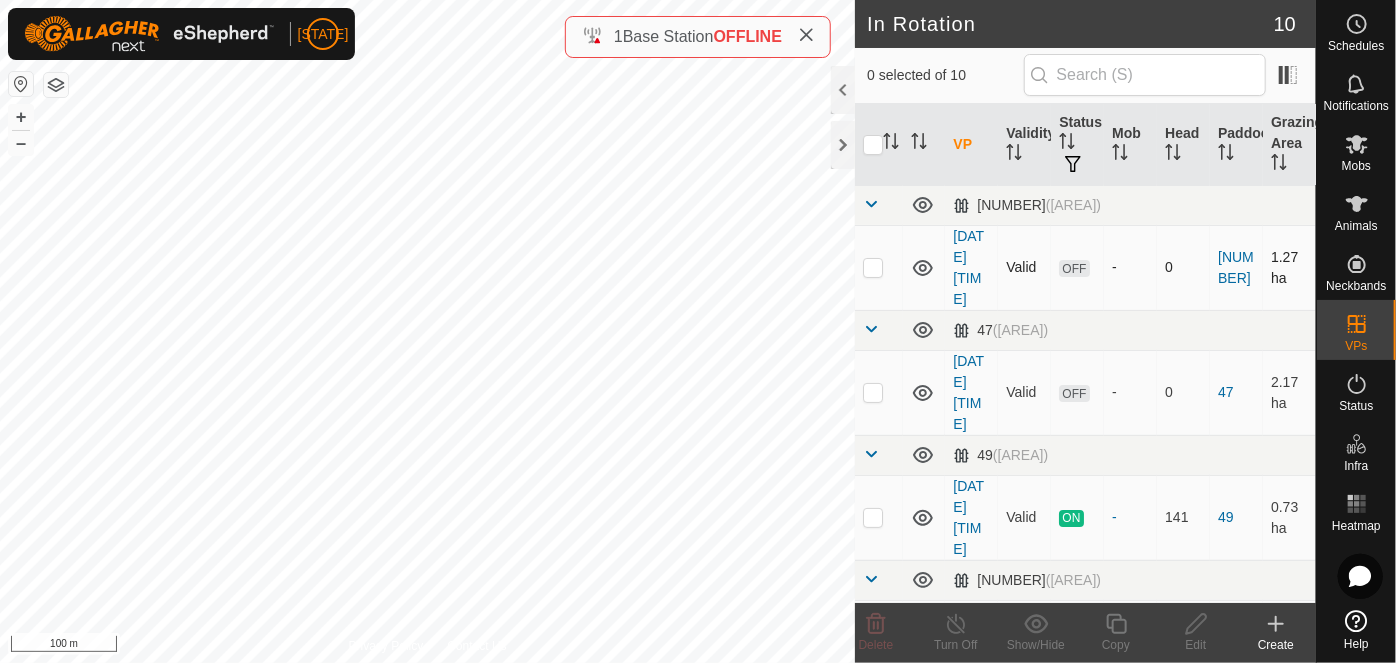 click at bounding box center [873, 267] 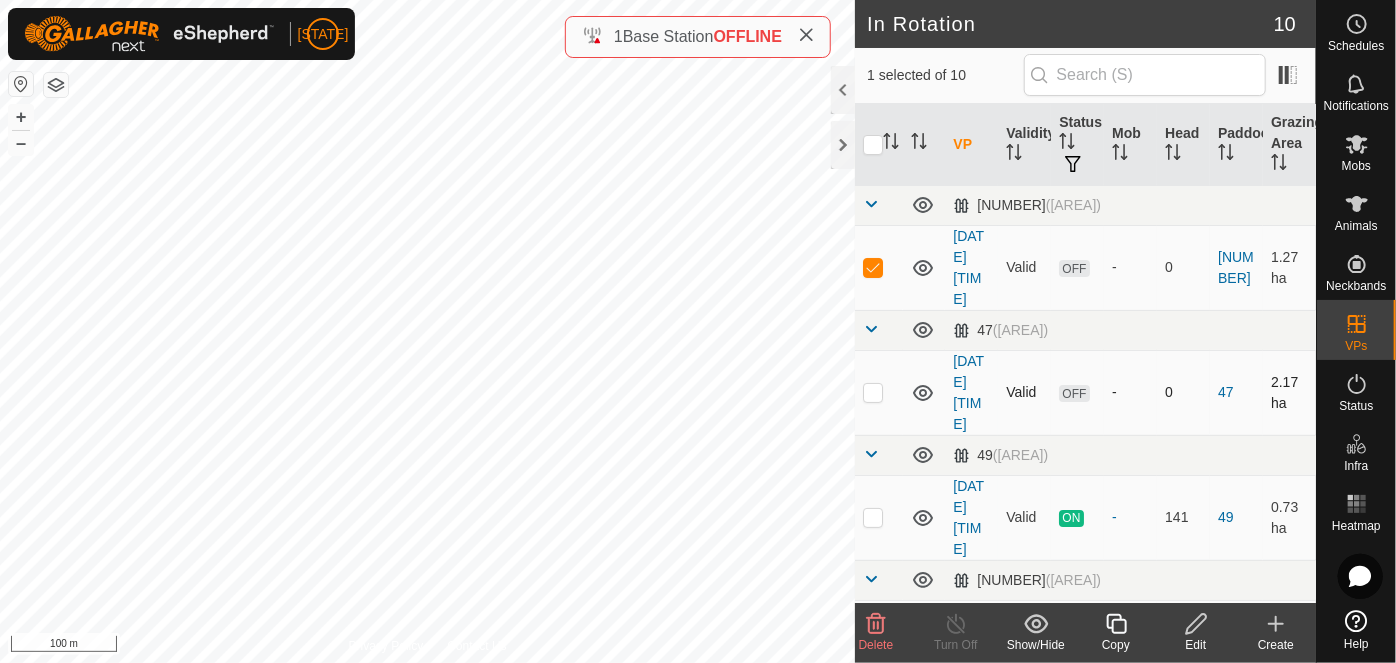 click at bounding box center (873, 392) 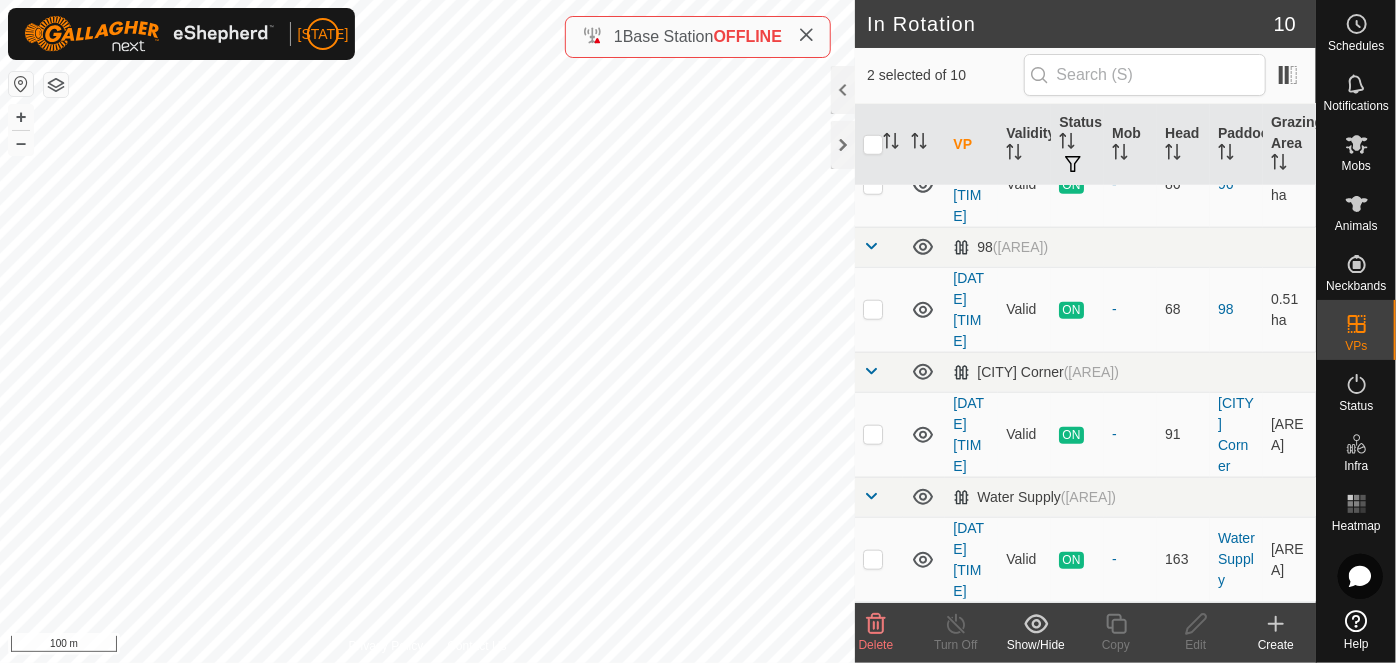 scroll, scrollTop: 1039, scrollLeft: 0, axis: vertical 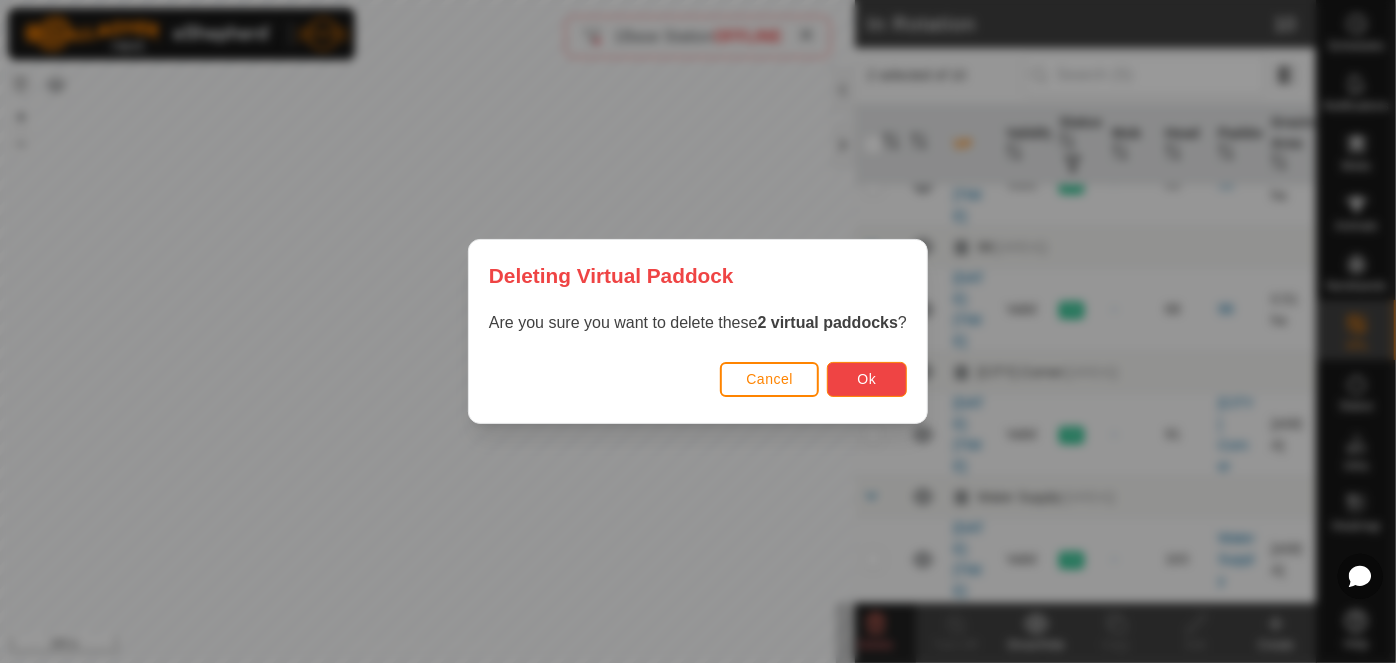 click on "Ok" at bounding box center (867, 379) 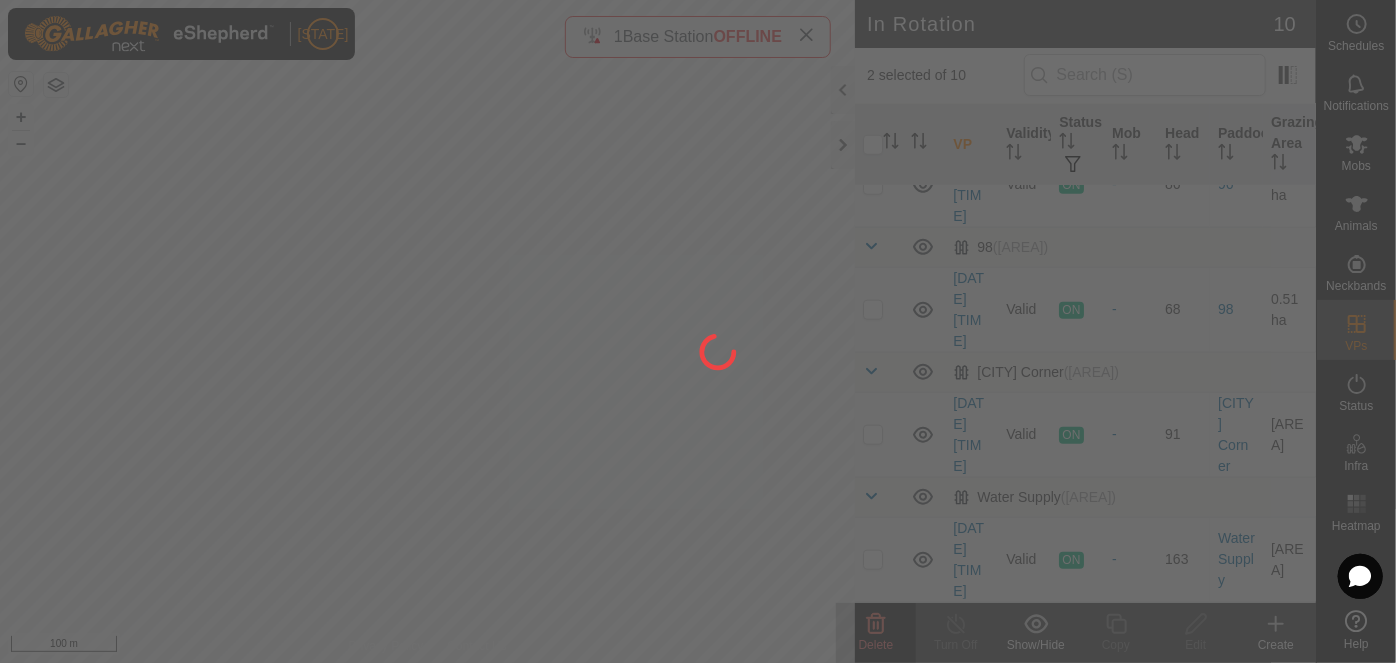 checkbox on "false" 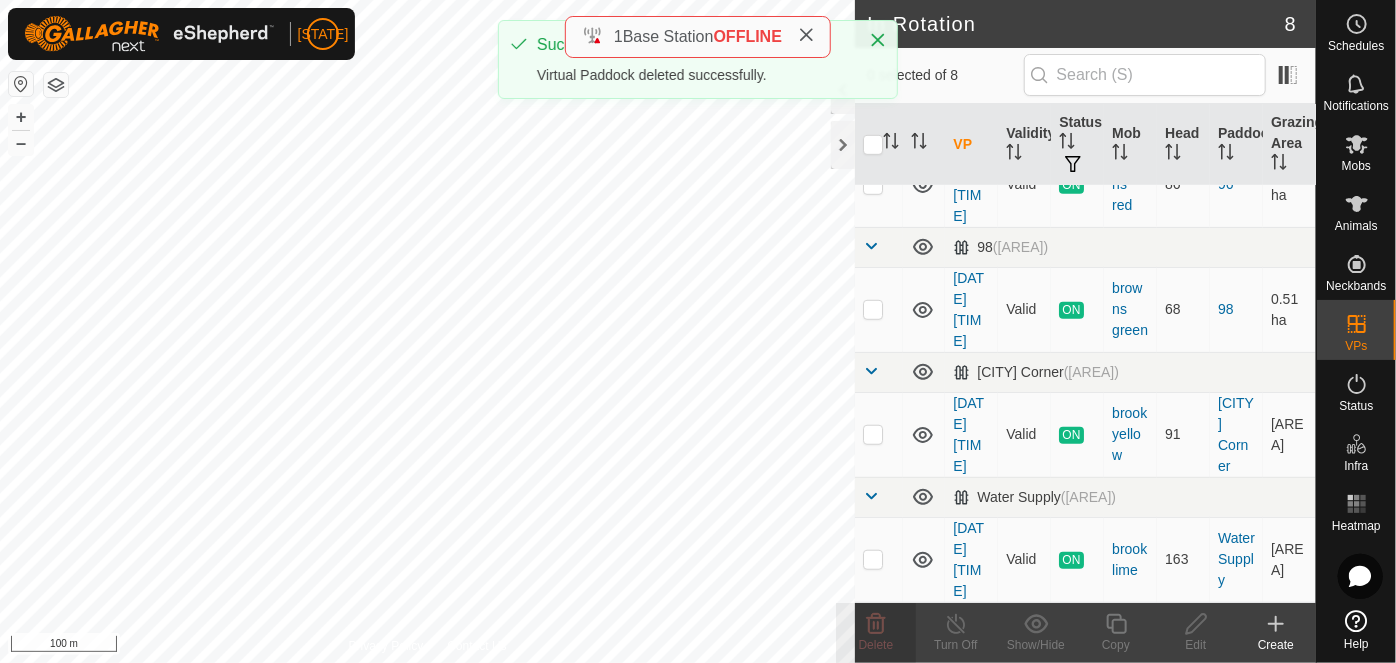 scroll, scrollTop: 748, scrollLeft: 0, axis: vertical 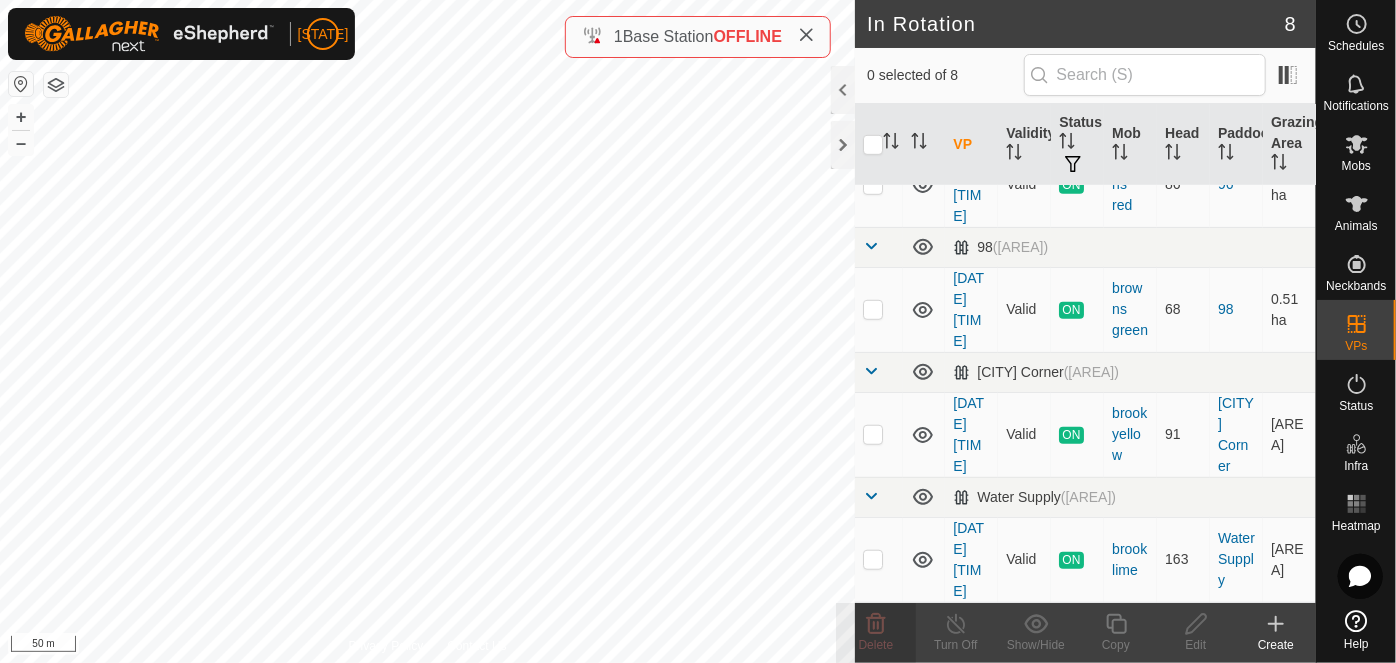 checkbox on "true" 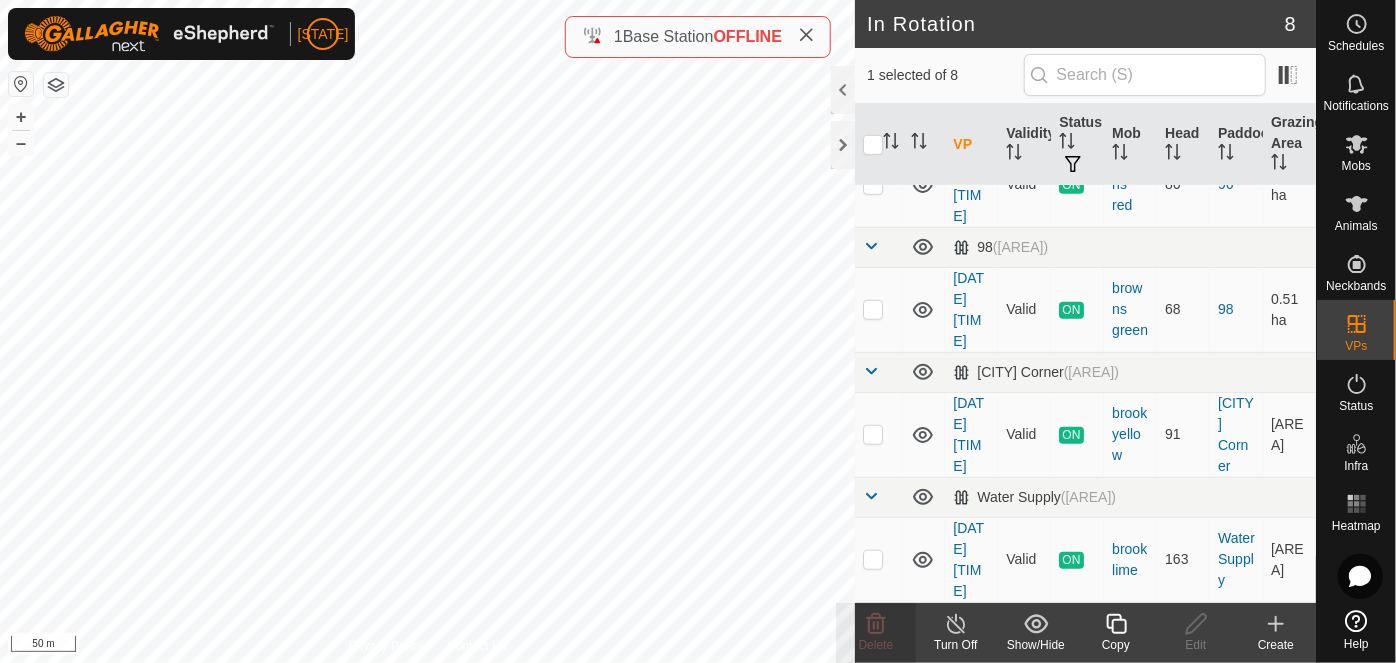 click 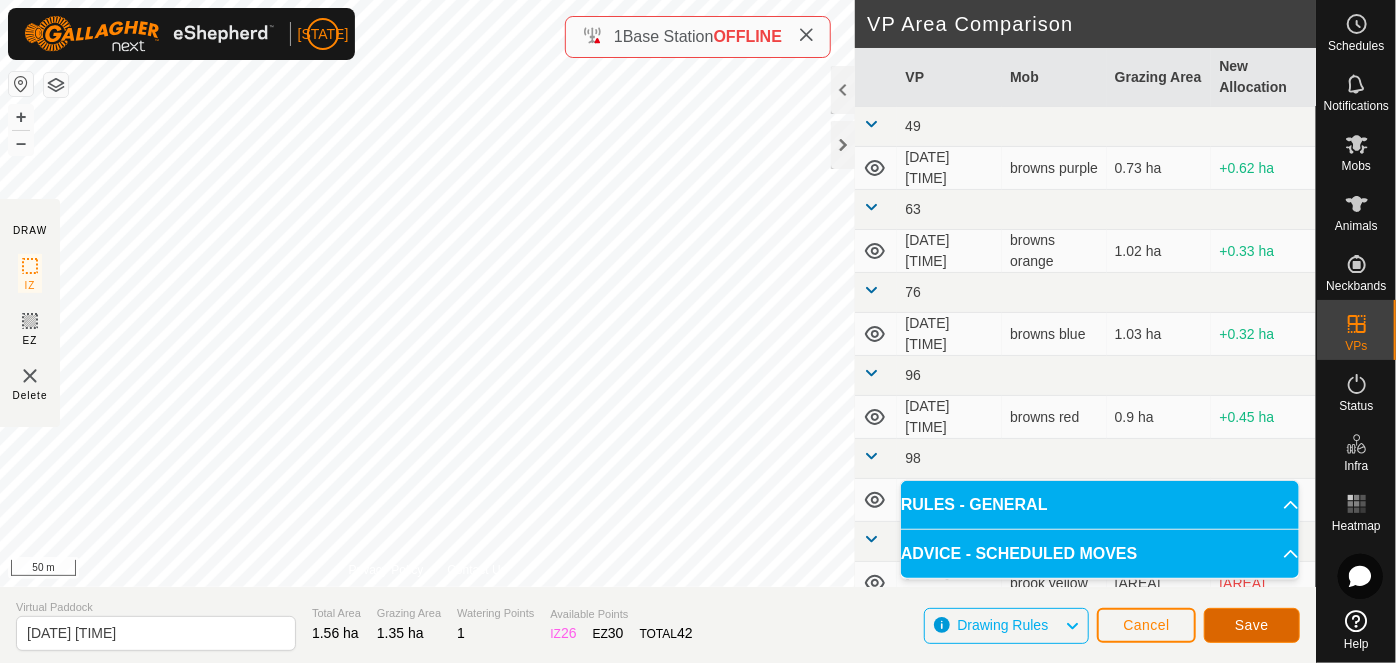 click on "Save" 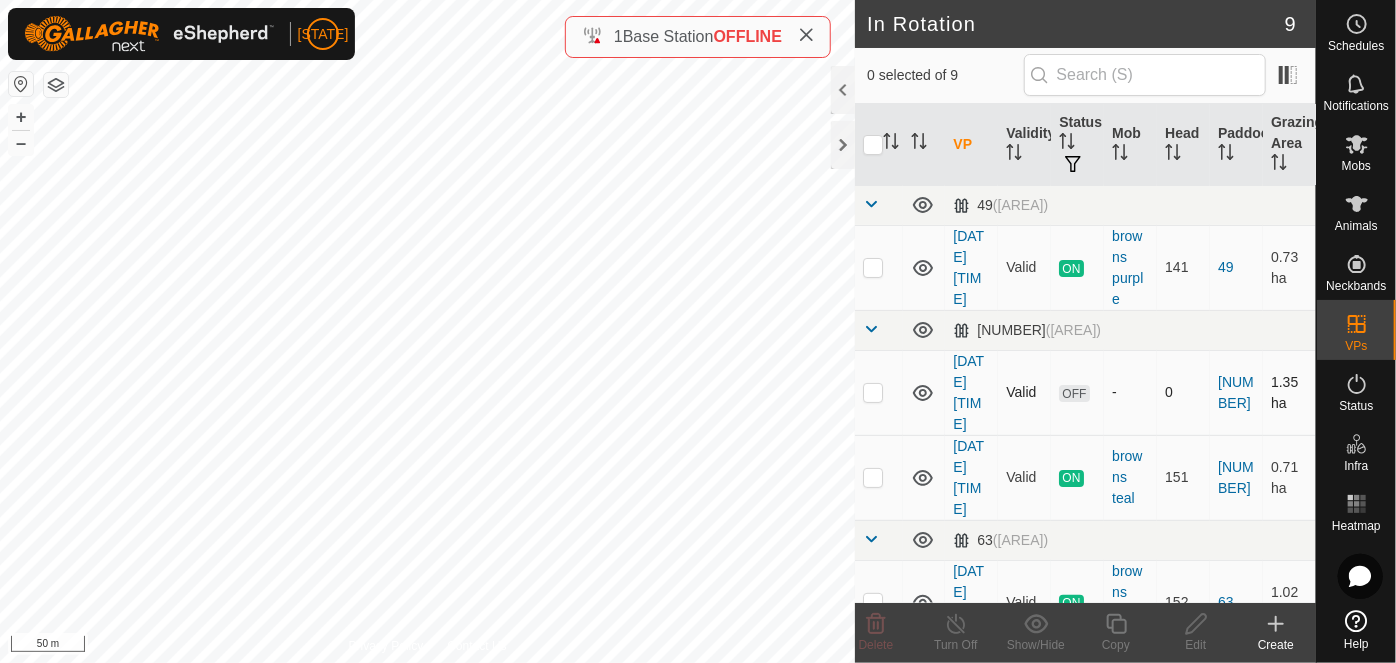 checkbox on "true" 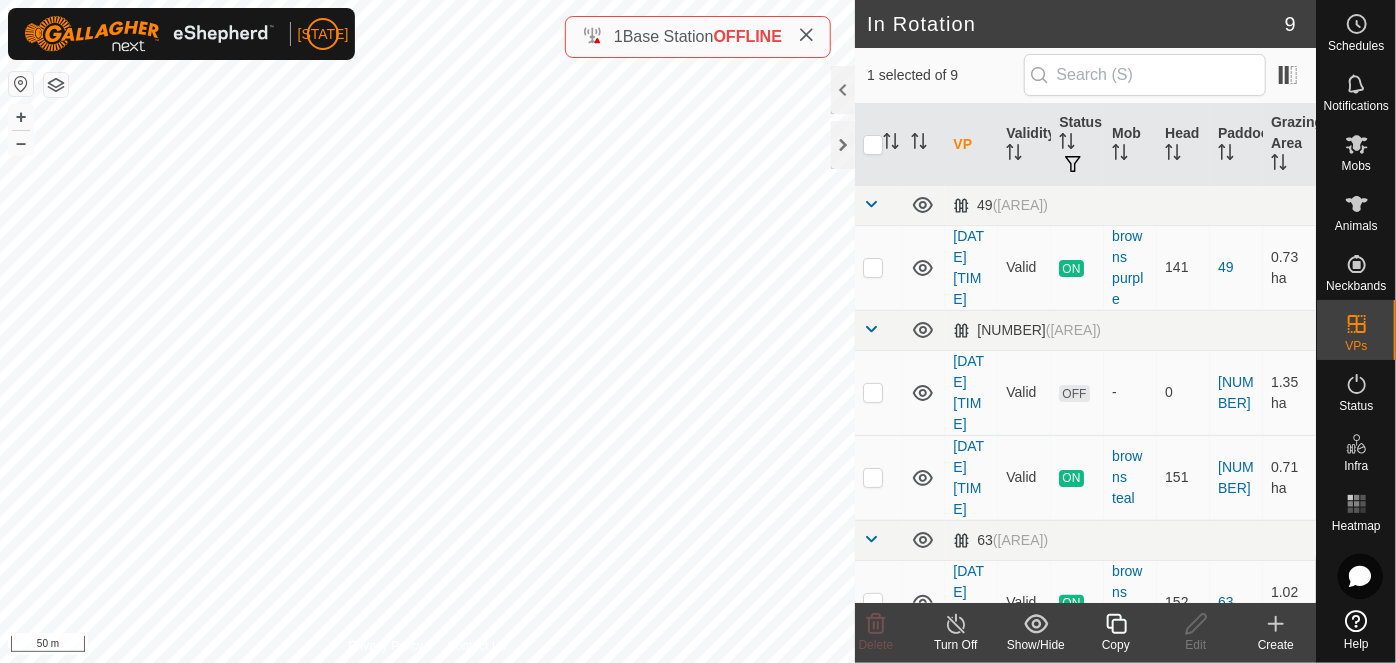click 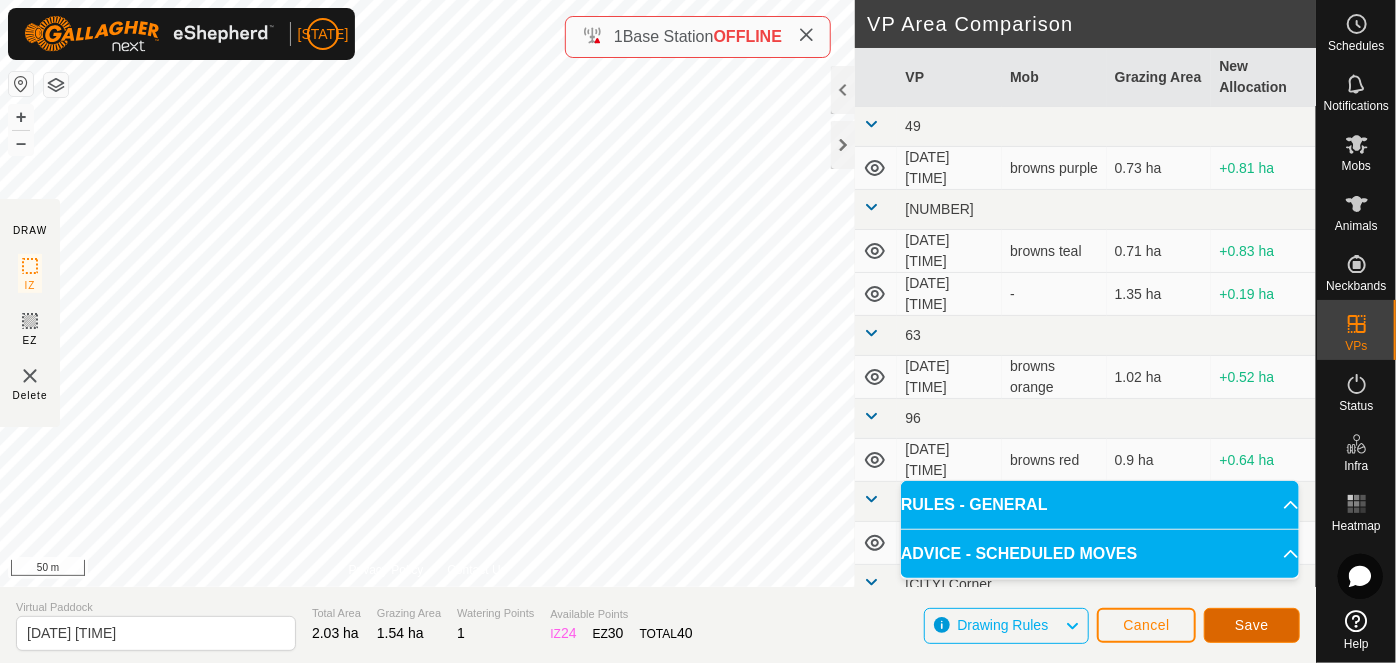 click on "Save" 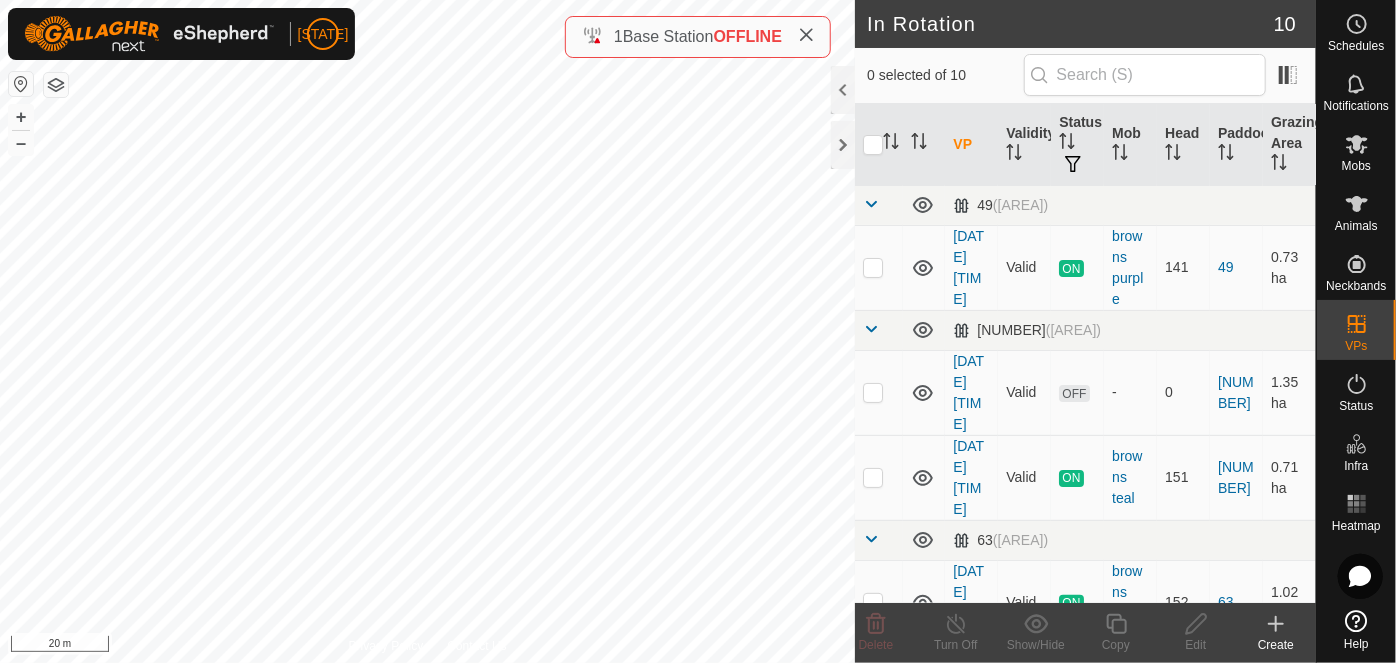 checkbox on "true" 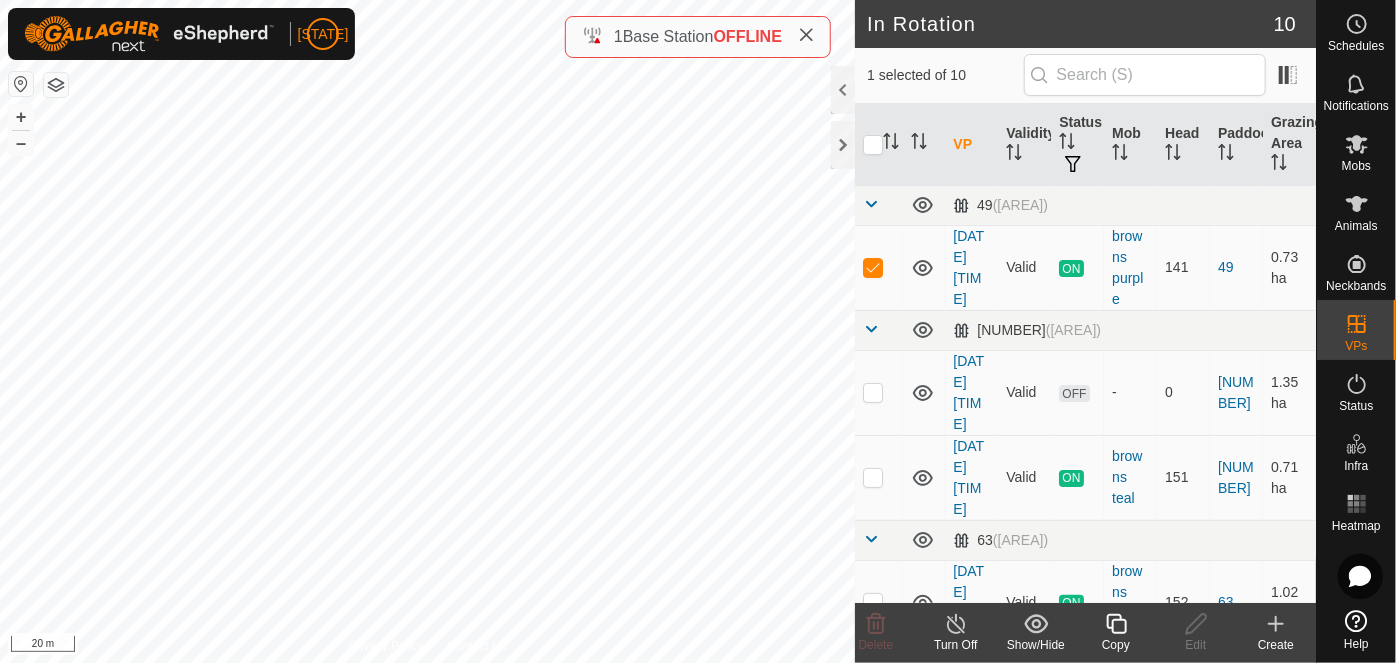 click 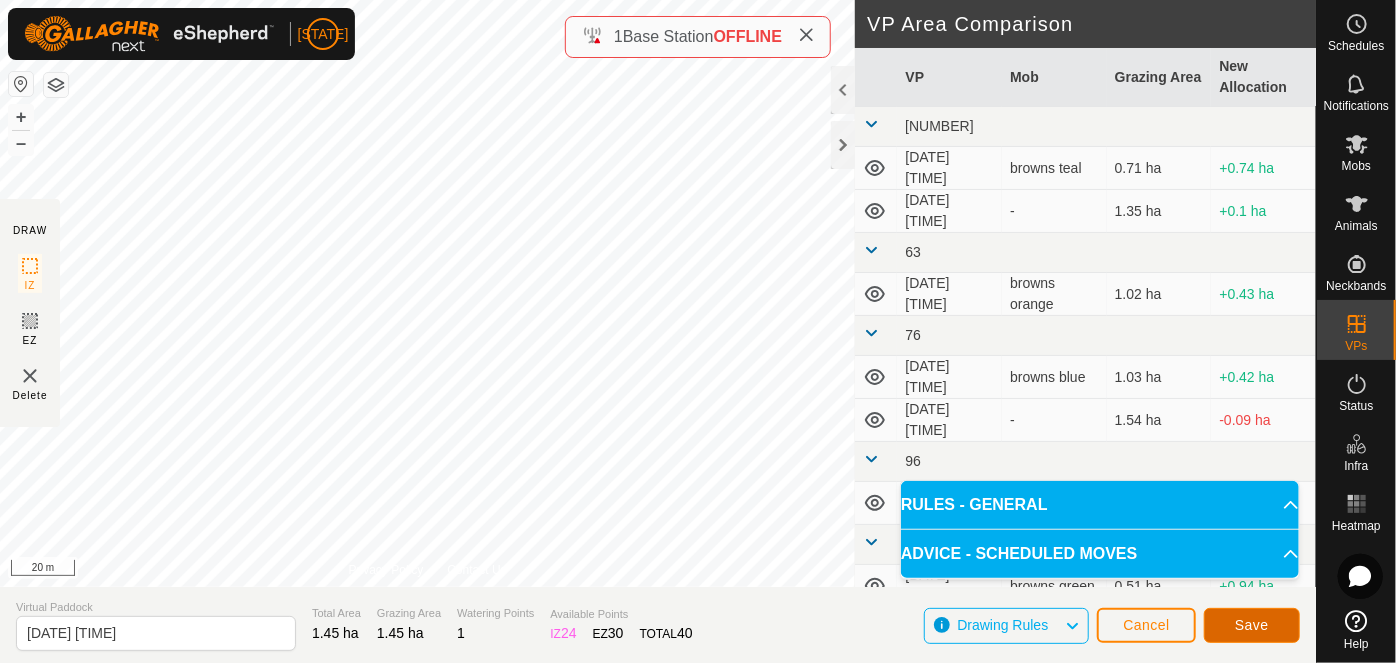 click on "Save" 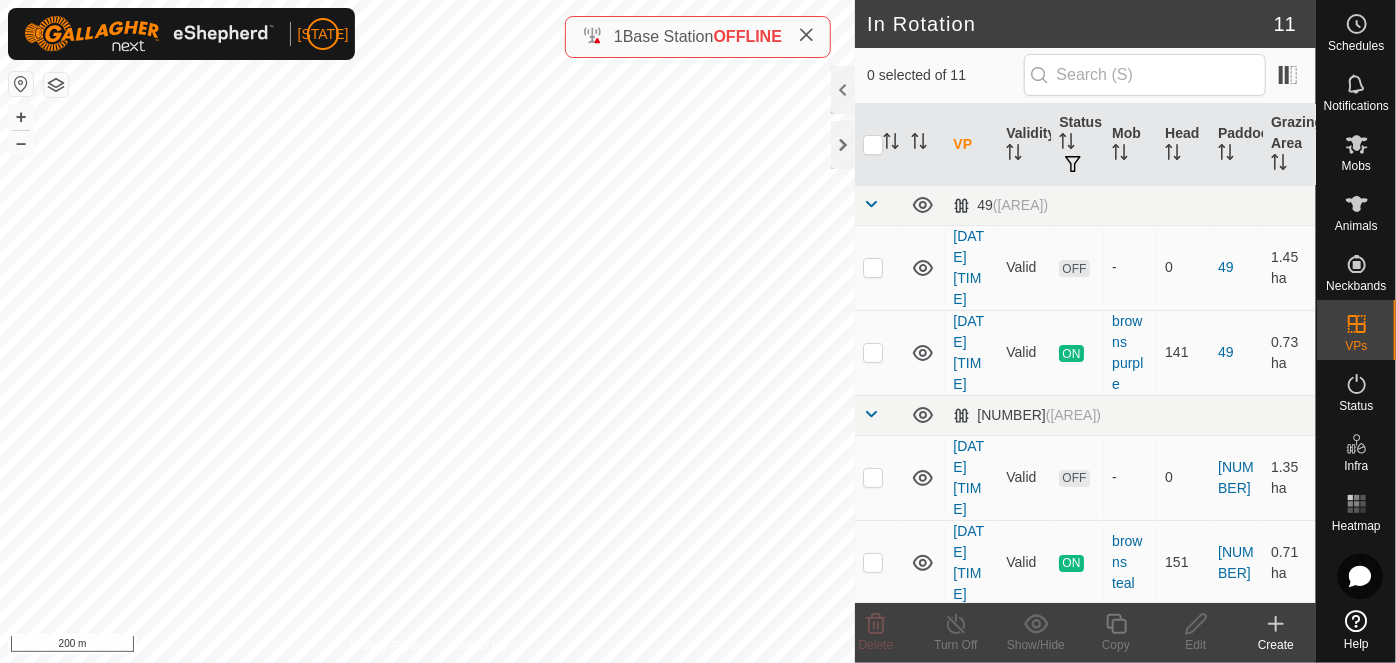 checkbox on "true" 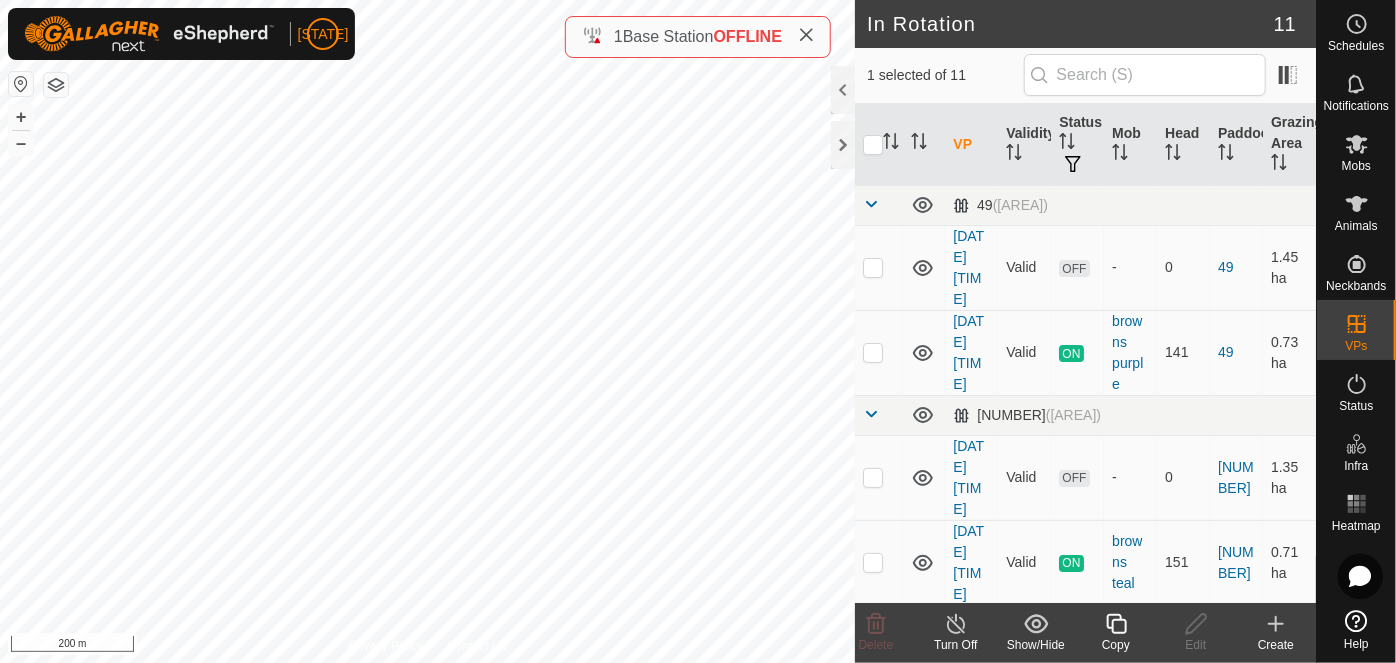 click 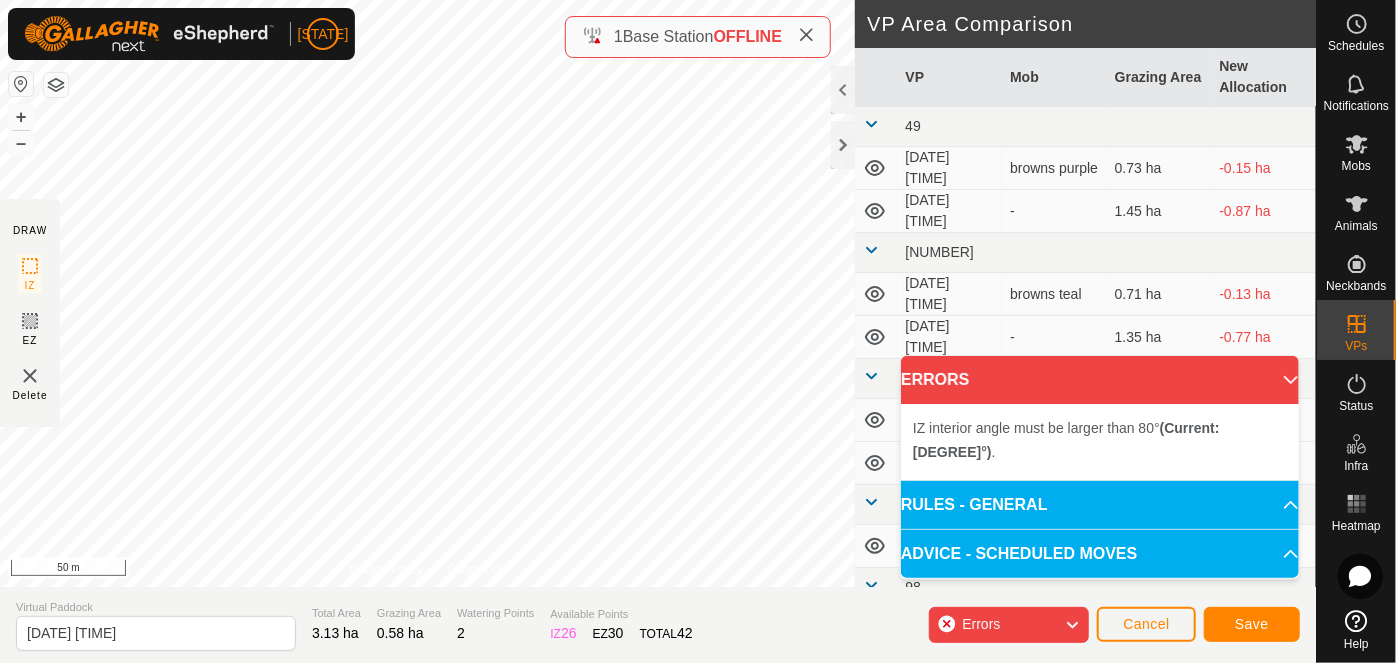 click on "IZ interior angle must be larger than 80°  (Current: [DEGREE]°) . + – ⇧ i 50 m" at bounding box center (427, 293) 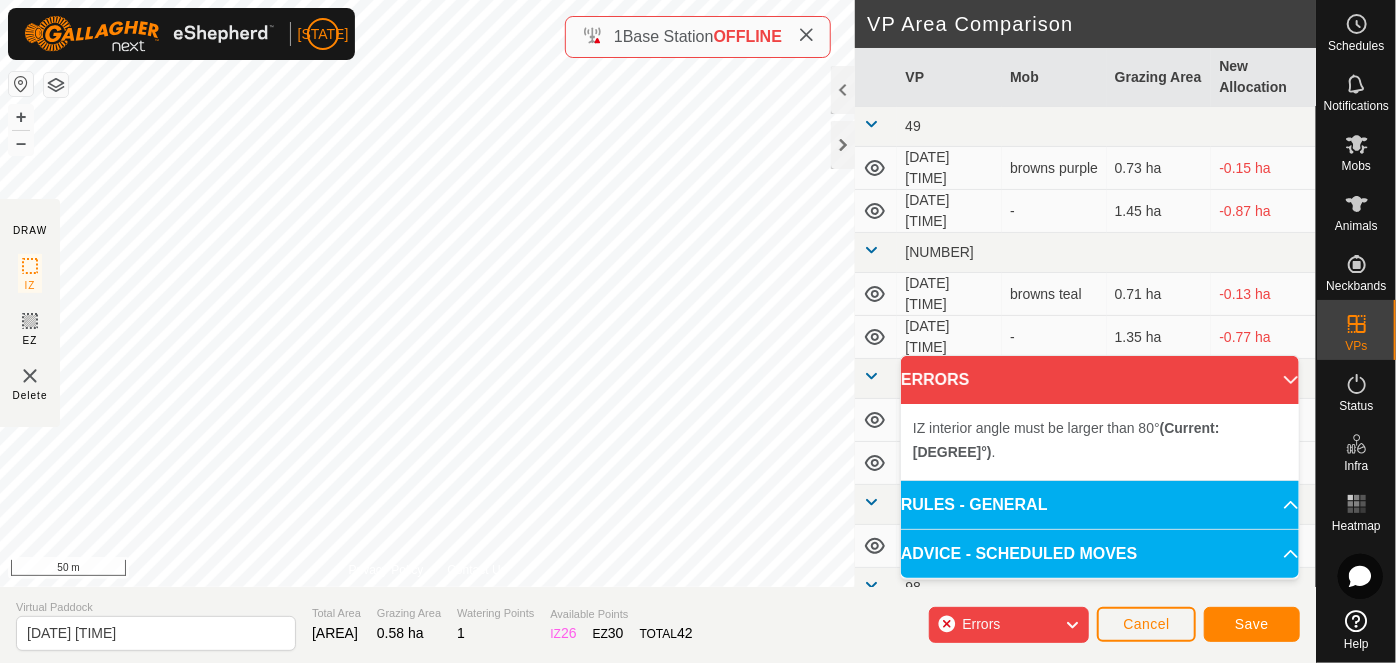click on "IZ interior angle must be larger than 80°  (Current: [DEGREE]°) . + – ⇧ i 50 m" at bounding box center (427, 293) 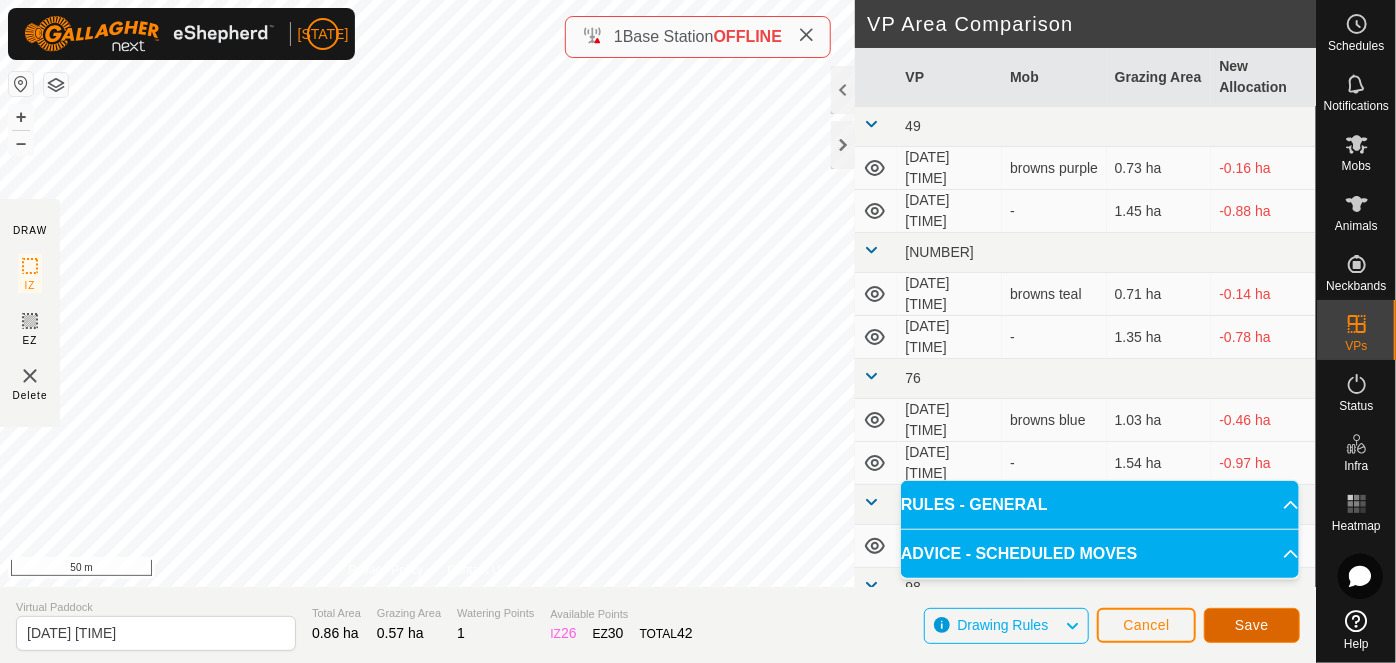 click on "Save" 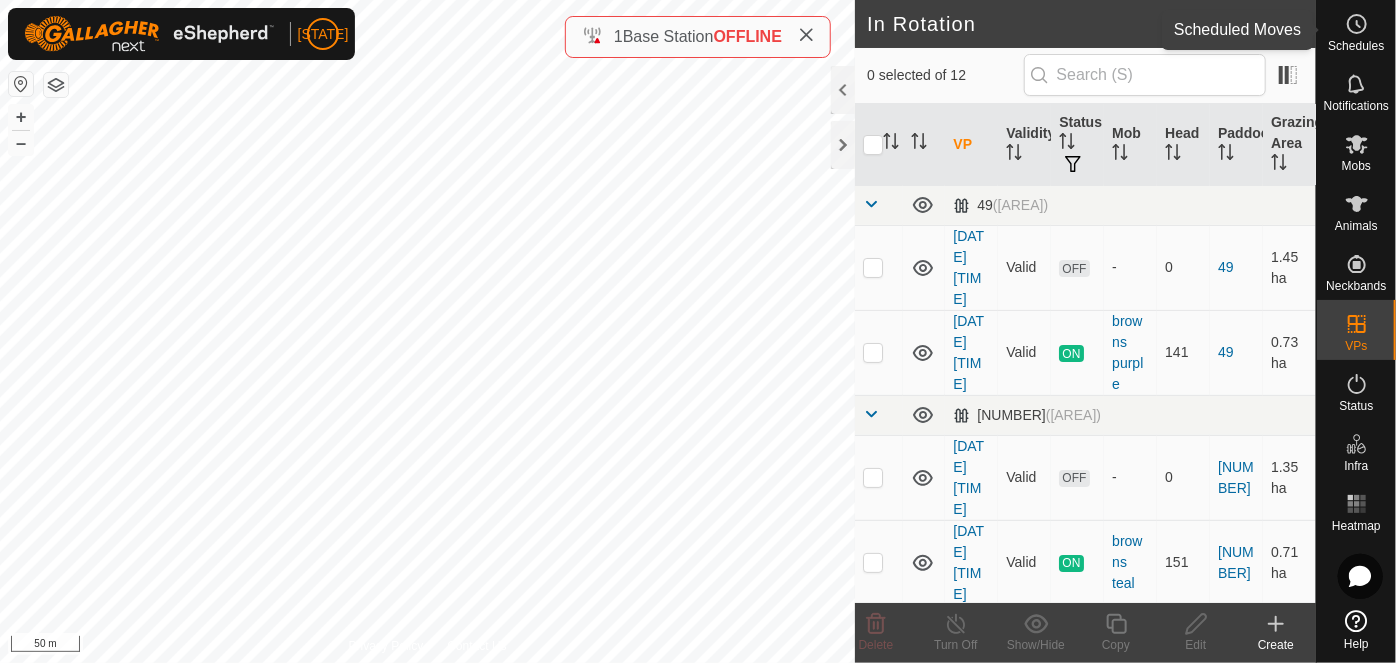click 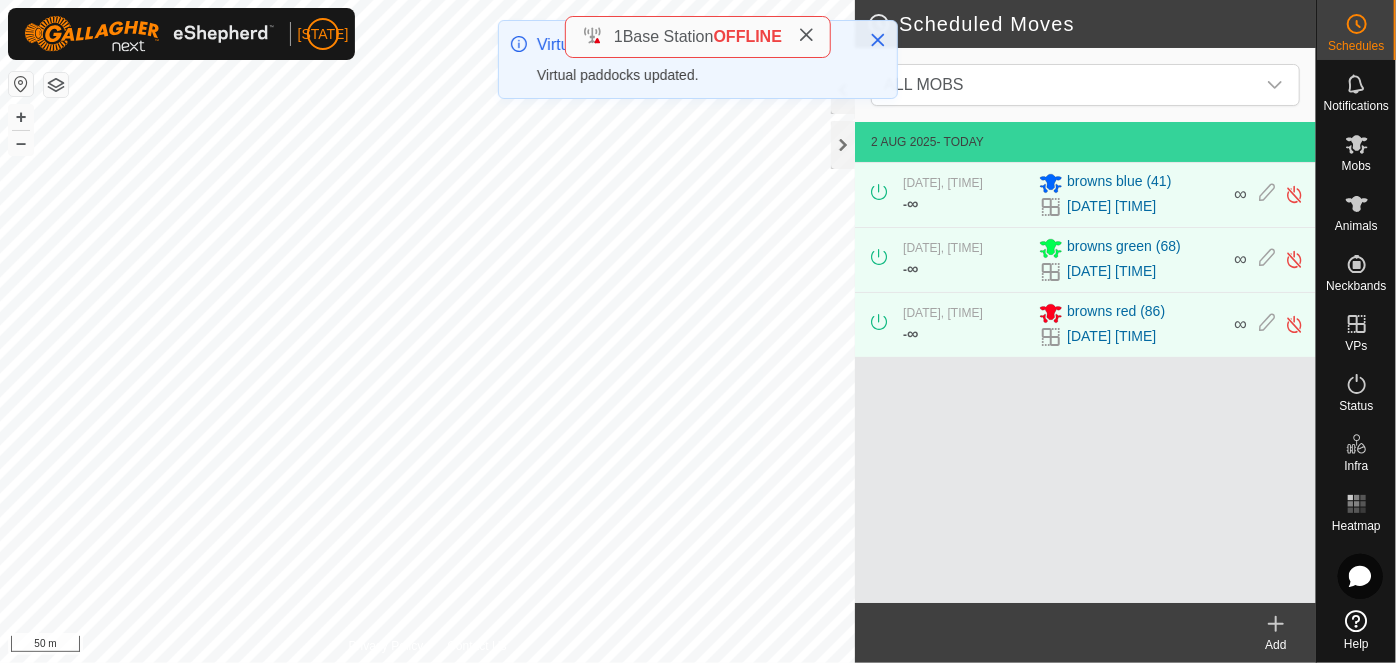 click 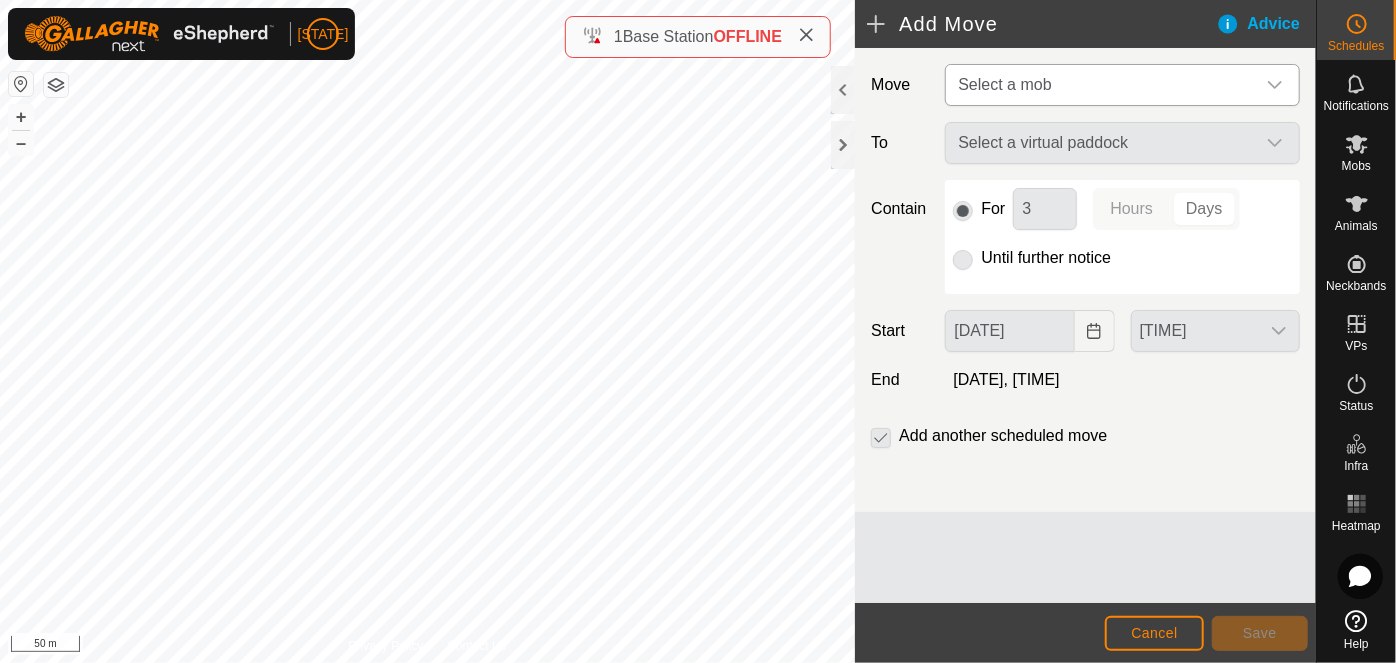 click on "Select a mob" at bounding box center (1102, 85) 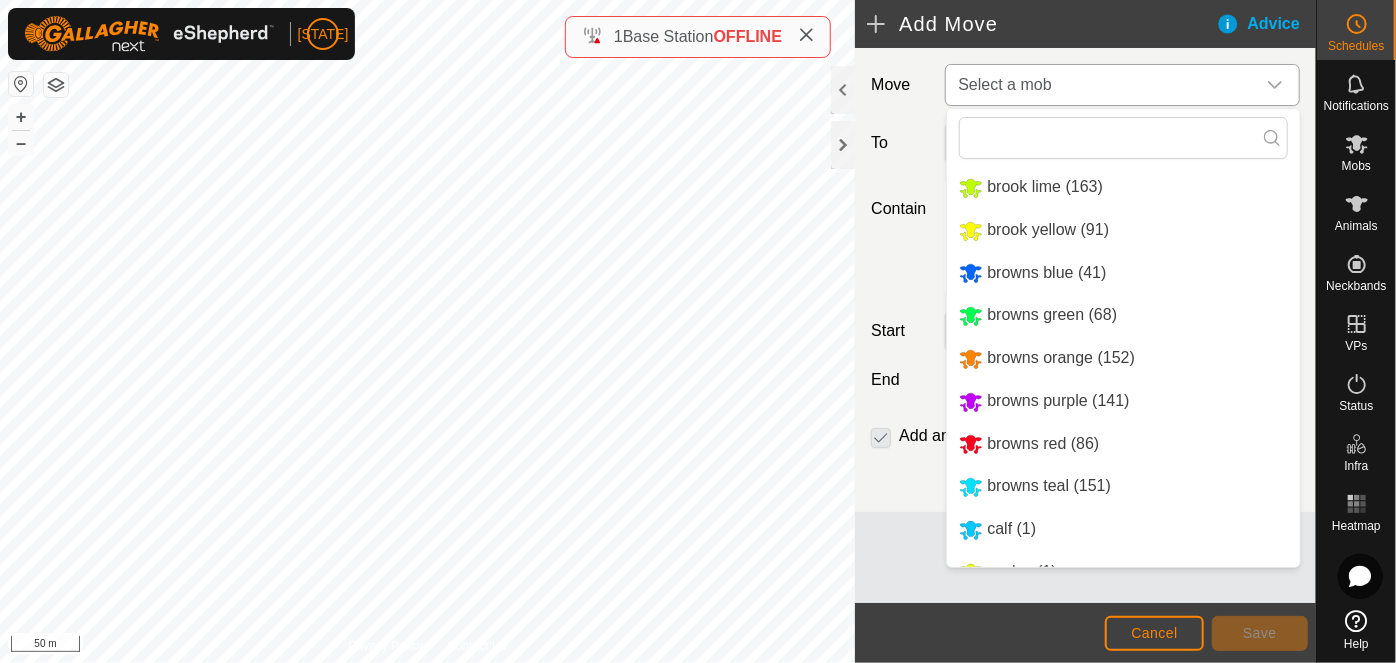 click on "browns orange (152)" at bounding box center [1123, 358] 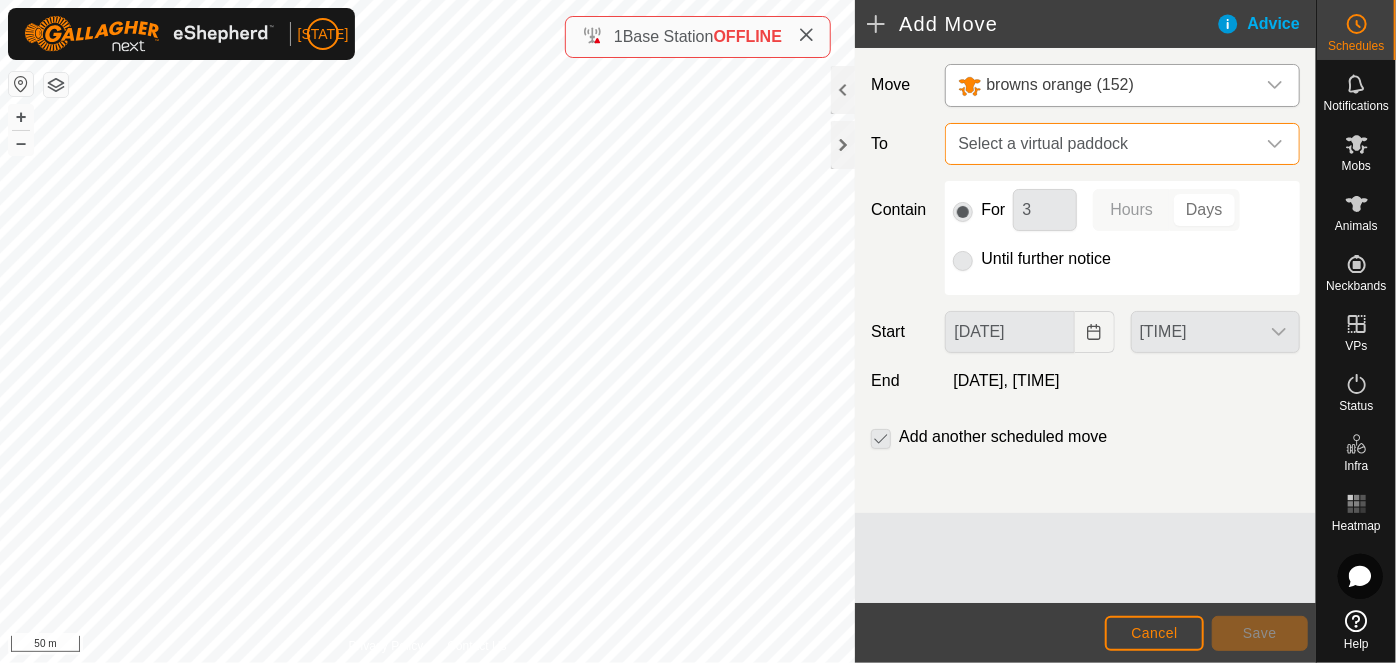 click on "Select a virtual paddock" at bounding box center (1102, 144) 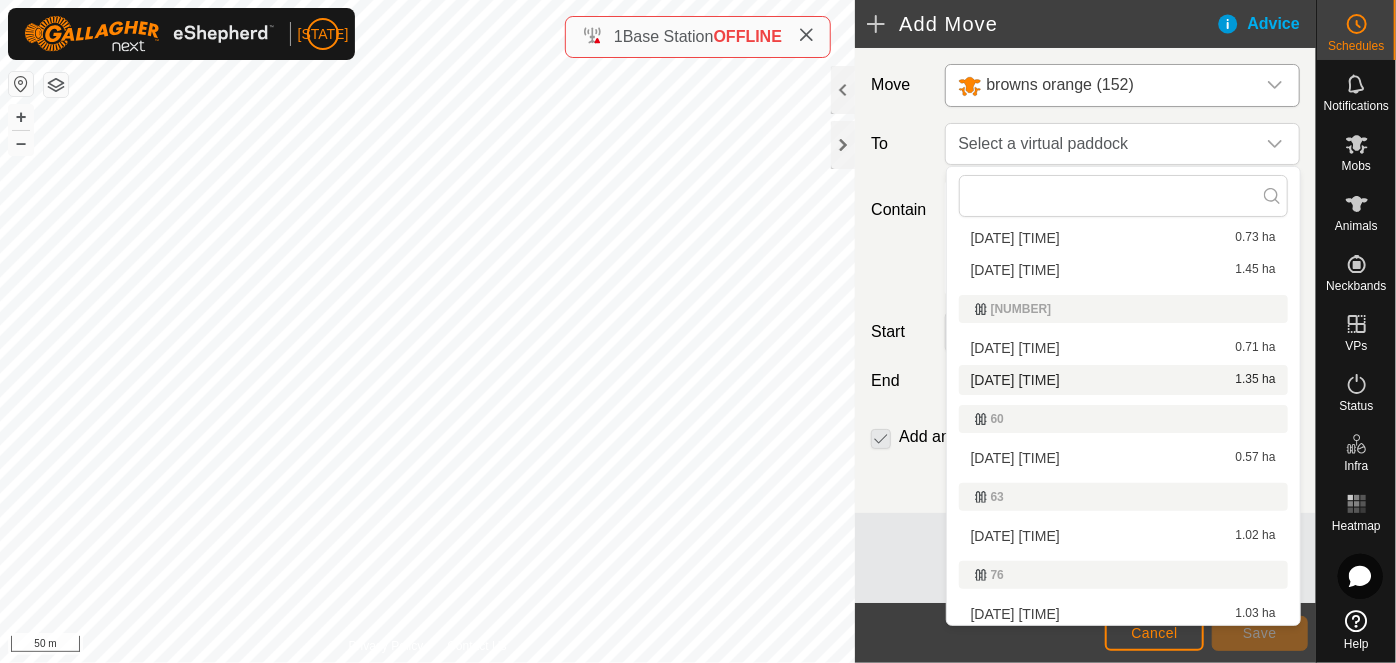 scroll, scrollTop: 90, scrollLeft: 0, axis: vertical 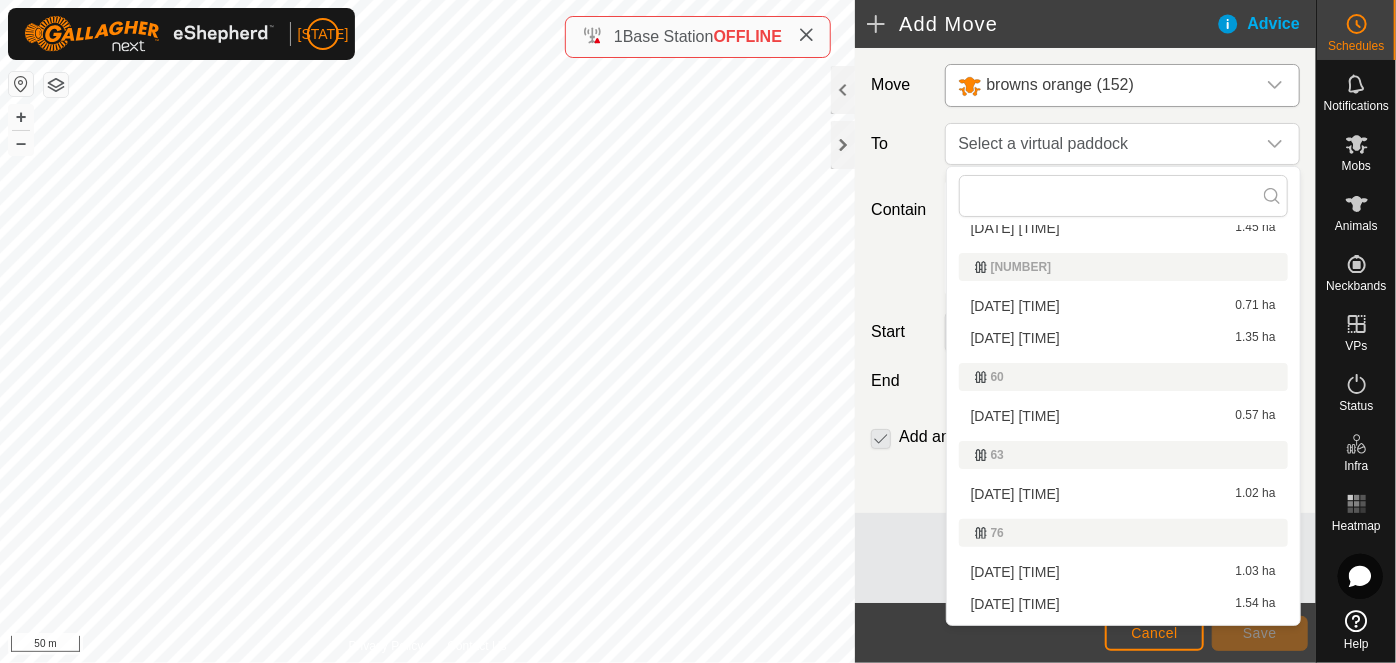 click on "[DATE] [TIME] [AREA]" at bounding box center [1123, 416] 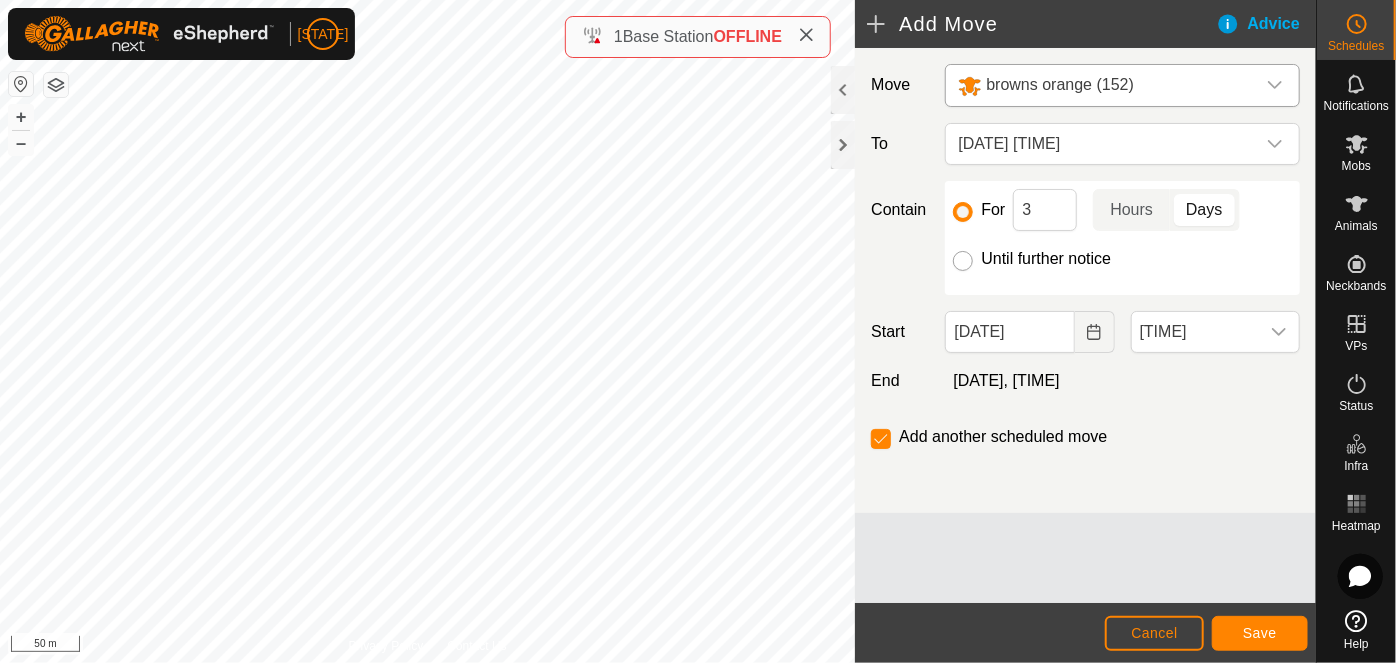 click on "Until further notice" at bounding box center [963, 261] 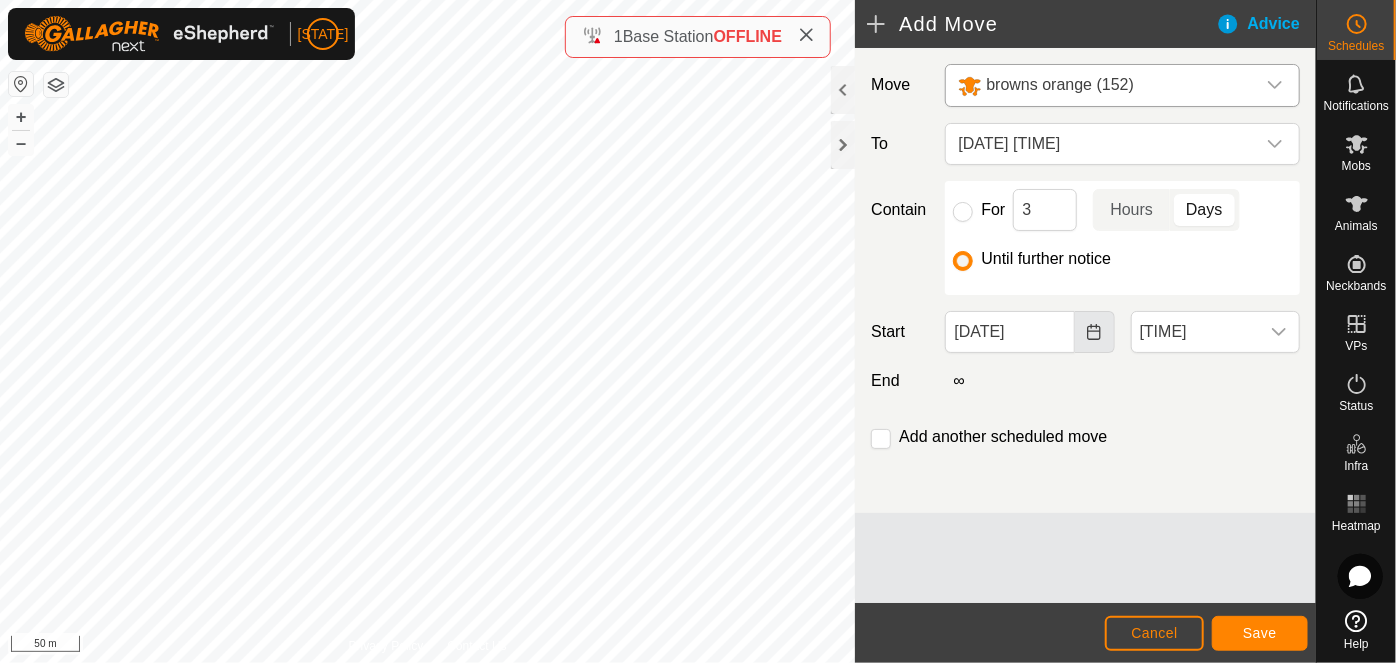 click 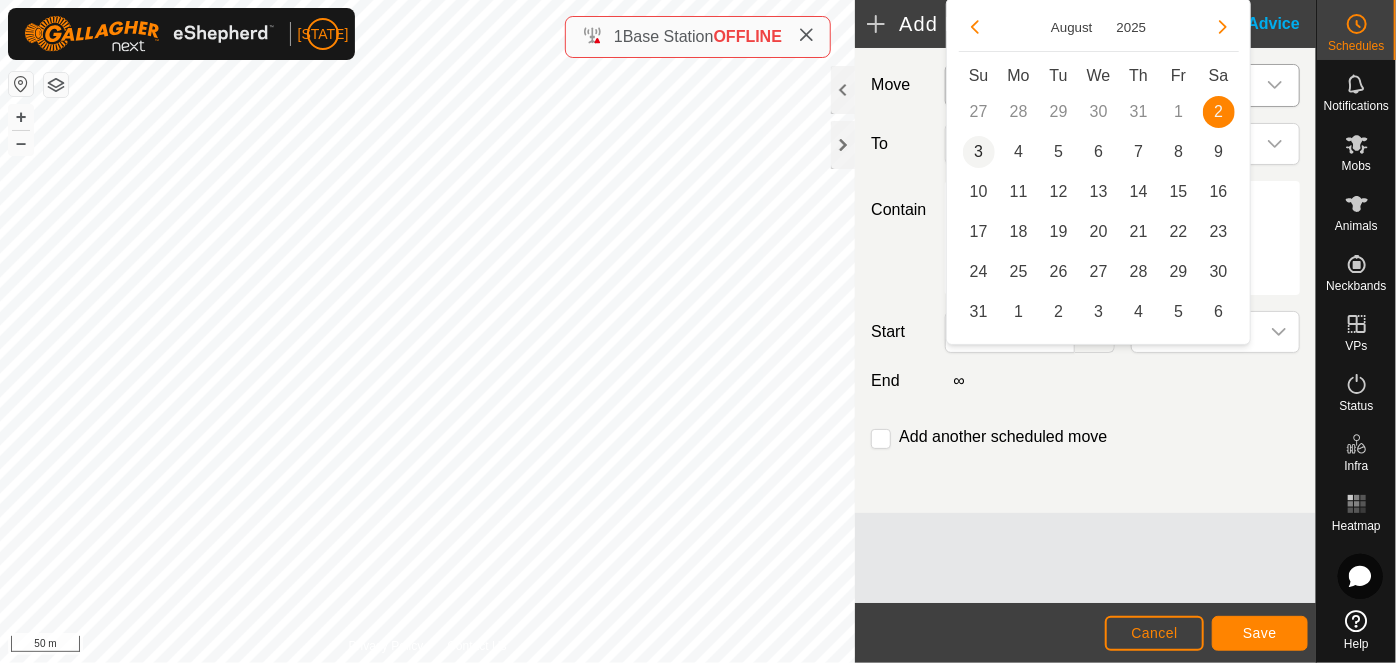 click on "3" at bounding box center (979, 152) 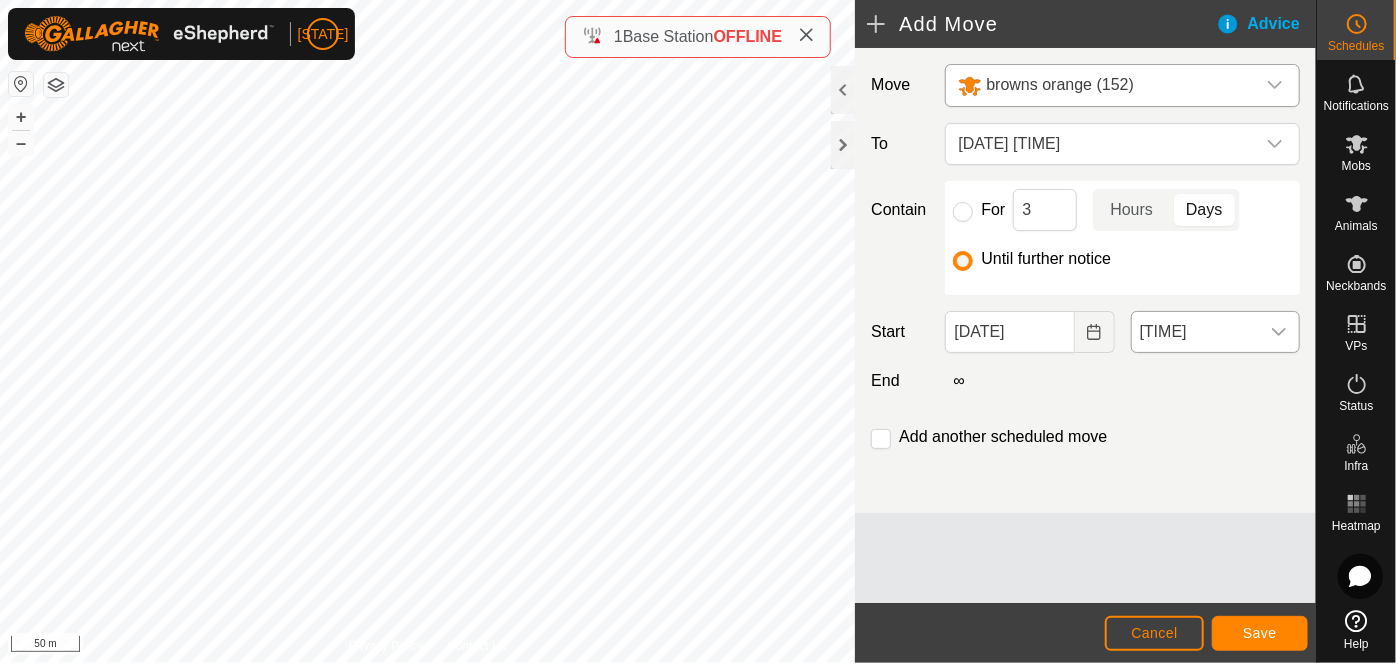 click on "[TIME]" at bounding box center [1195, 332] 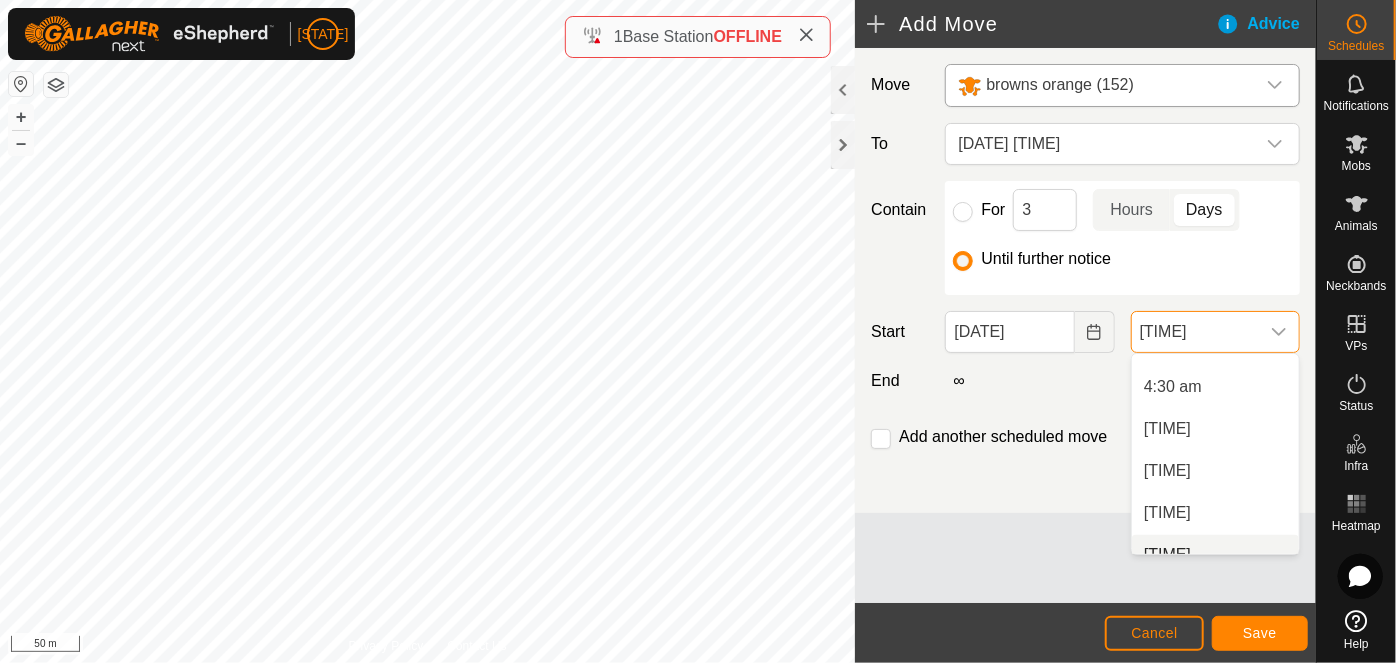 scroll, scrollTop: 365, scrollLeft: 0, axis: vertical 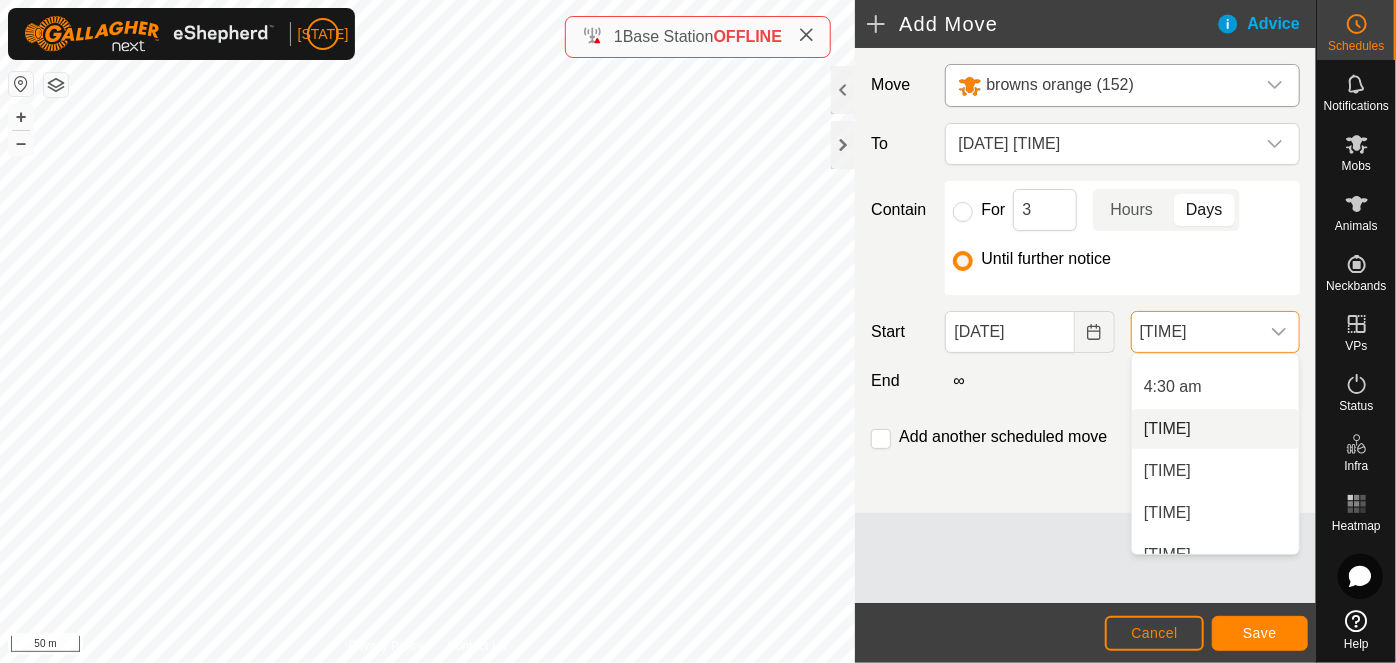 click on "[TIME]" at bounding box center [1215, 429] 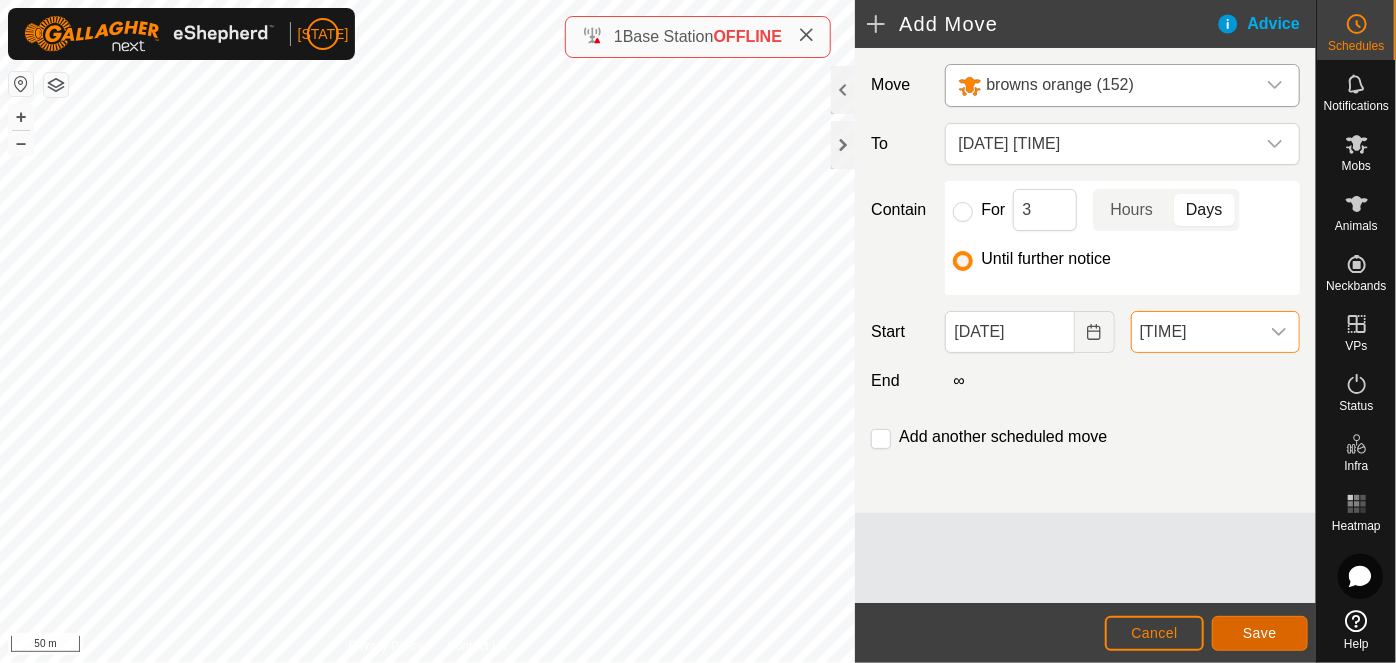 click on "Save" 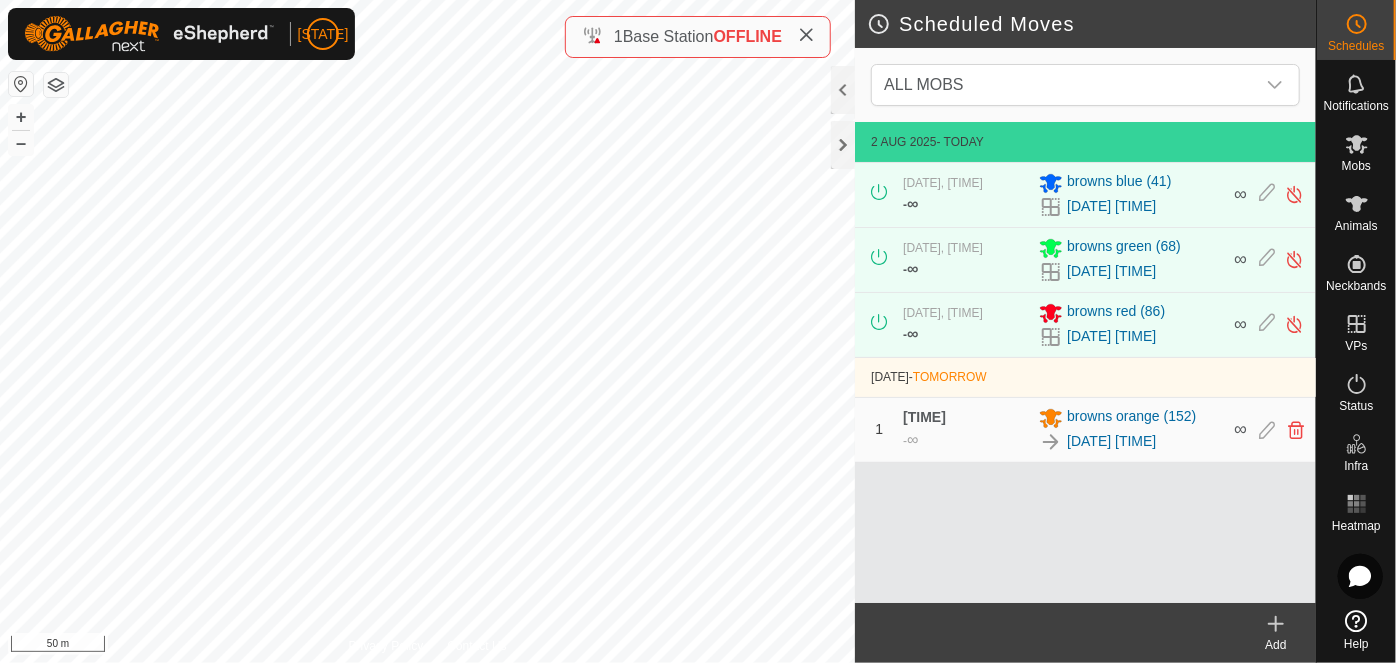 click 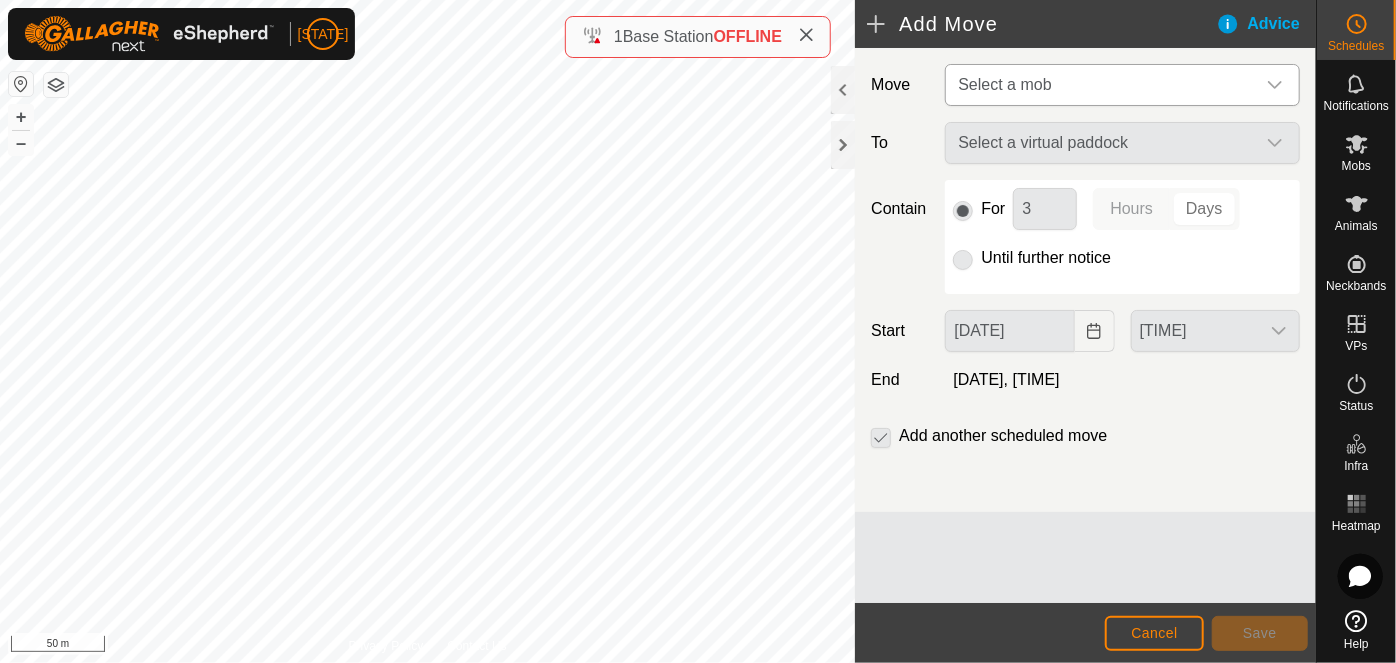click on "Select a mob" at bounding box center (1102, 85) 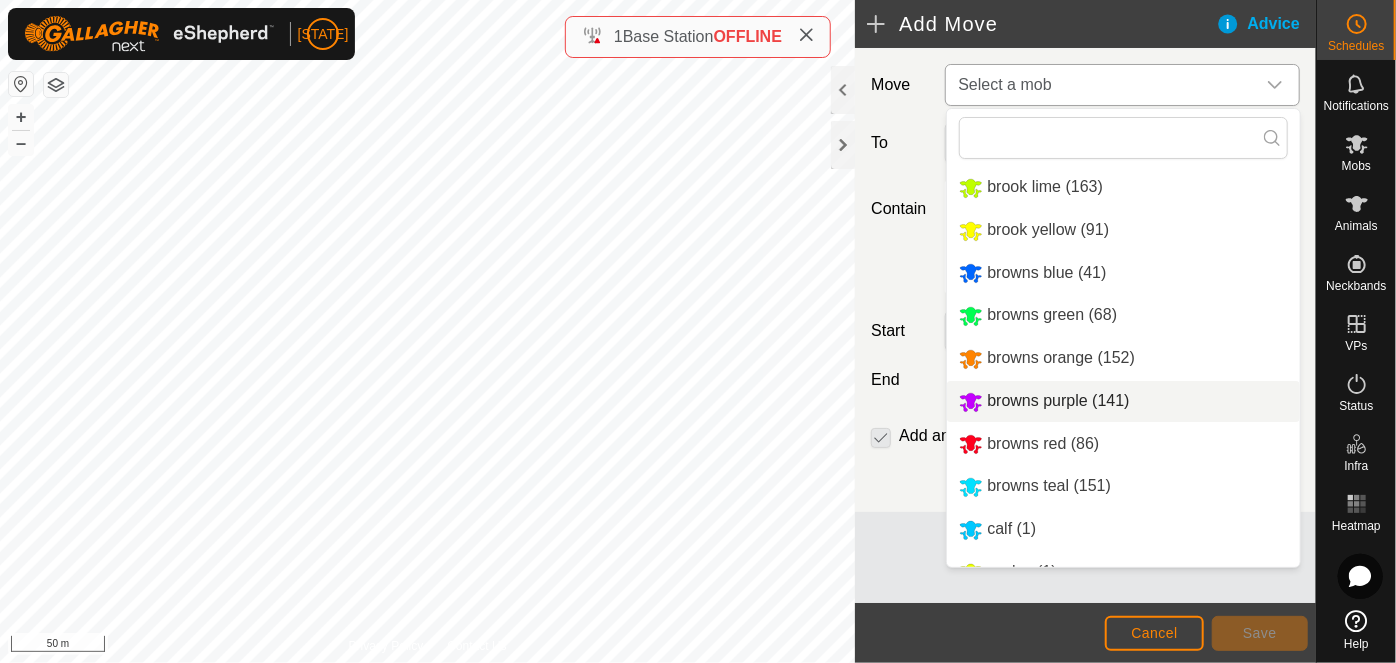 click on "browns purple (141)" at bounding box center (1123, 401) 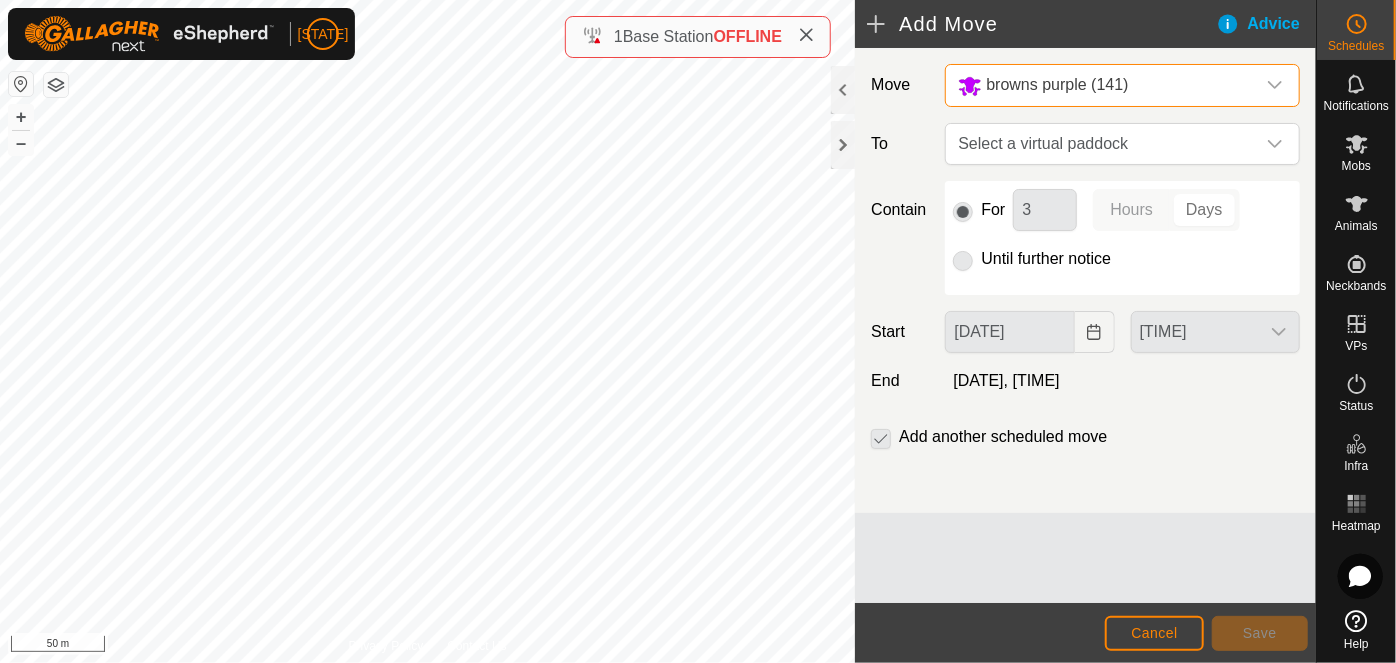 click 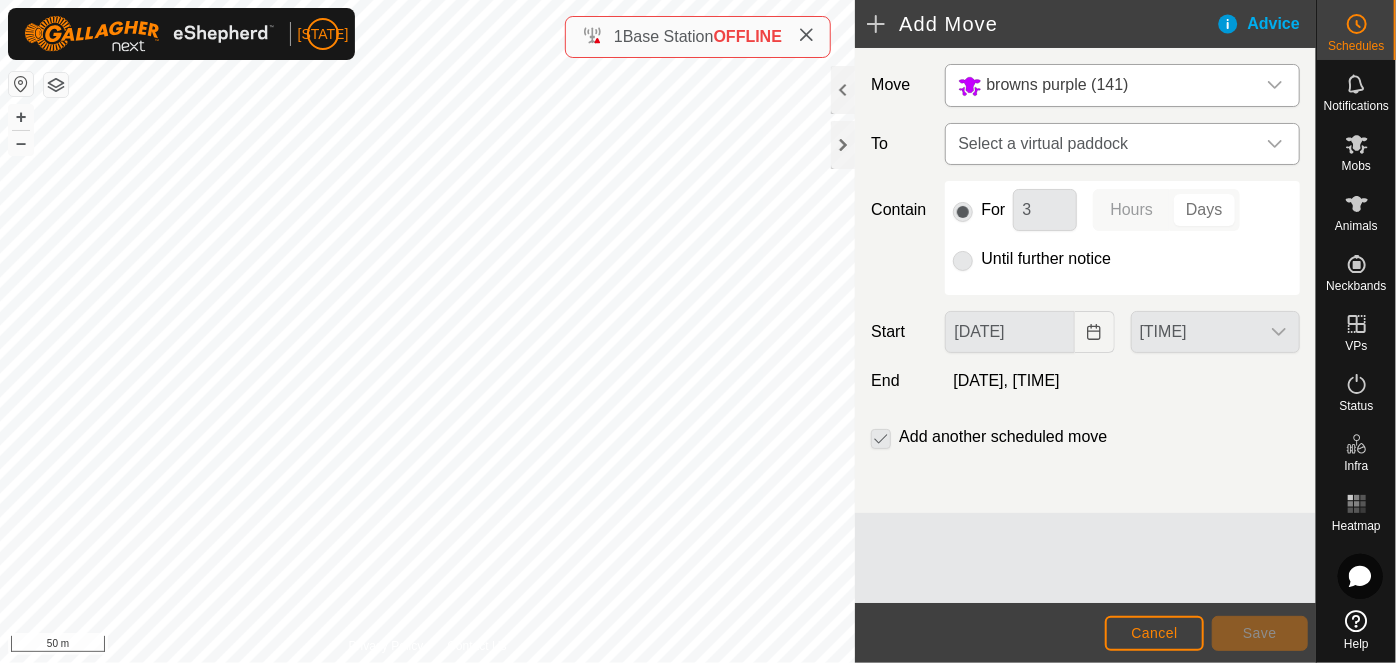 click on "Select a virtual paddock" at bounding box center (1102, 144) 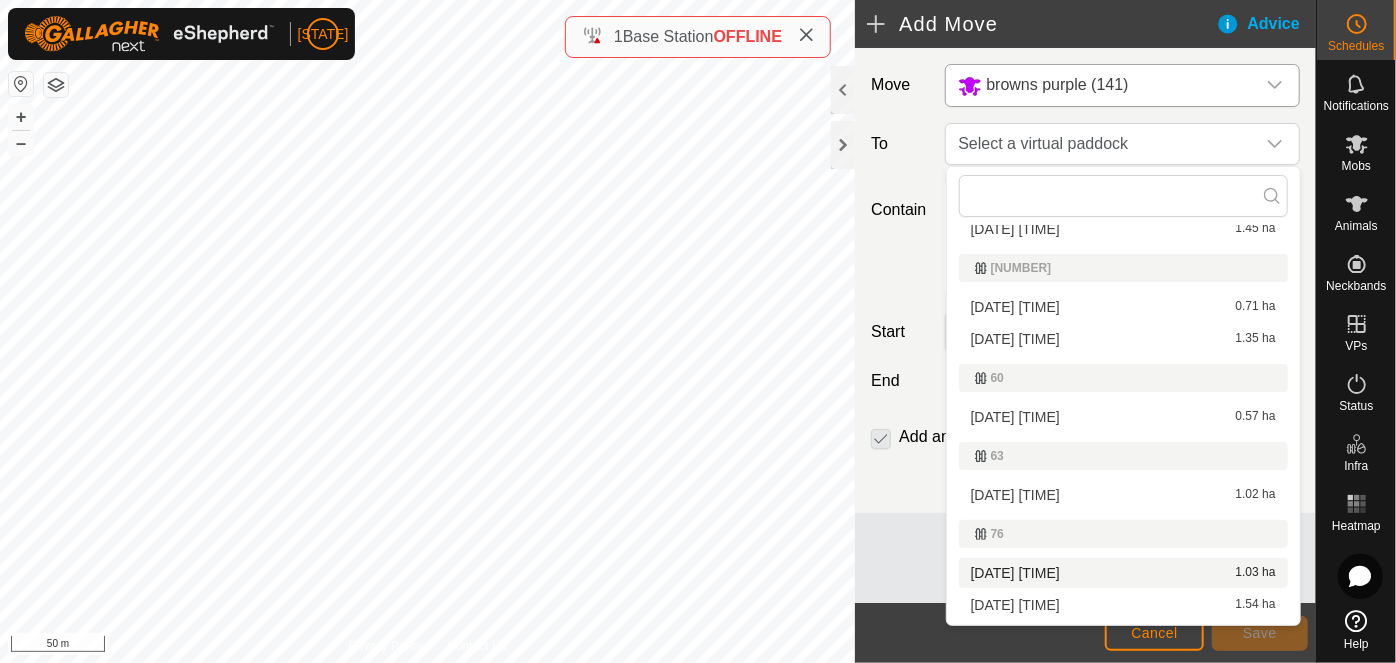 scroll, scrollTop: 0, scrollLeft: 0, axis: both 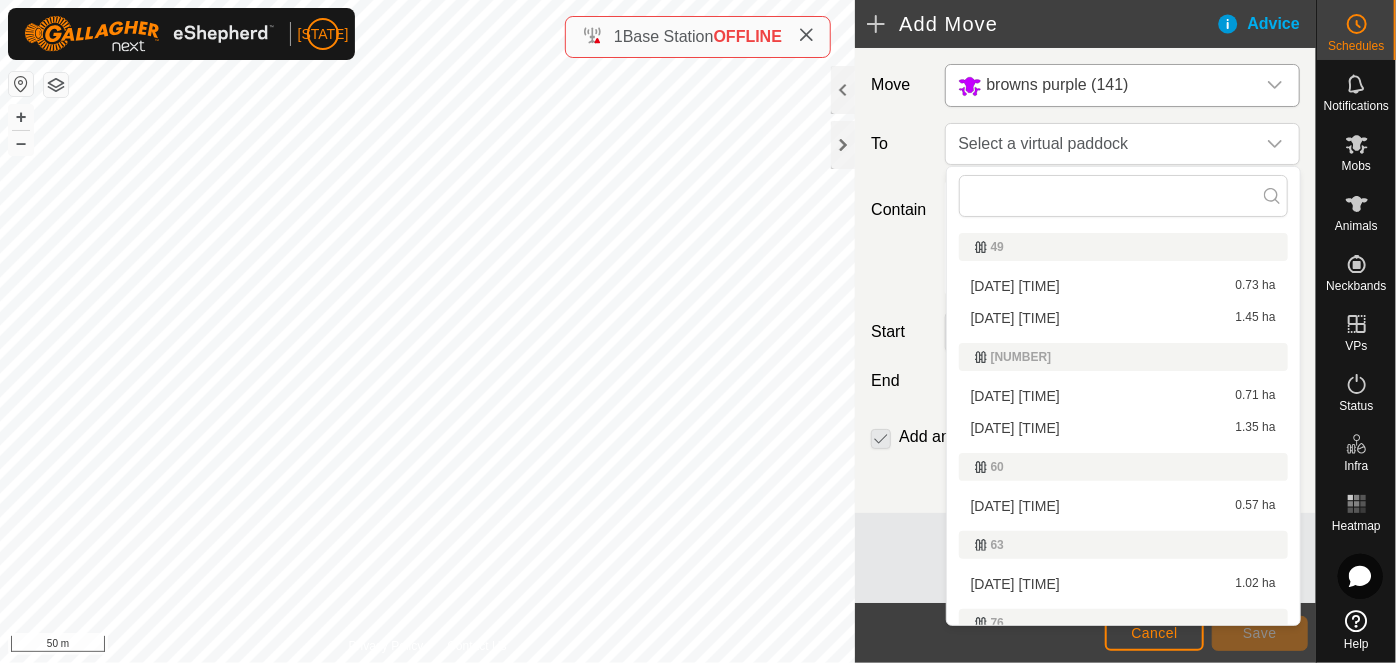 click on "[DATE] [TIME] [AREA]" at bounding box center [1123, 318] 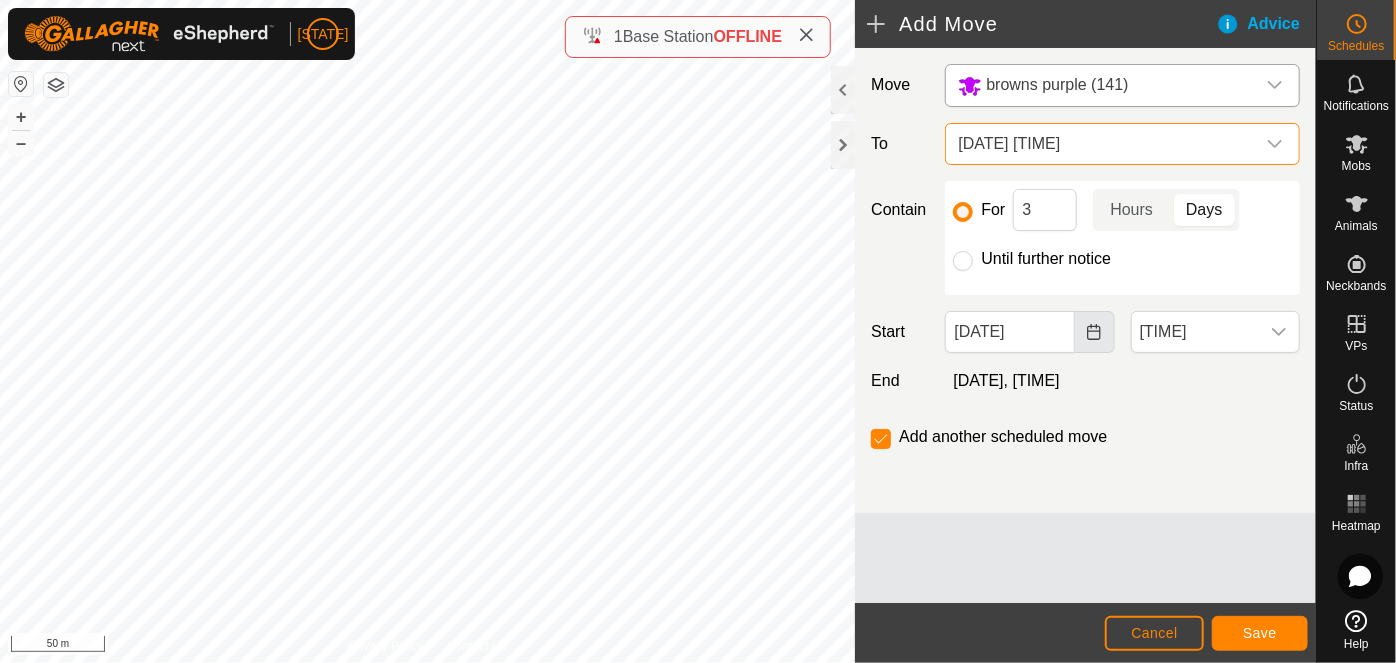 click 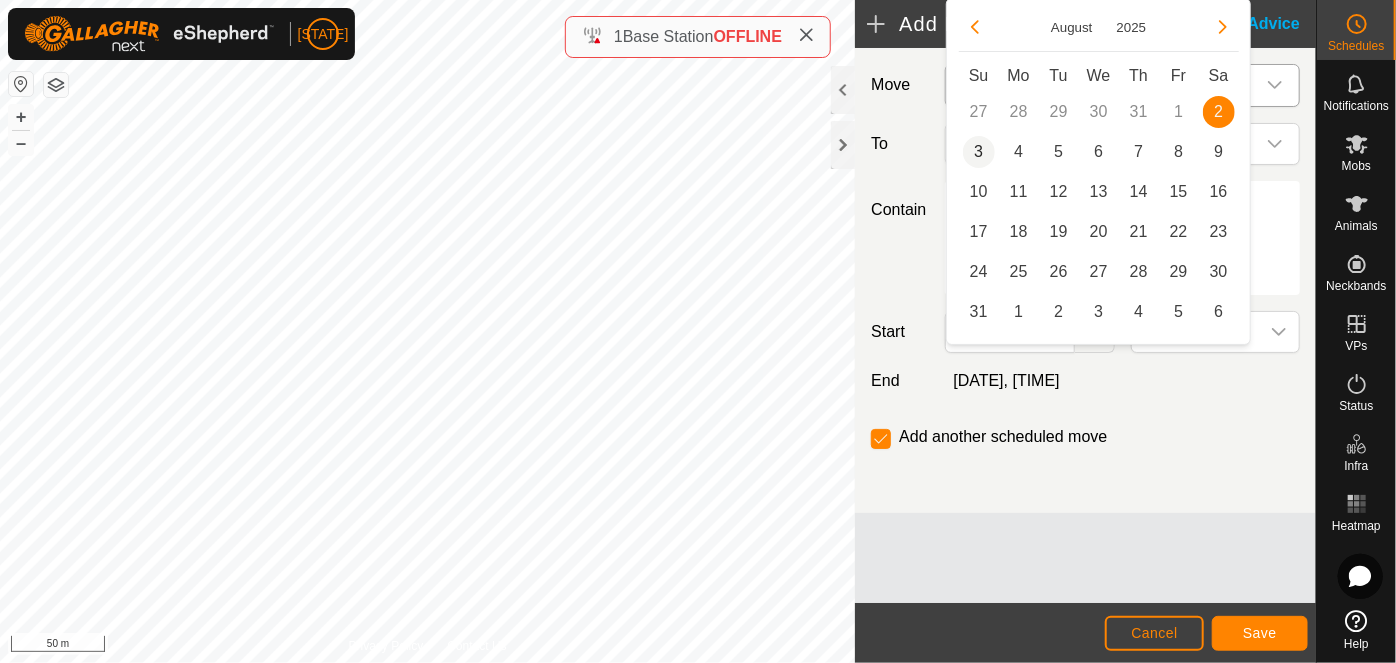 click on "3" at bounding box center (979, 152) 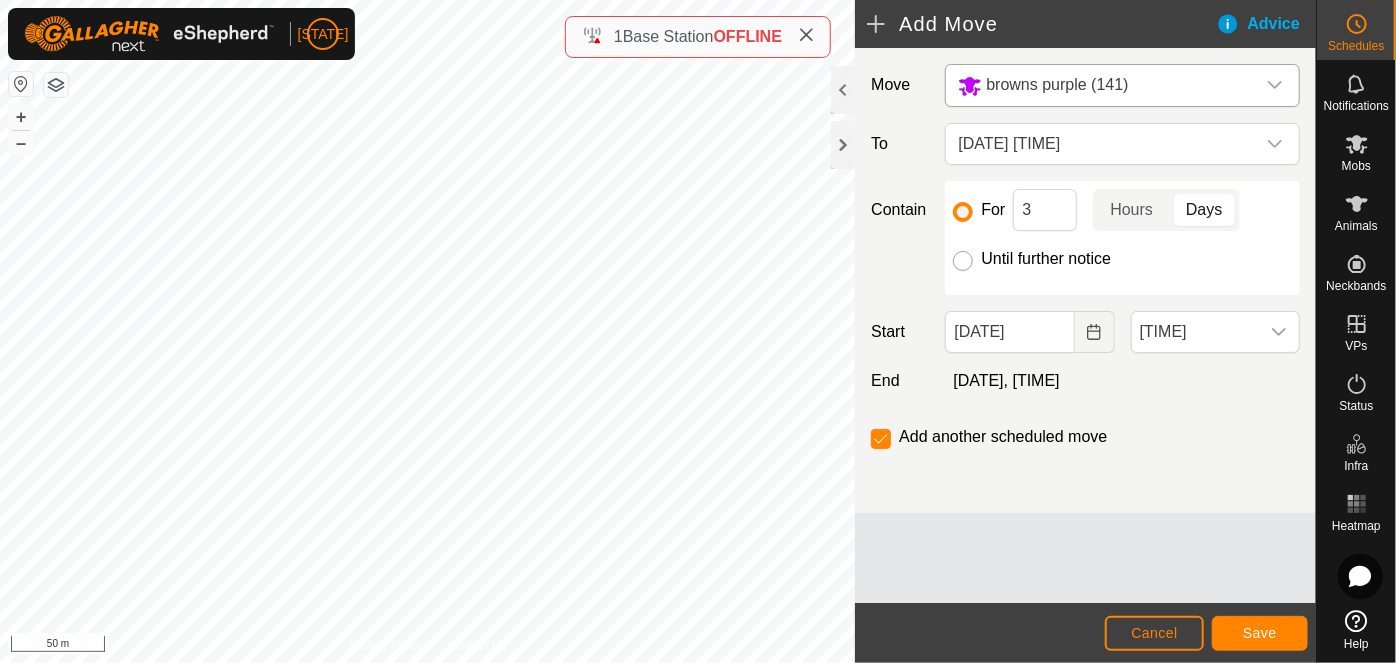 click on "Until further notice" at bounding box center [963, 261] 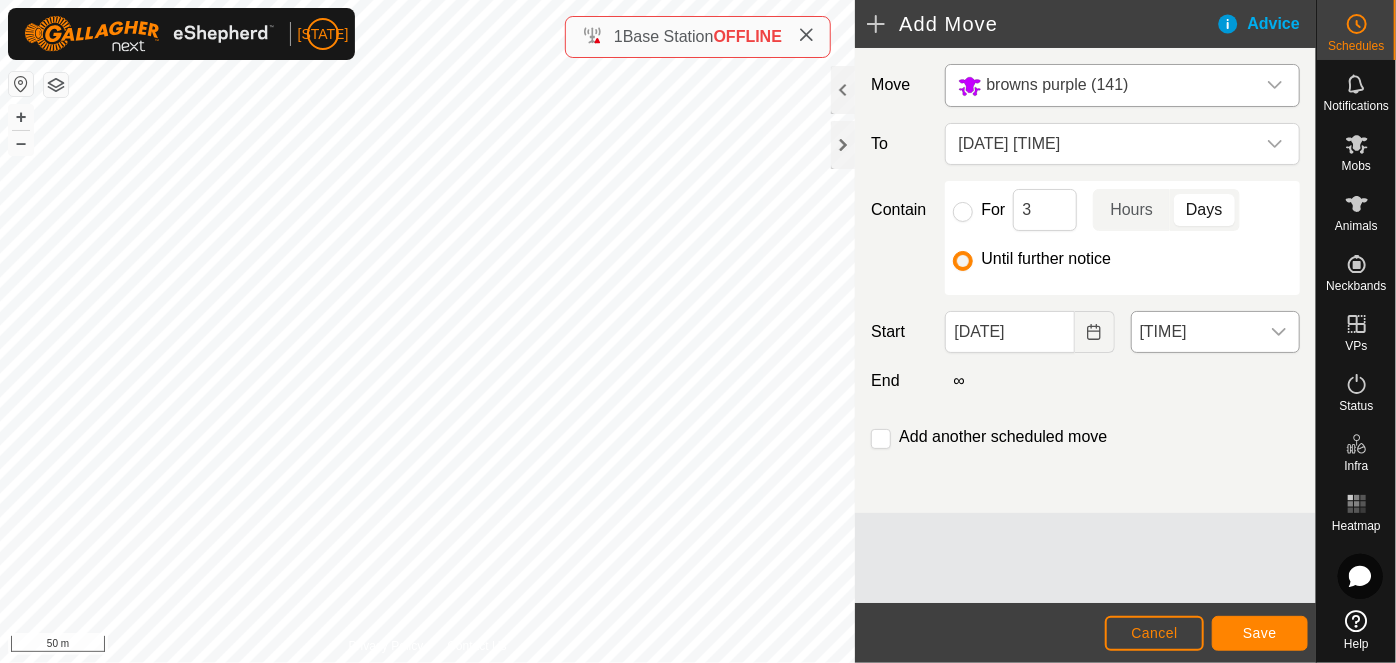 click on "[TIME]" at bounding box center (1195, 332) 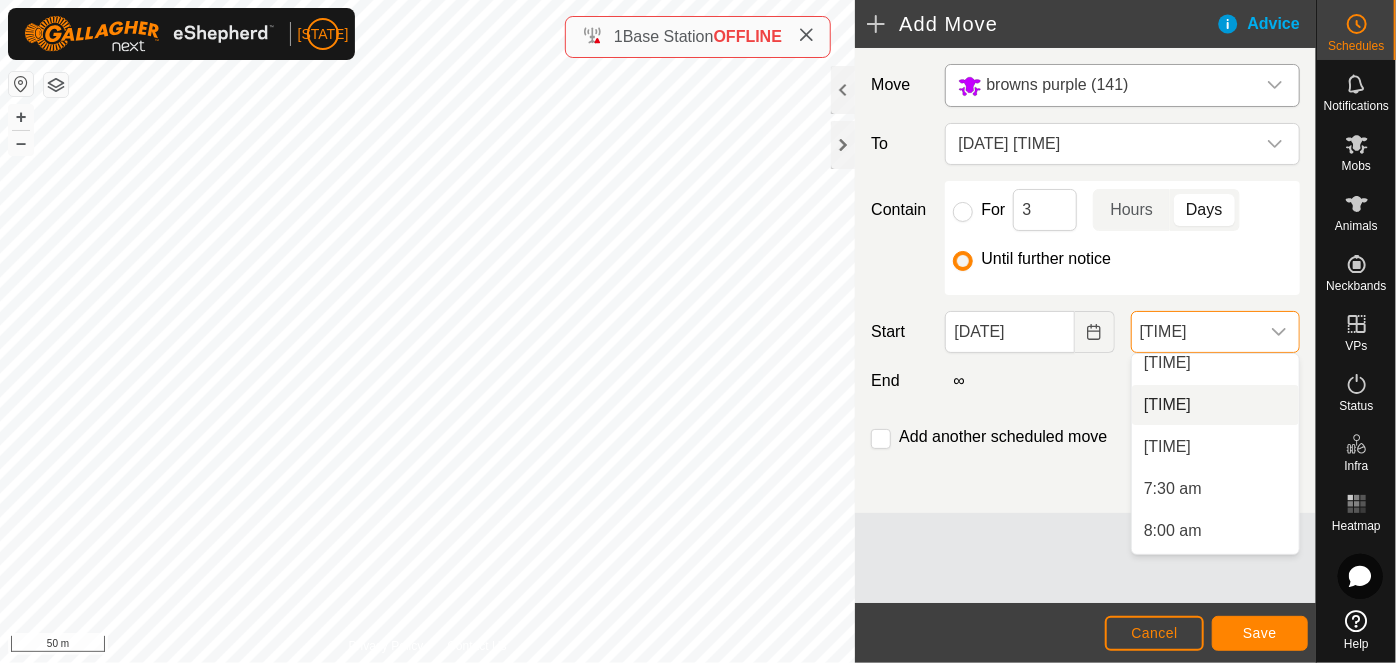 scroll, scrollTop: 545, scrollLeft: 0, axis: vertical 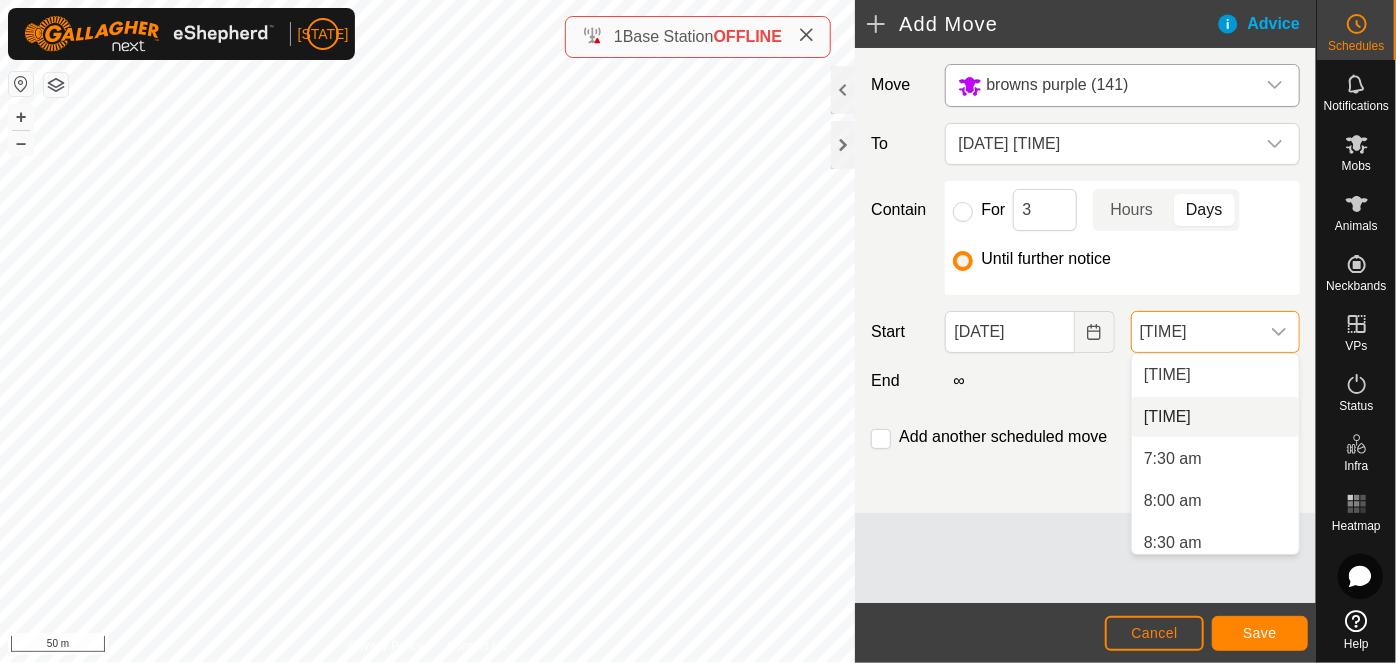 click on "[TIME]" at bounding box center [1215, 417] 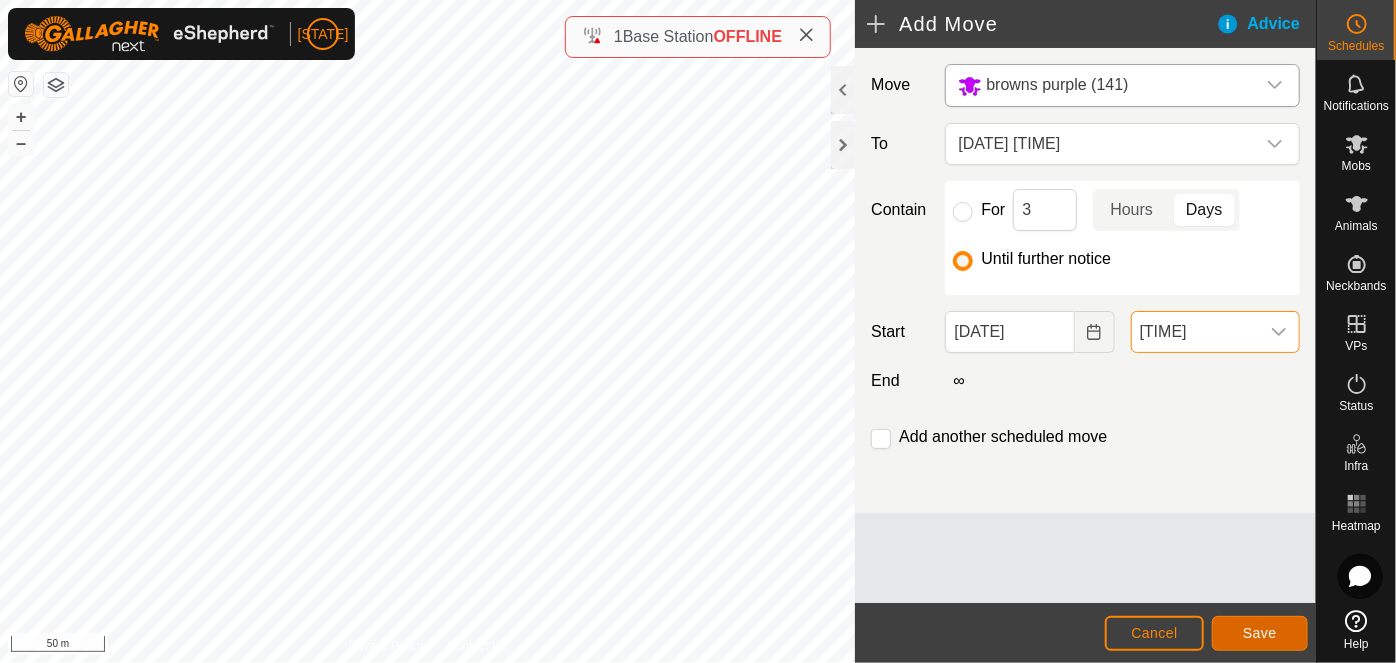 click on "Save" 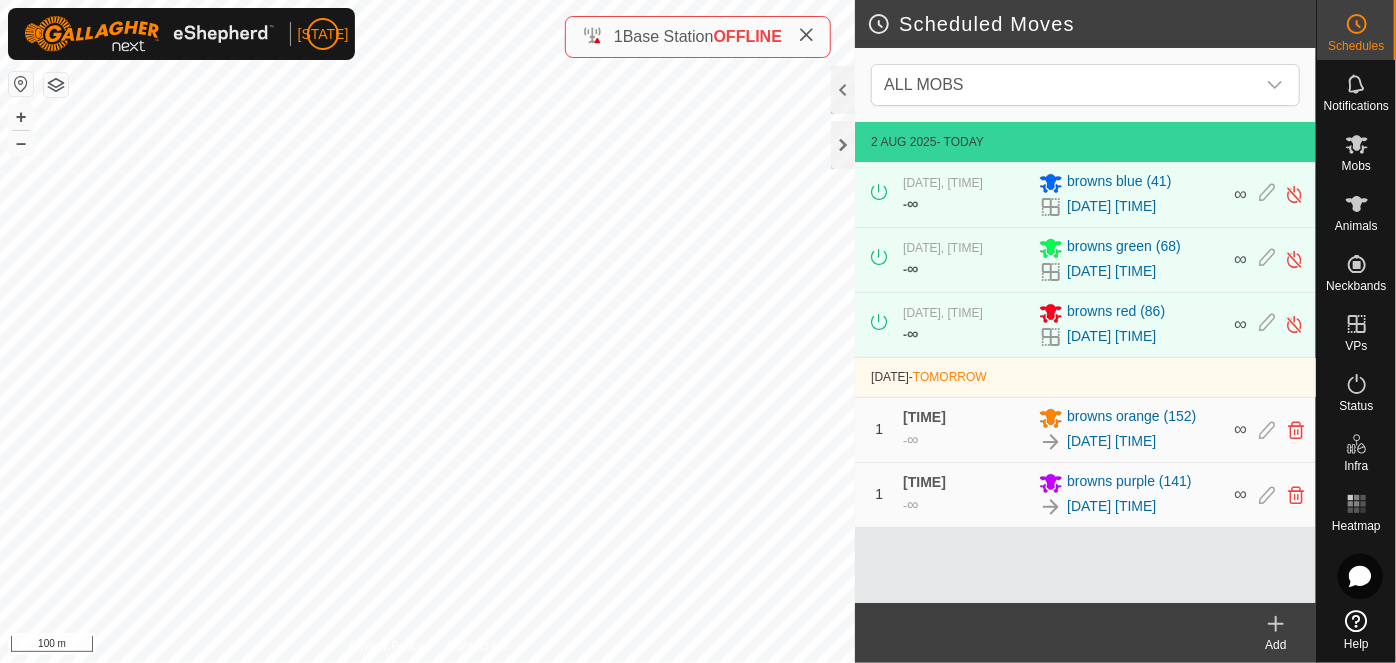 click 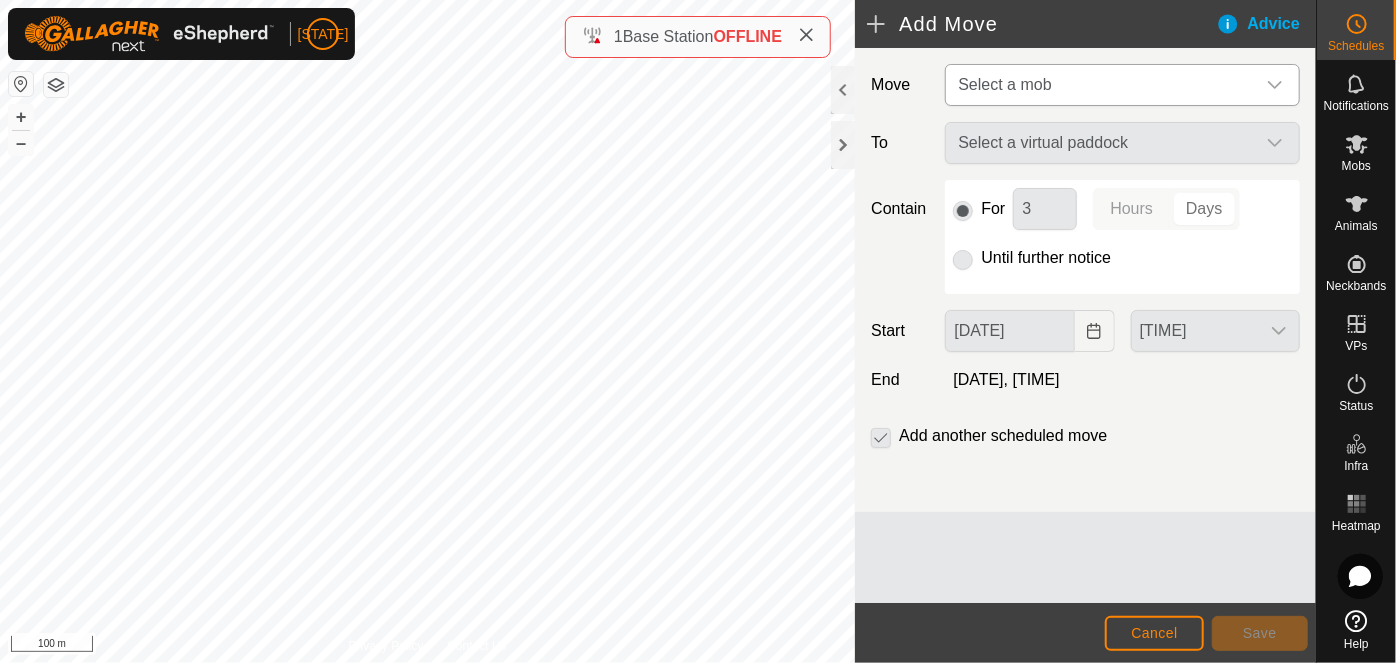 click on "Select a mob" at bounding box center (1004, 84) 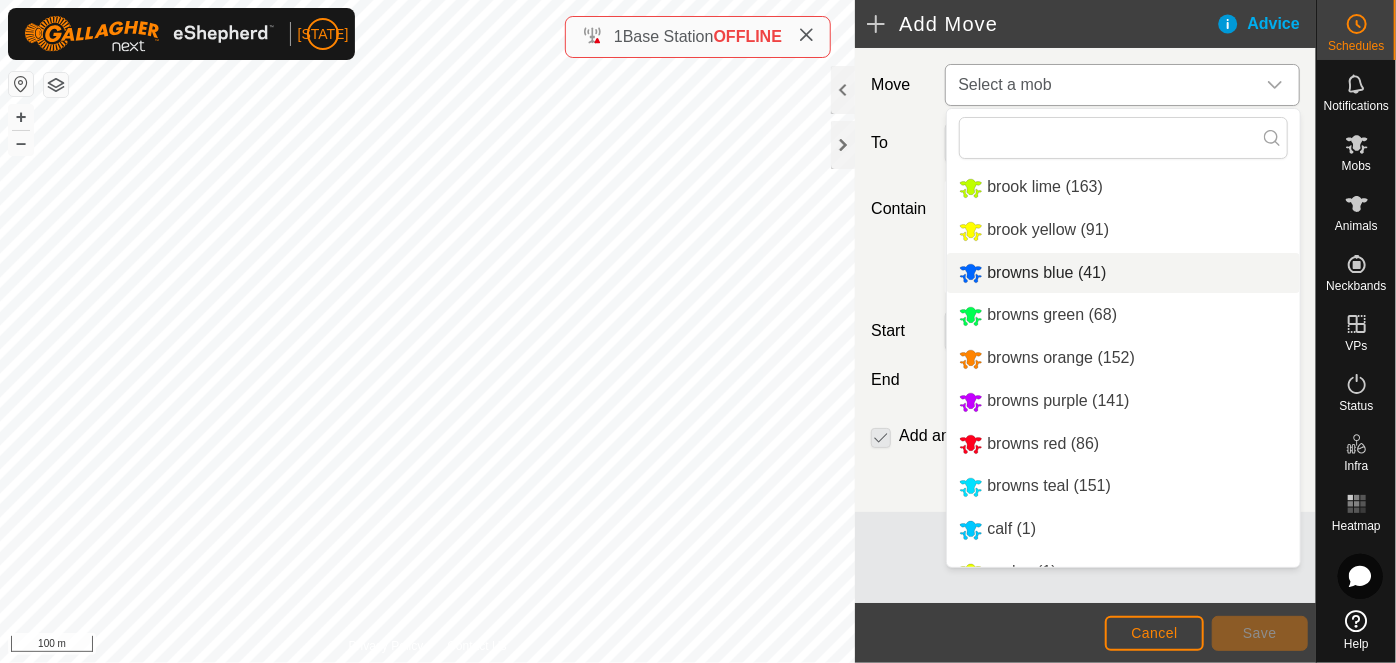 click on "browns blue (41)" at bounding box center (1123, 273) 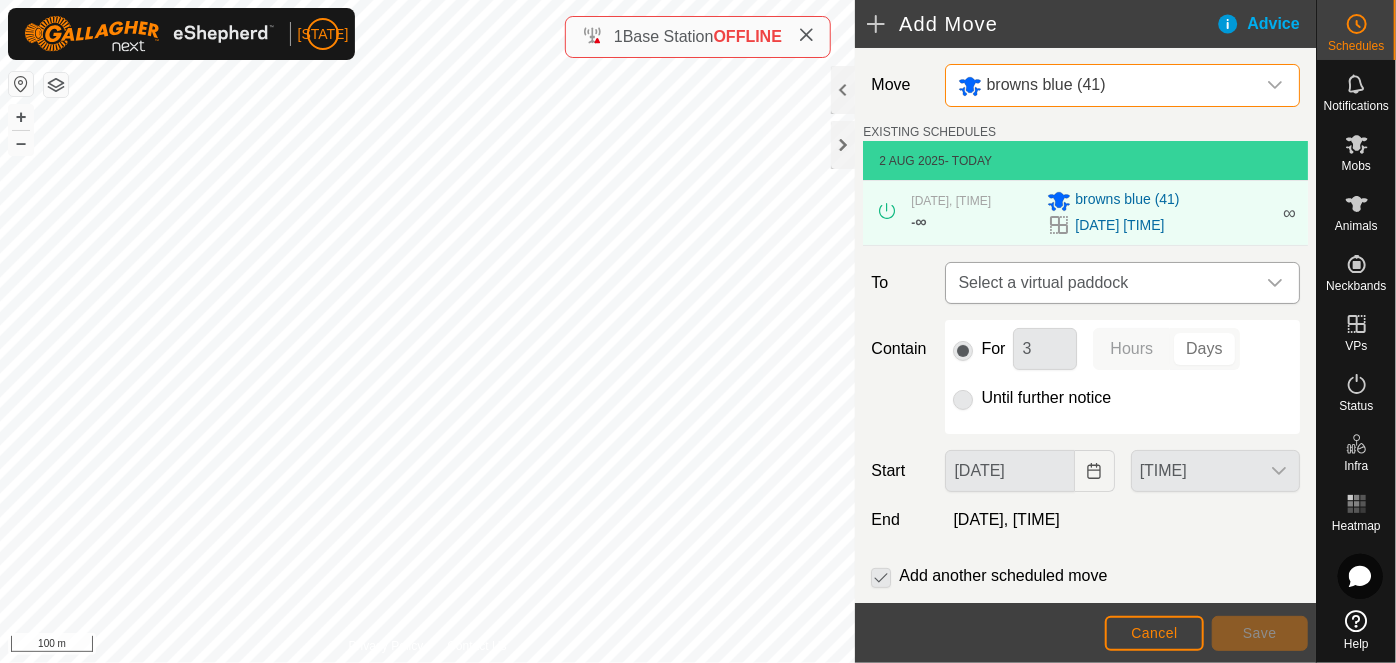 click on "Select a virtual paddock" at bounding box center [1102, 283] 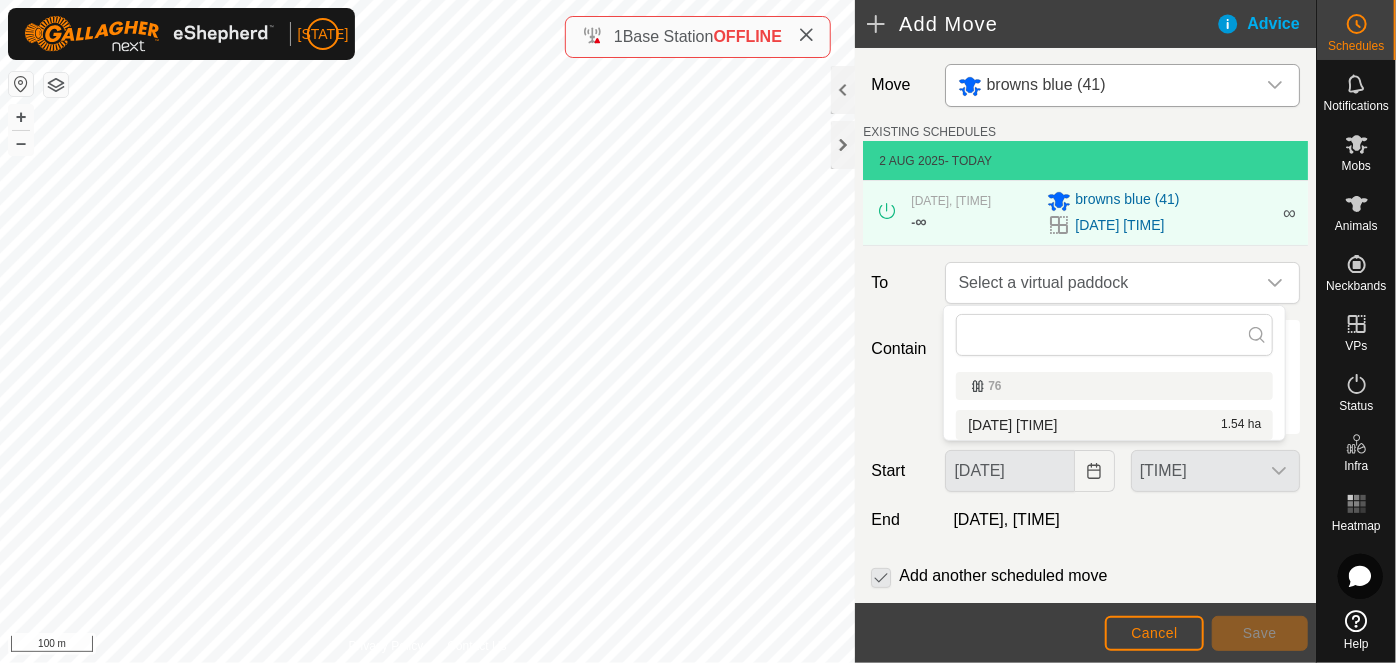 click on "[DATE] [TIME] [AREA]" at bounding box center (1114, 425) 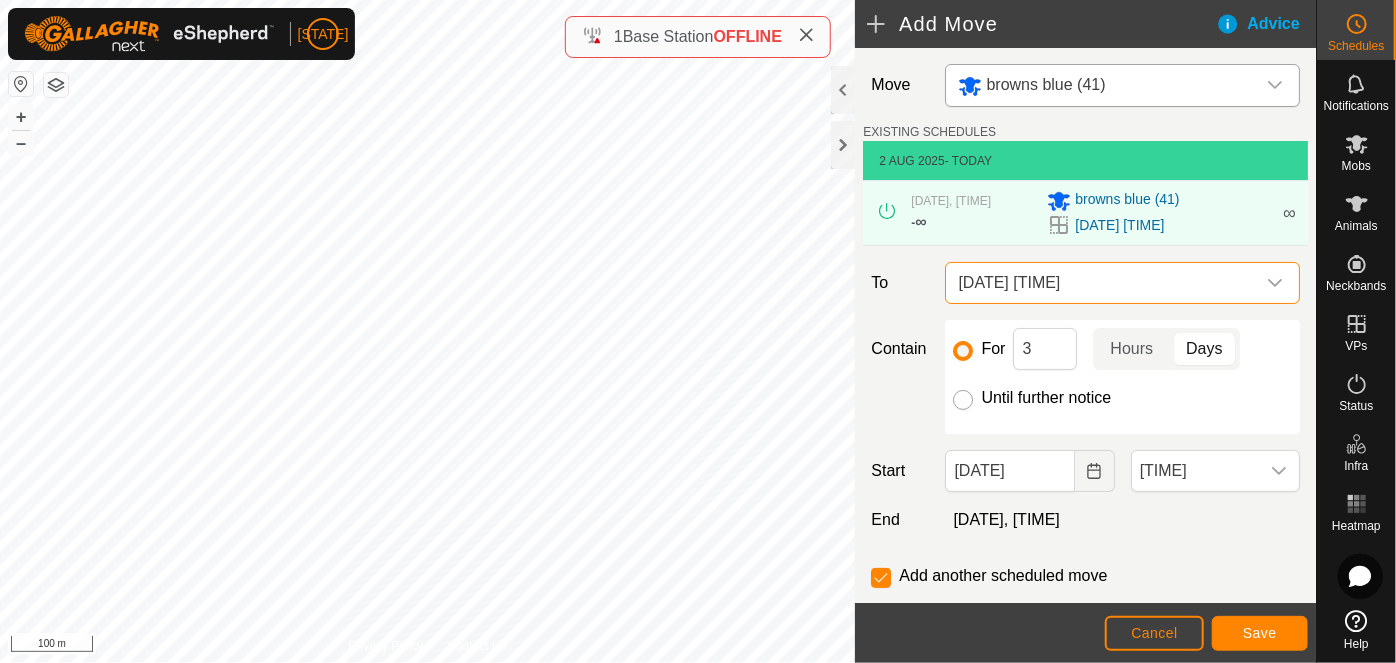 click on "Until further notice" at bounding box center (963, 400) 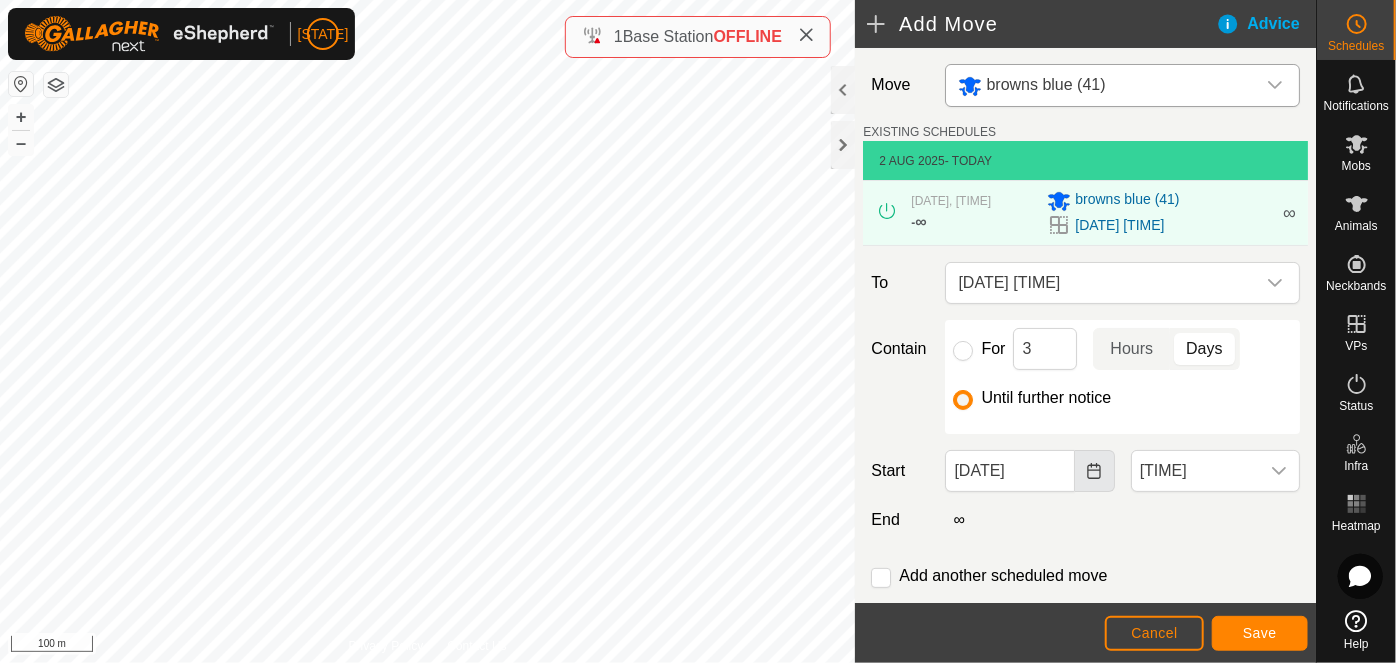 click 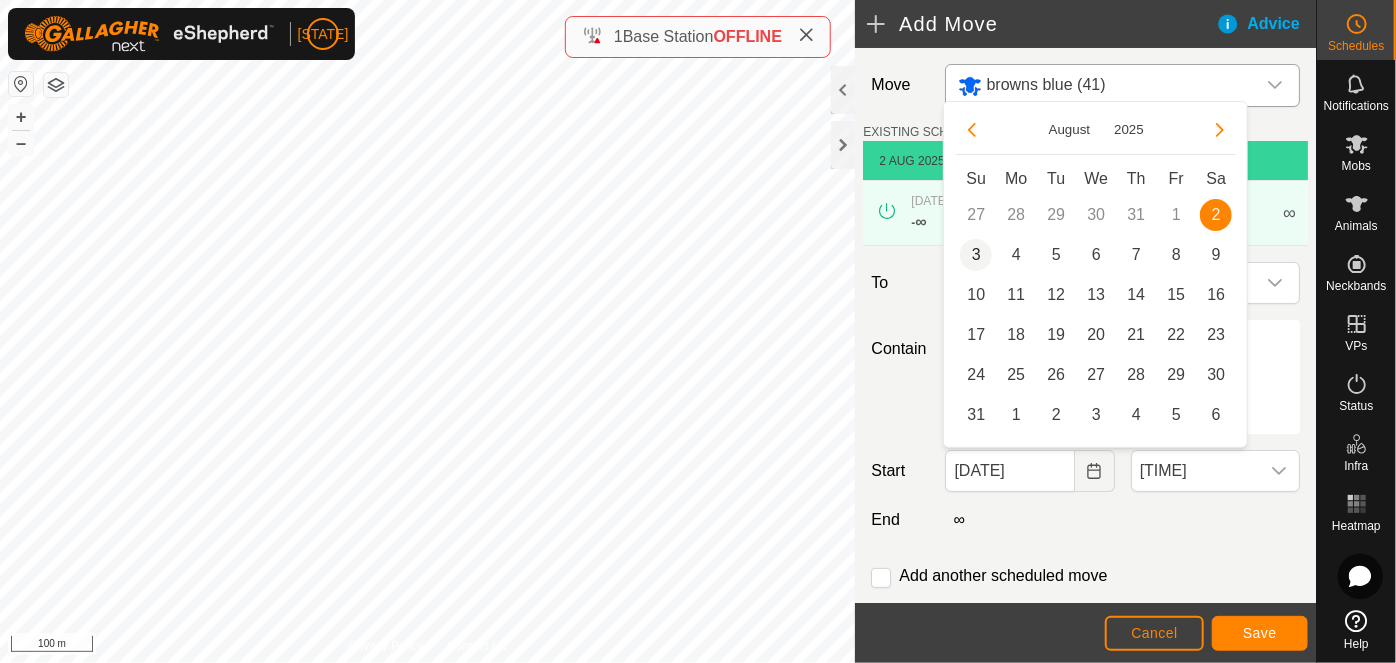 click on "3" at bounding box center [976, 255] 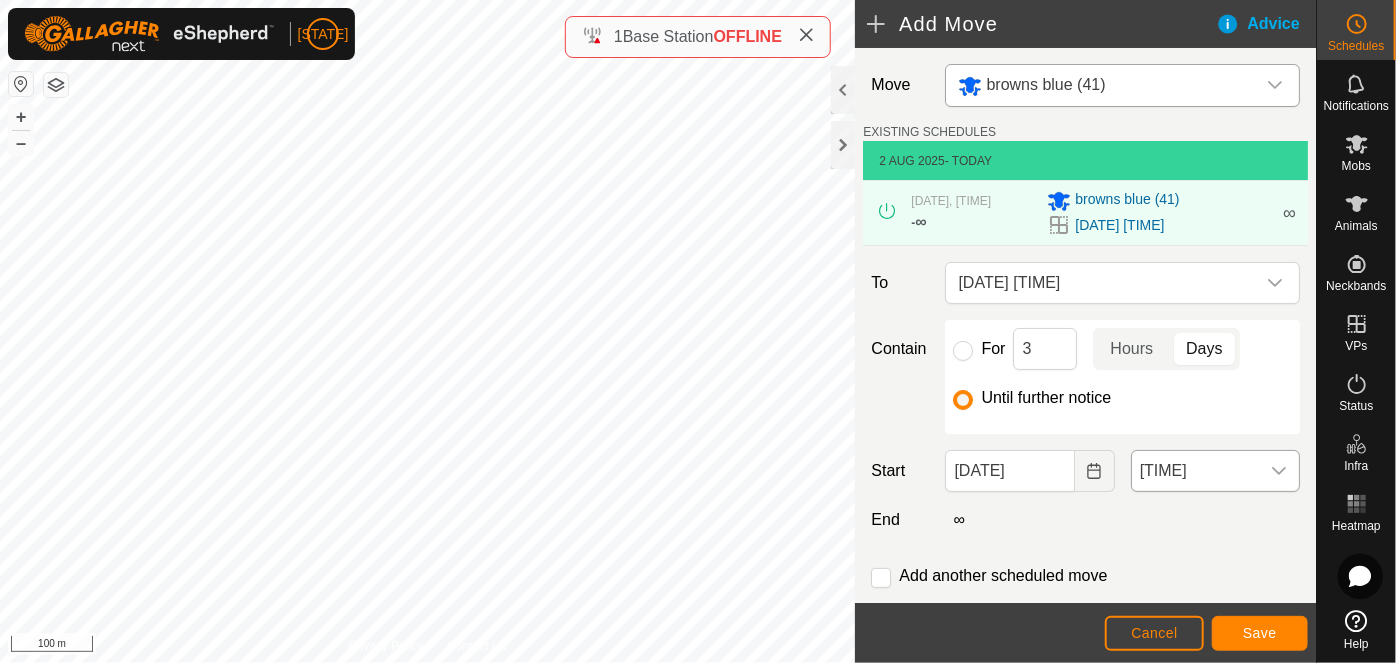 click on "[TIME]" at bounding box center [1195, 471] 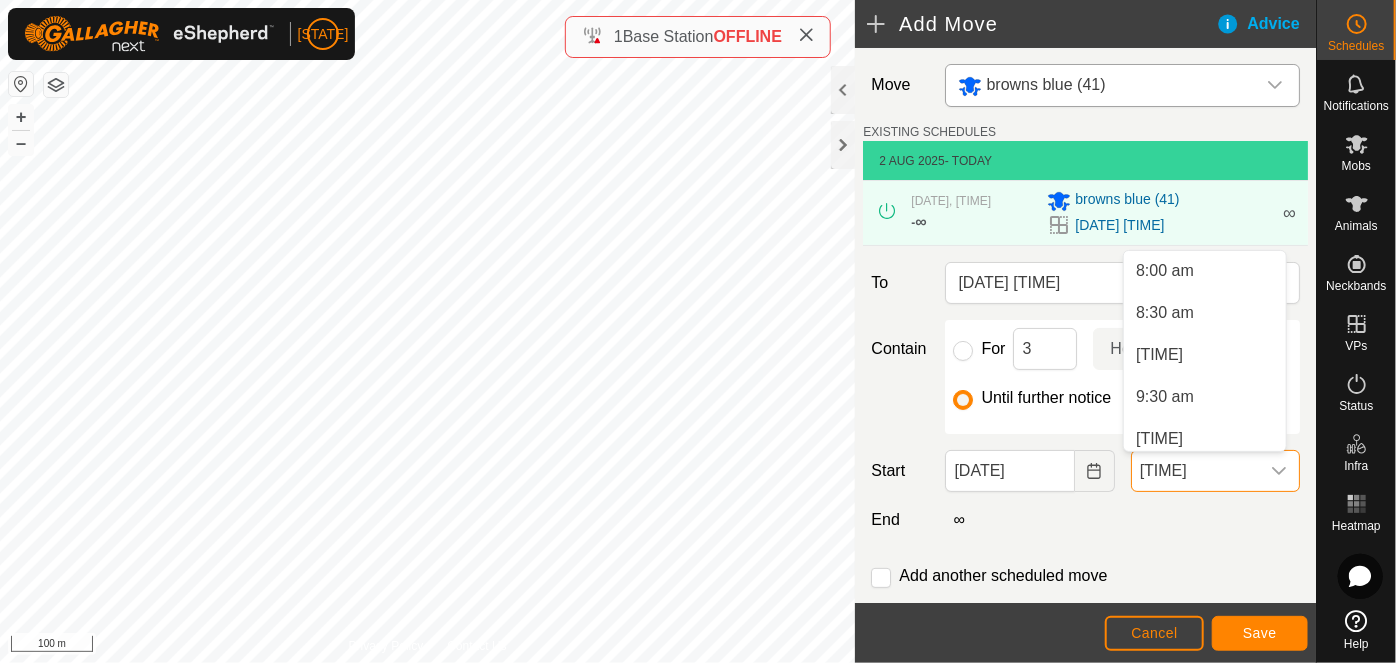 scroll, scrollTop: 554, scrollLeft: 0, axis: vertical 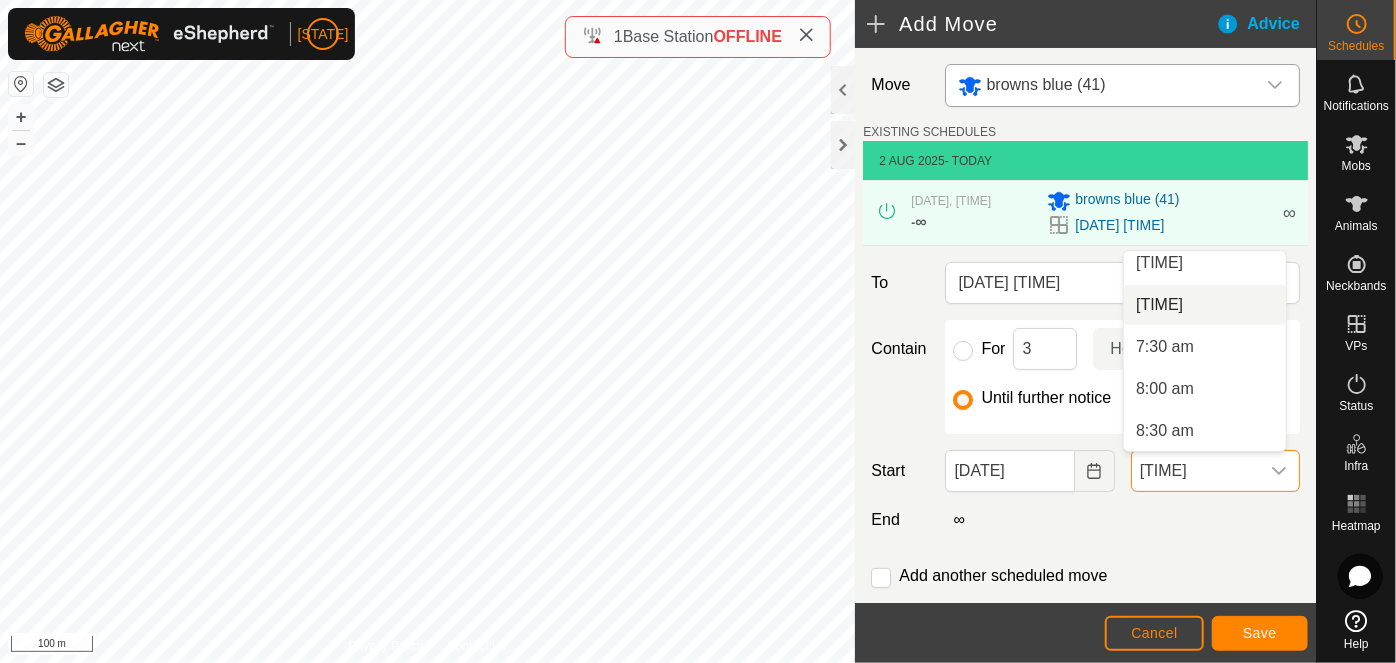 click on "[TIME]" at bounding box center (1205, 305) 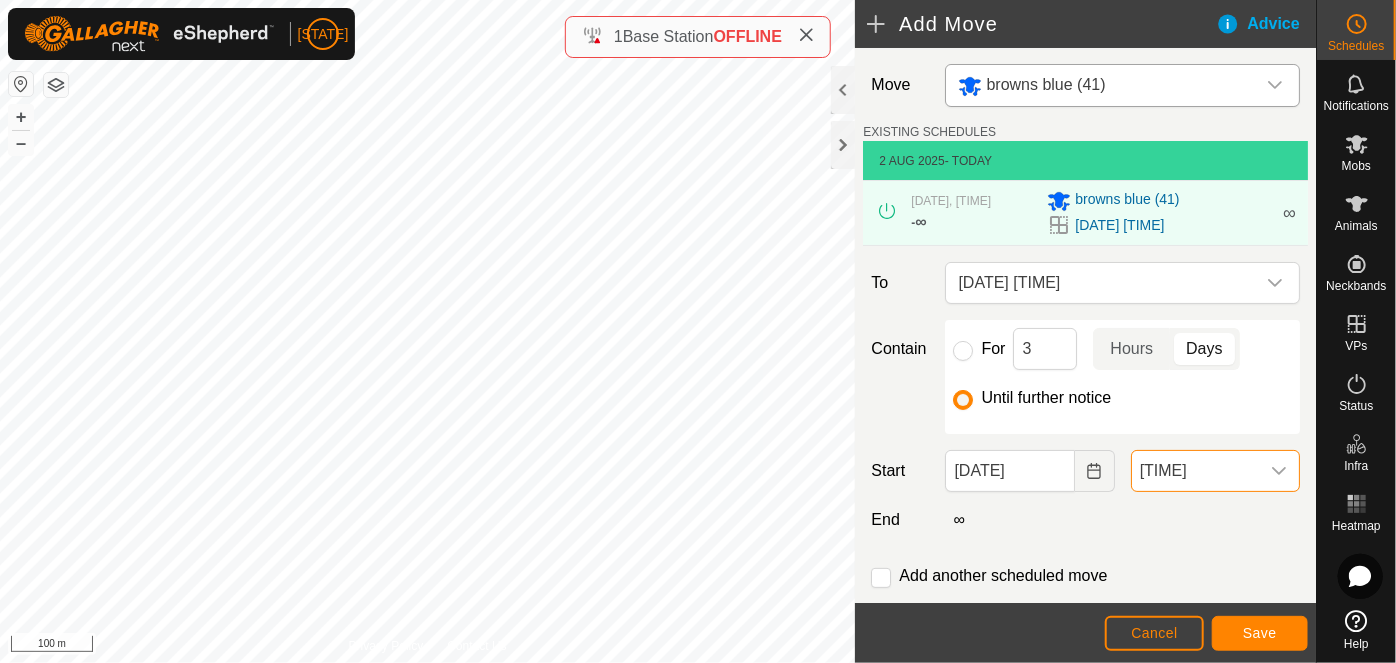 scroll, scrollTop: 1100, scrollLeft: 0, axis: vertical 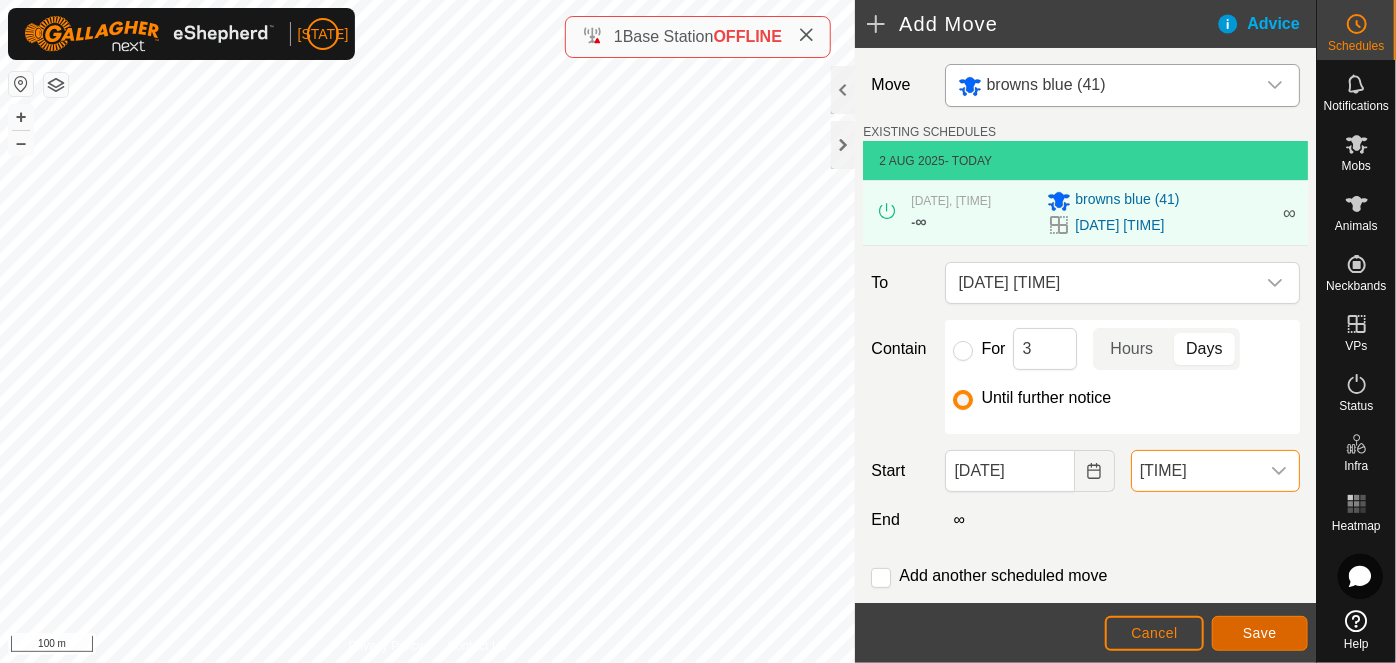 click on "Save" 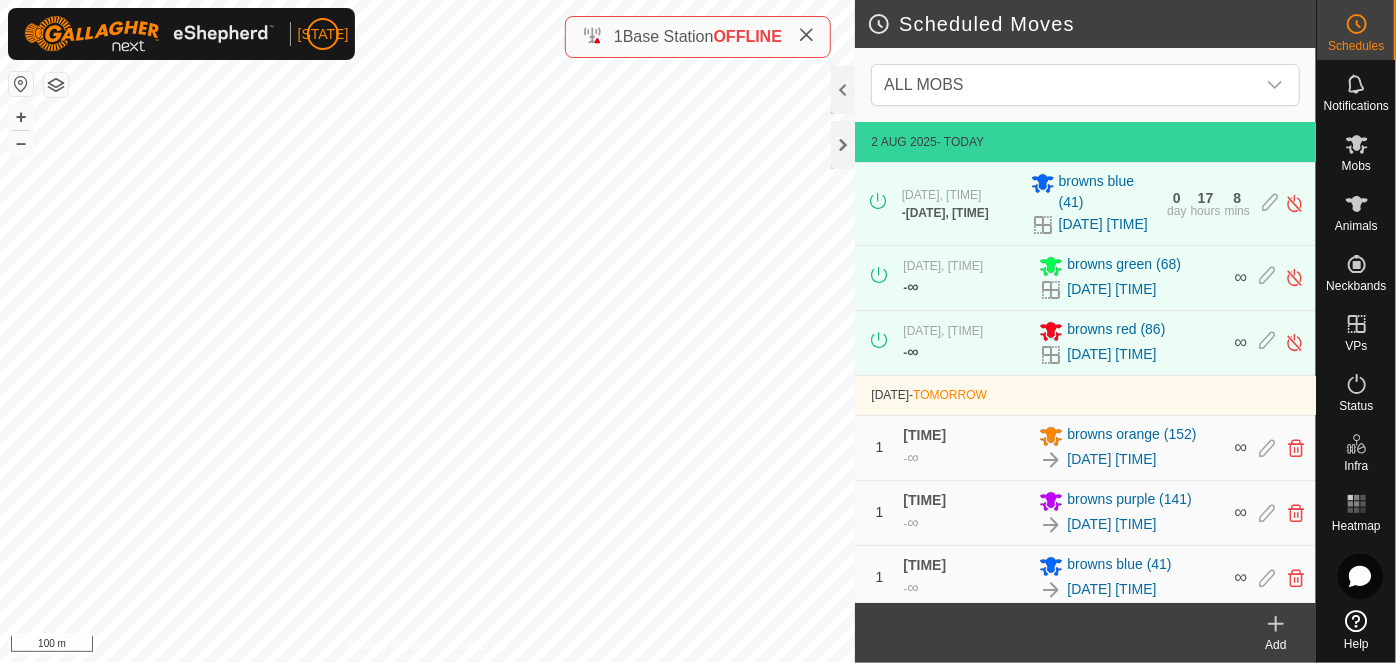 click 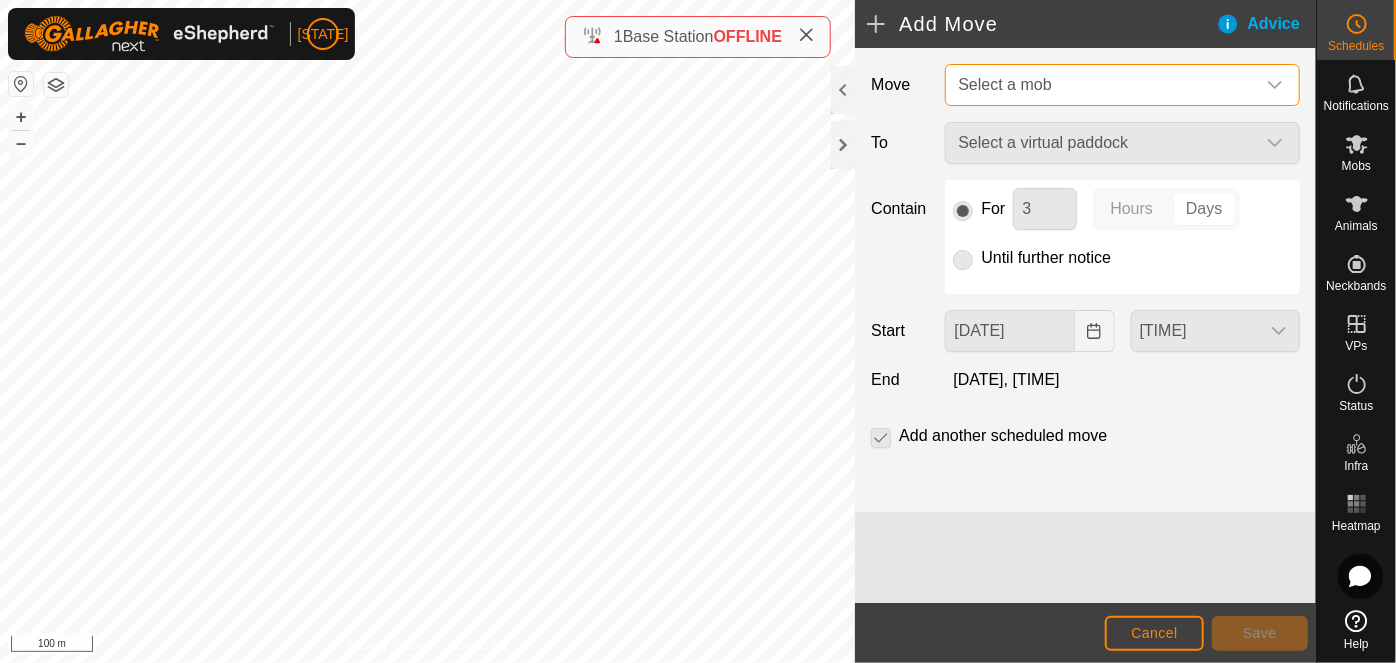 click on "Select a mob" at bounding box center [1004, 84] 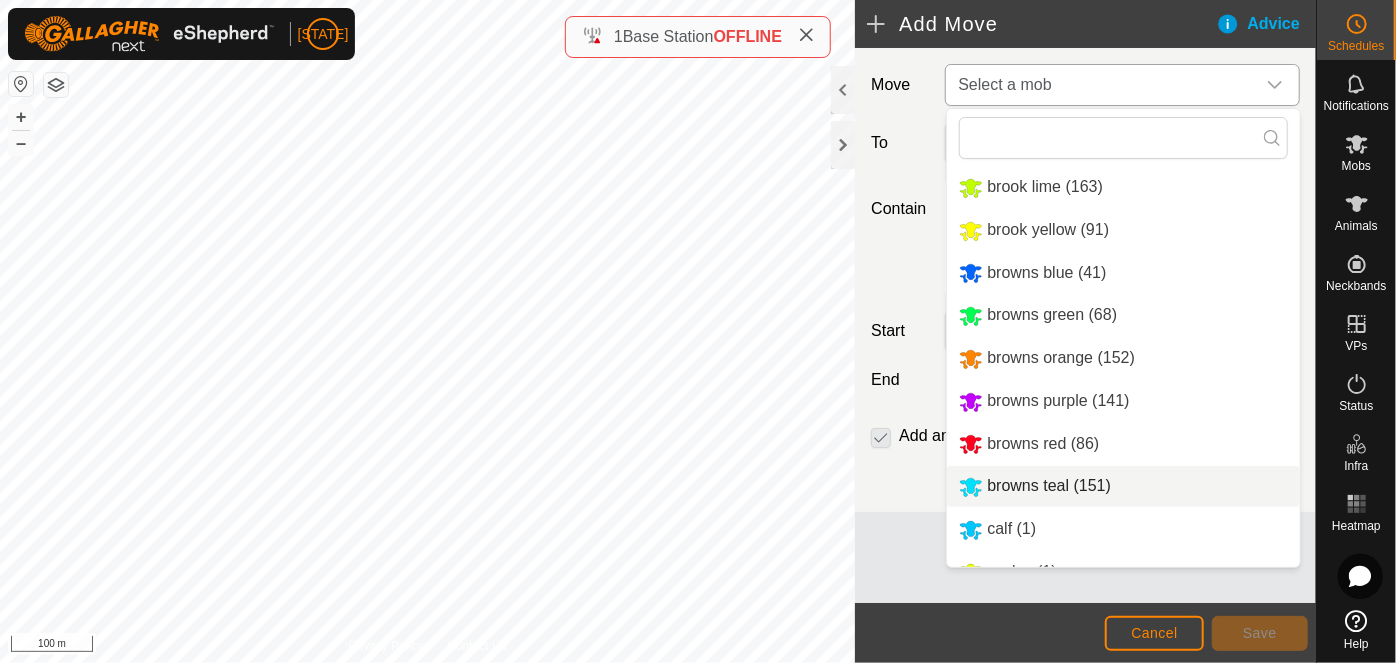 click on "browns teal (151)" at bounding box center [1123, 486] 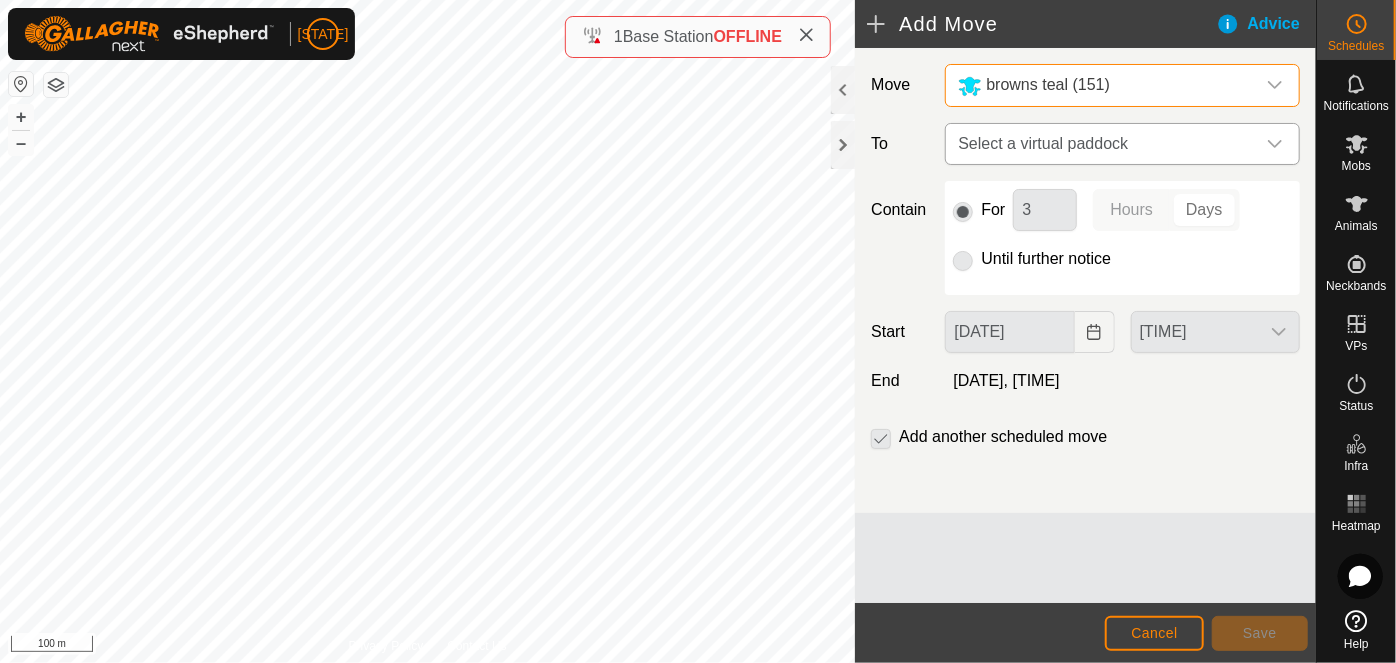 click on "Select a virtual paddock" at bounding box center [1102, 144] 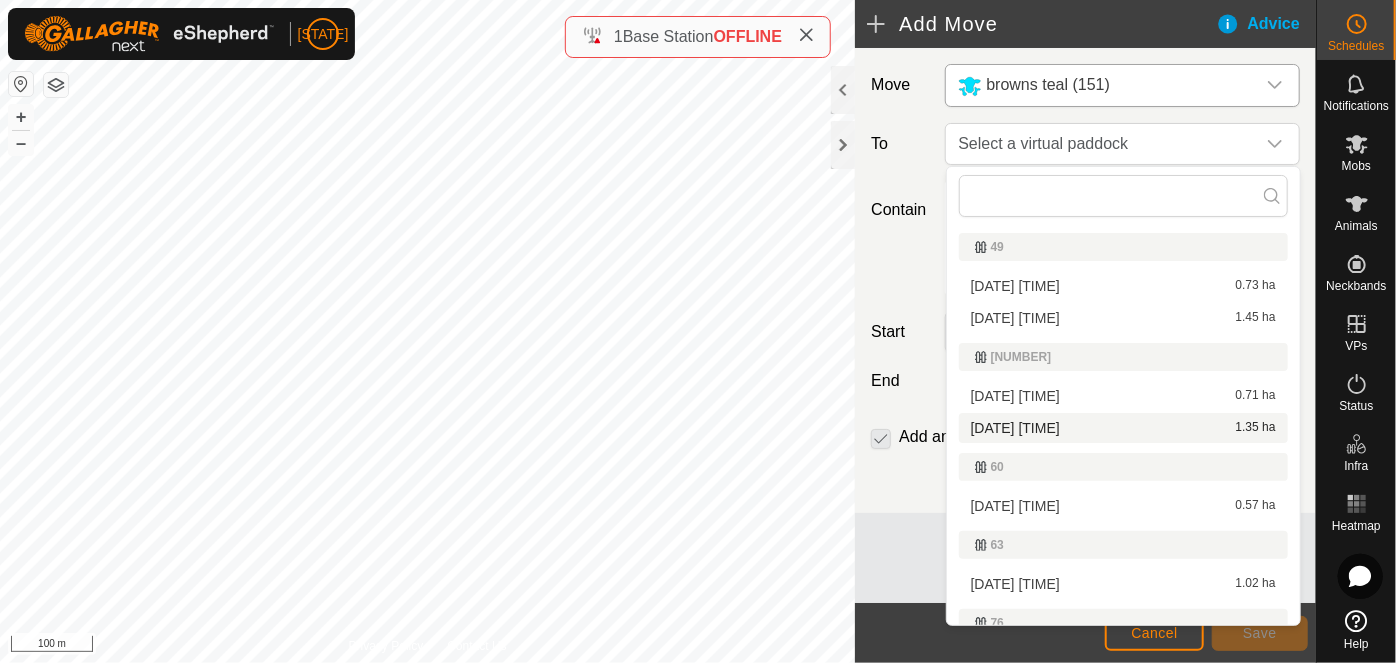 click on "[DATE] [TIME] [AREA]" at bounding box center [1123, 428] 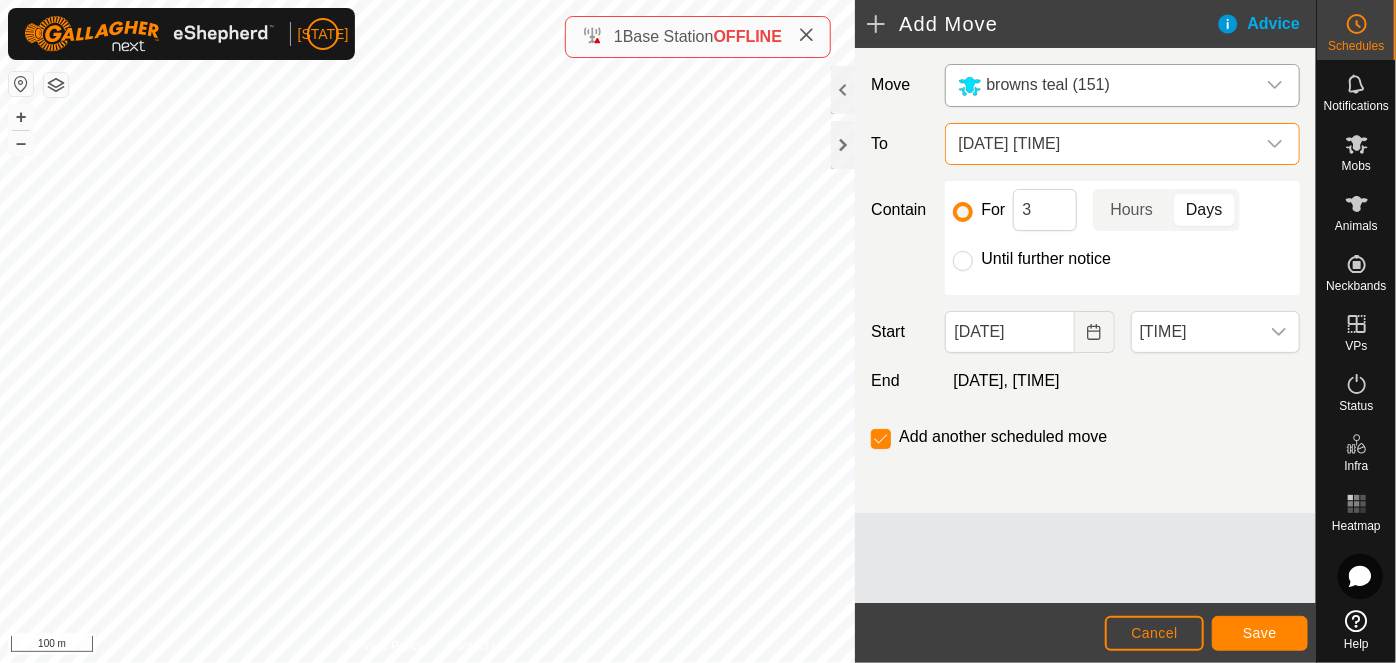 click on "For [DURATION] Days Until further notice" 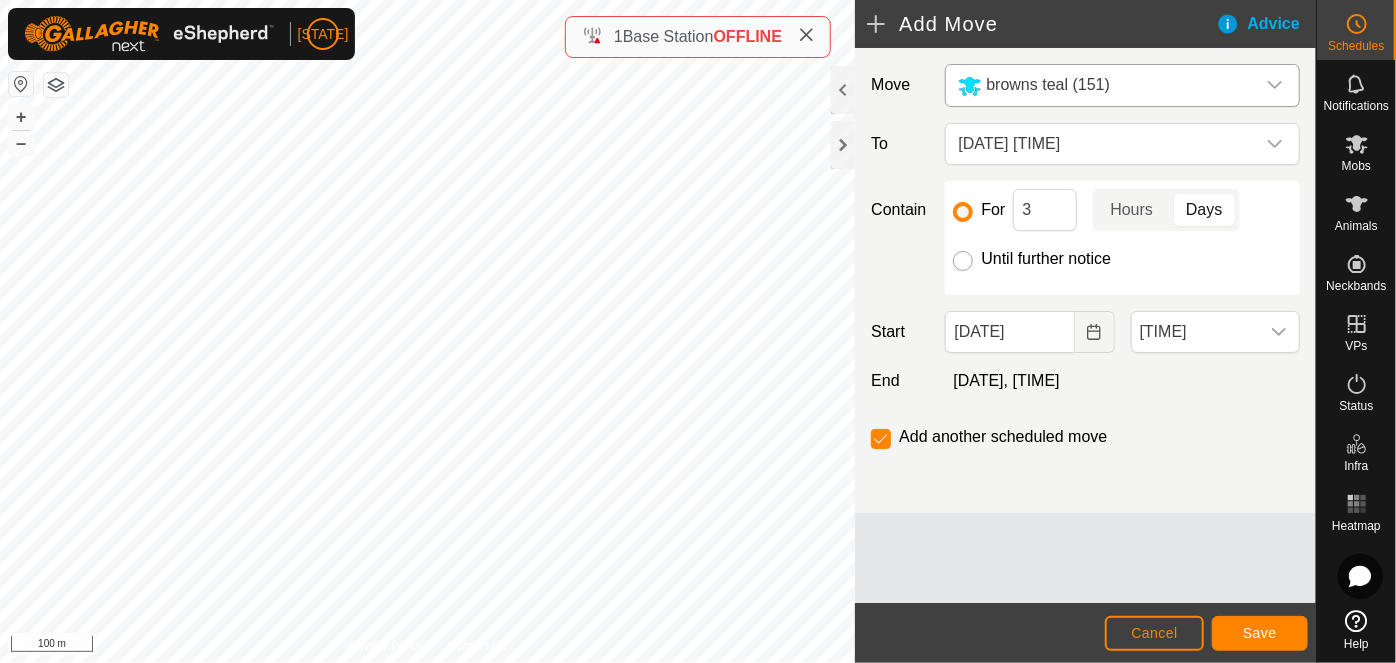 click on "Until further notice" at bounding box center (963, 261) 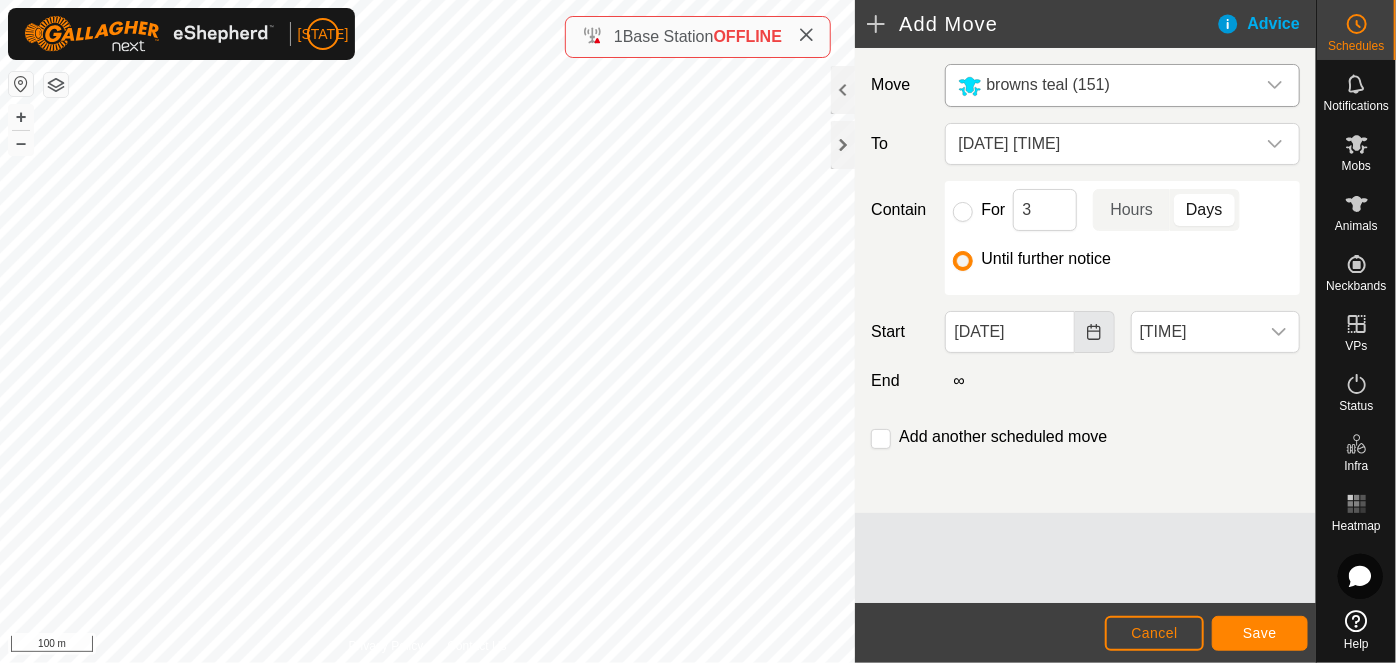 click 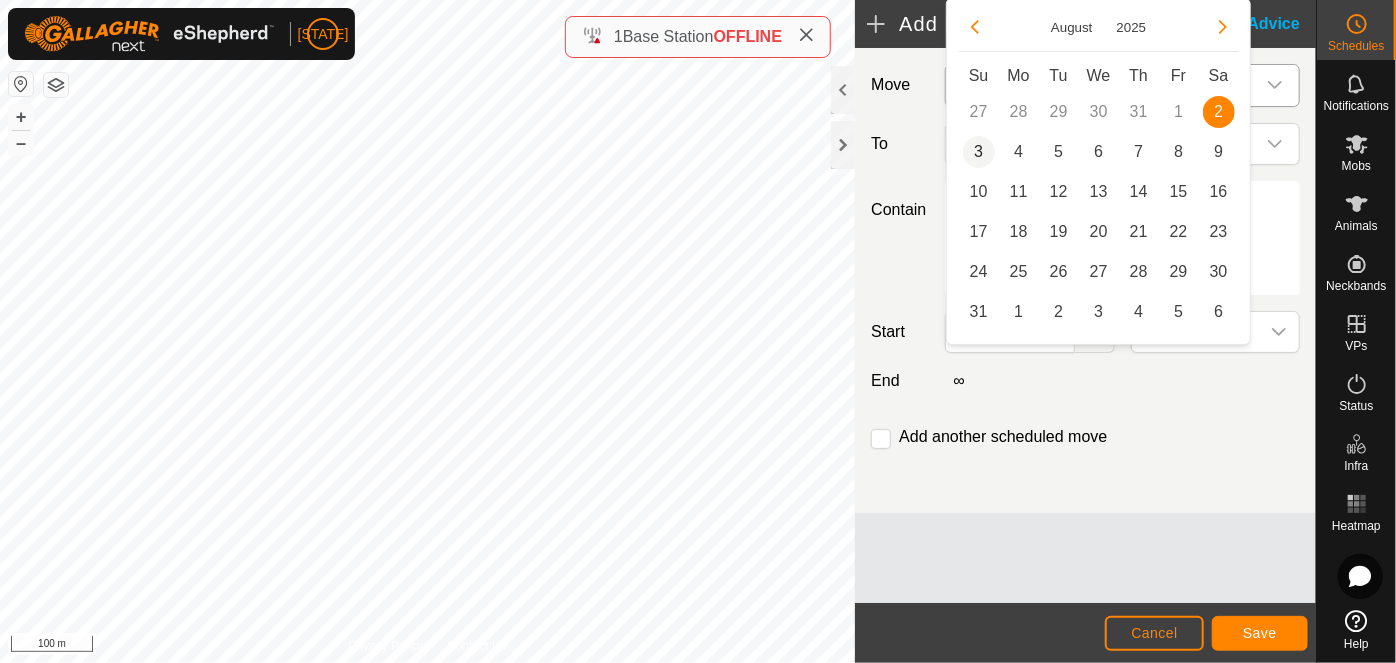 click on "3" at bounding box center (979, 152) 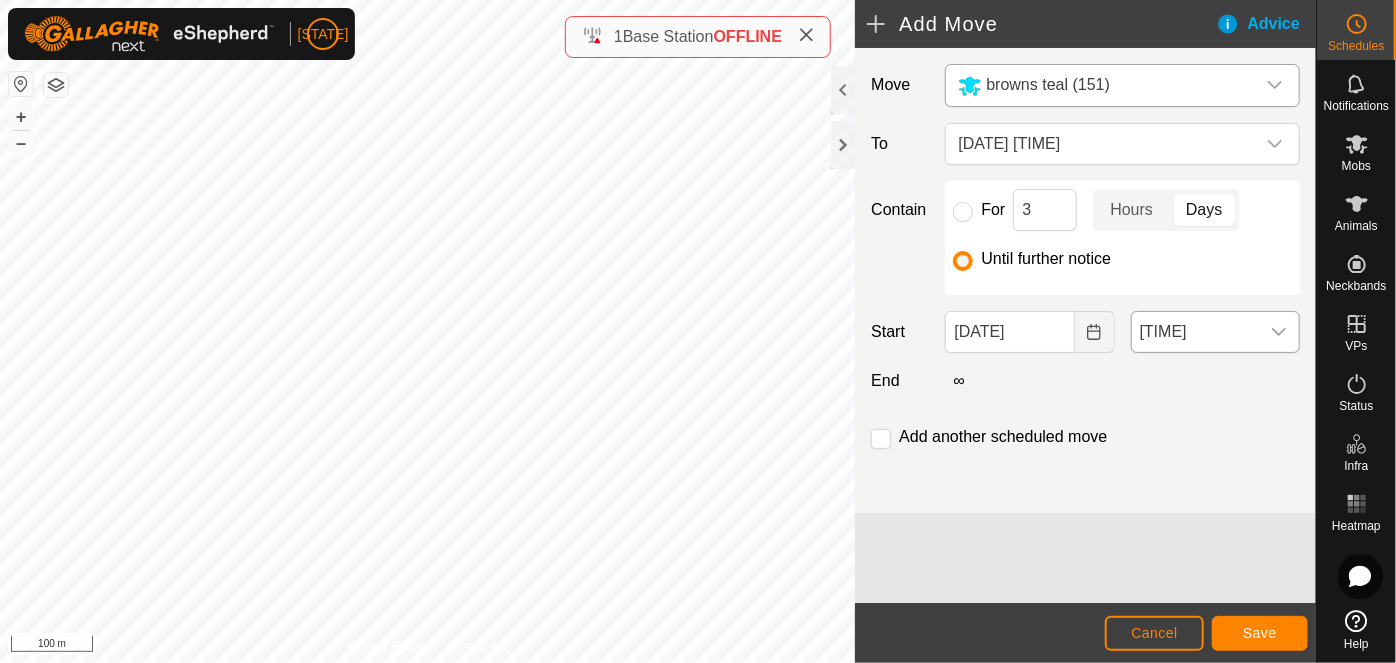 click at bounding box center [1279, 332] 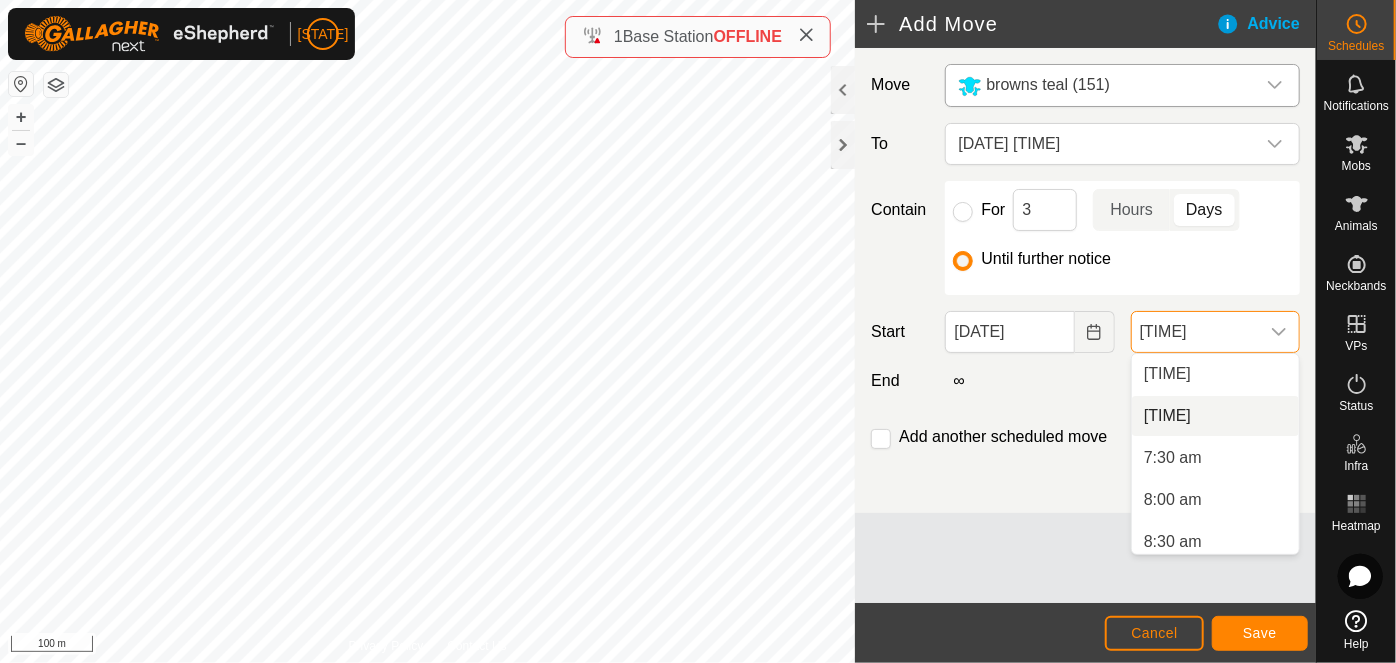 scroll, scrollTop: 546, scrollLeft: 0, axis: vertical 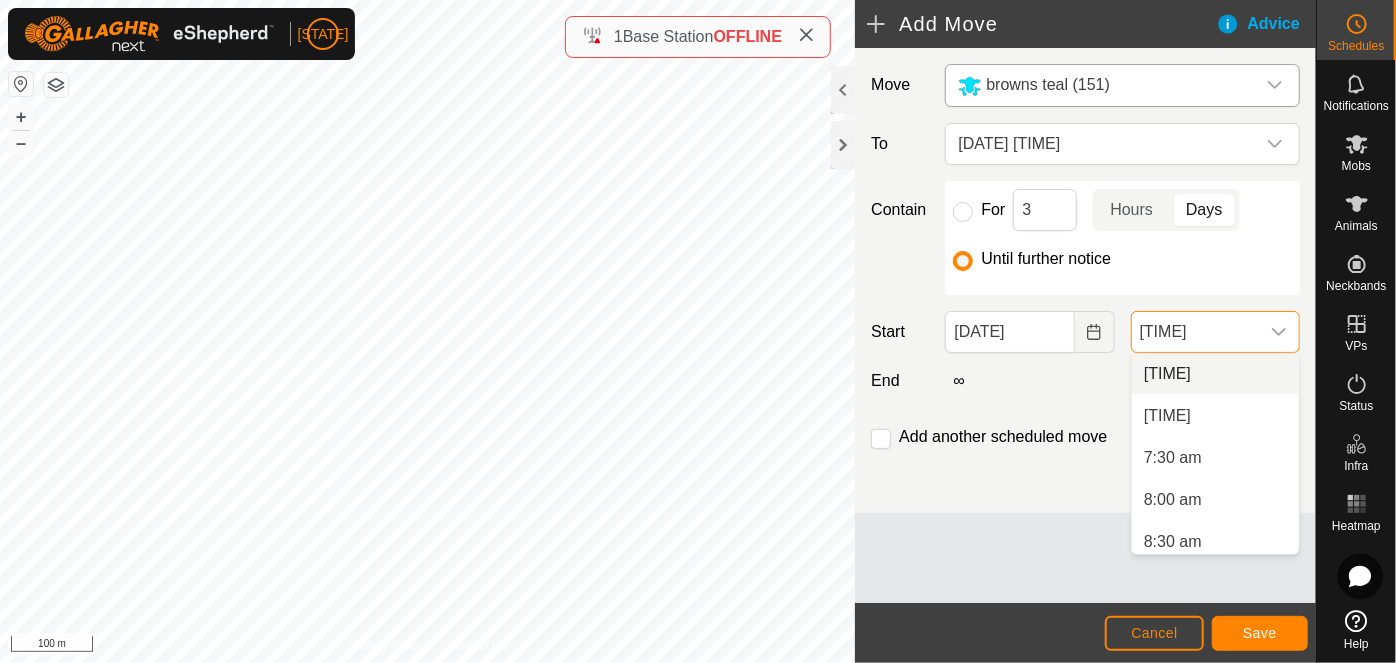 click on "[TIME]" at bounding box center [1215, 374] 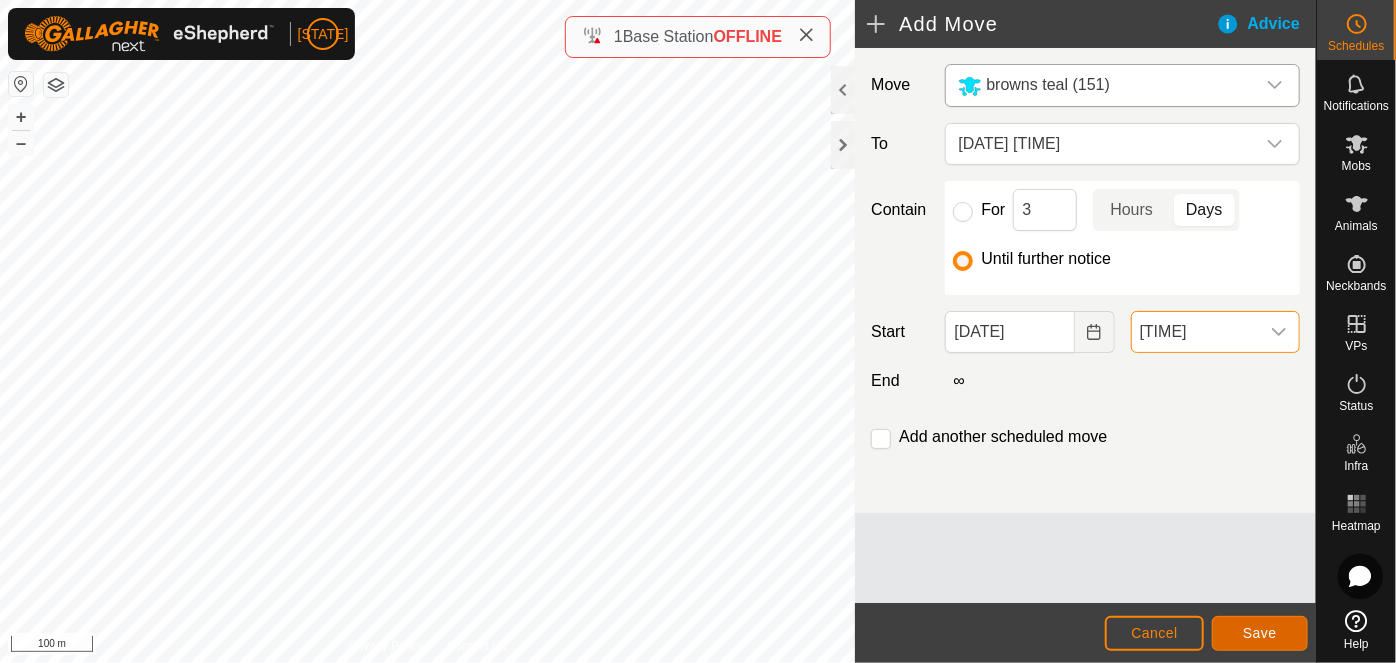 click on "Save" 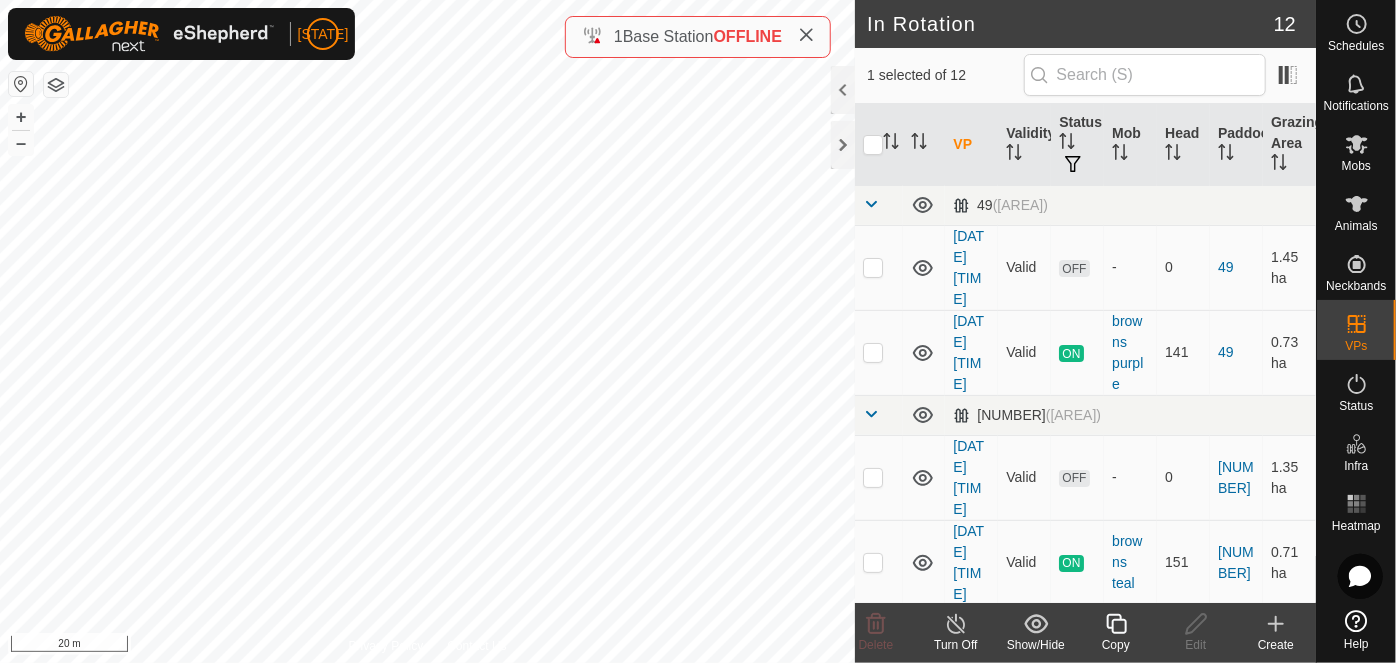 click 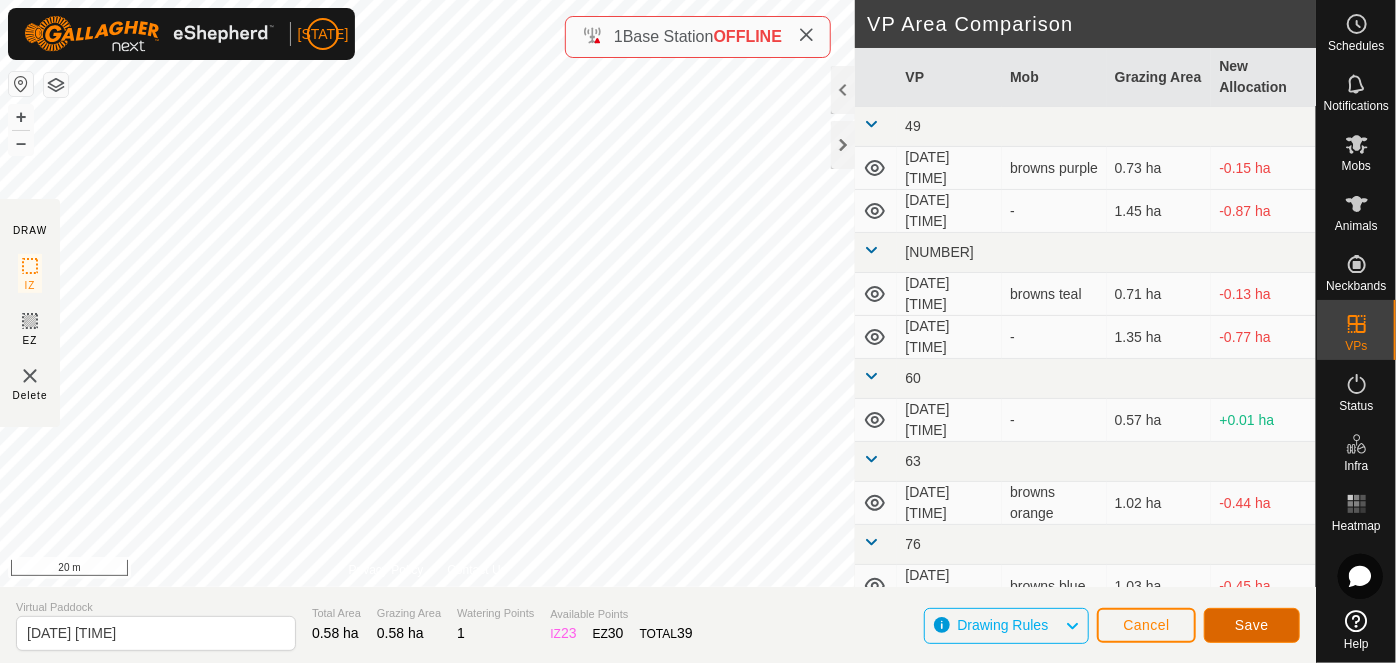 click on "Save" 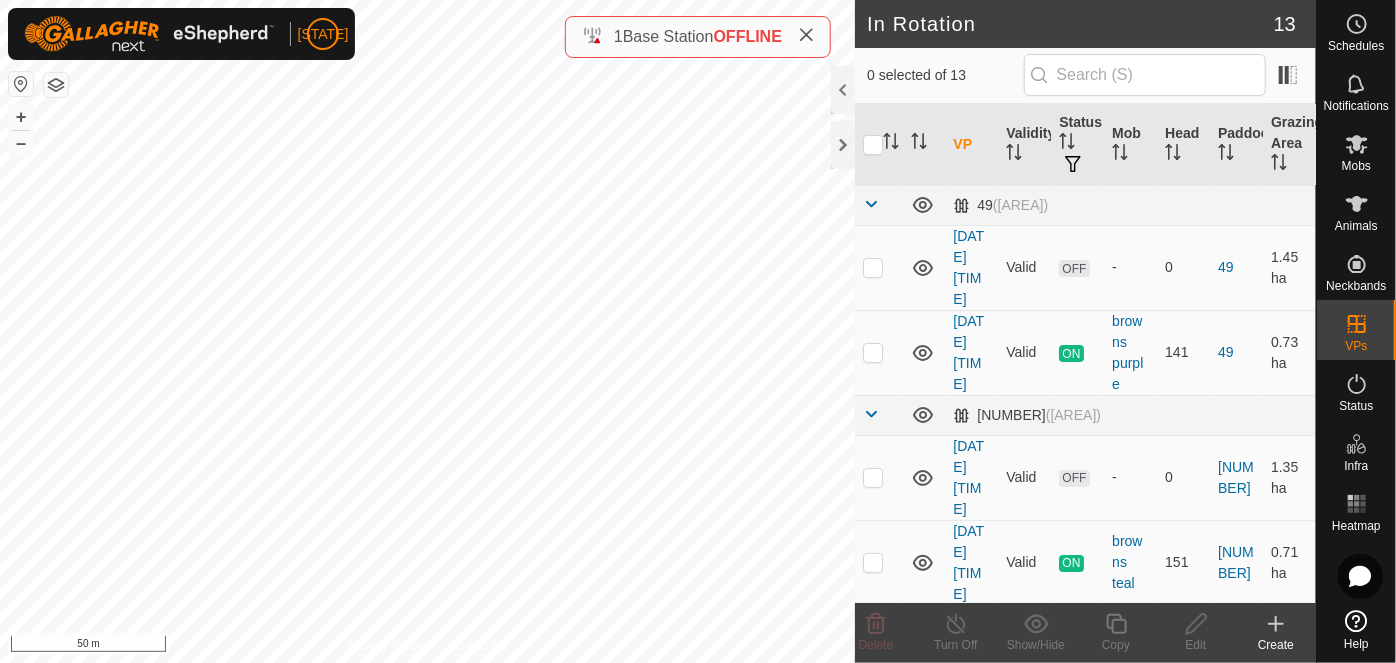 checkbox on "true" 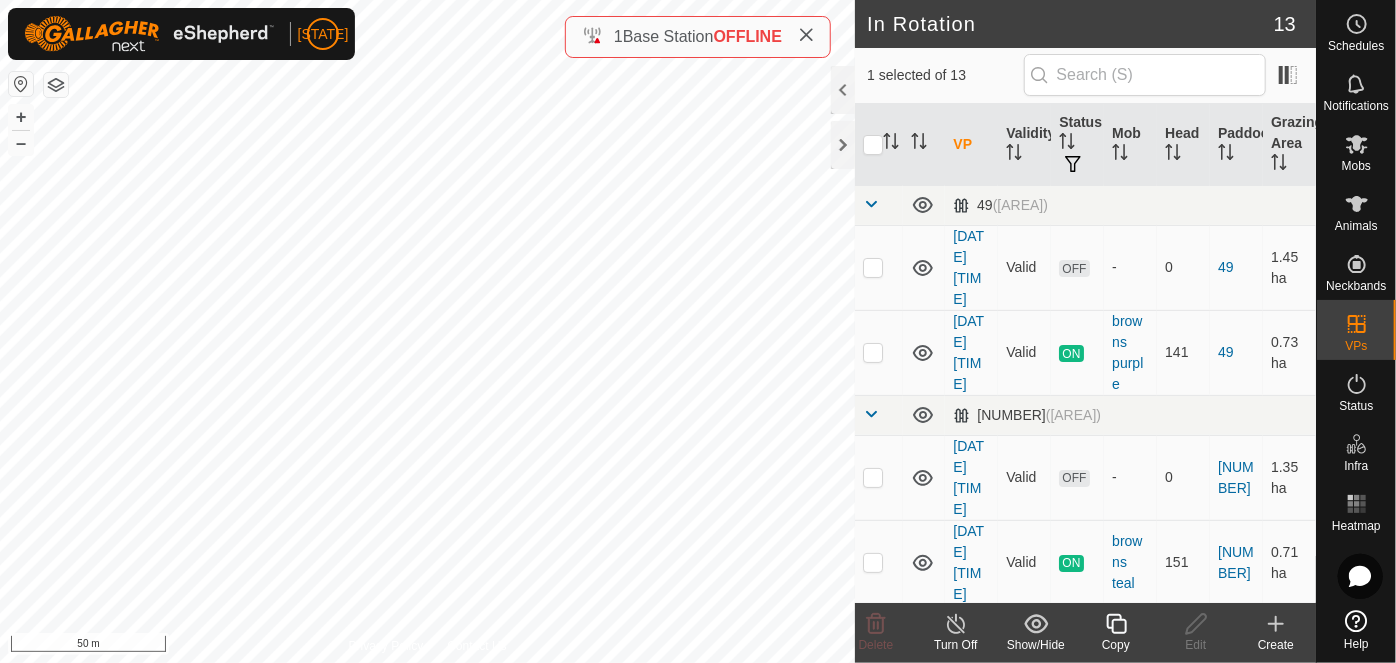 click 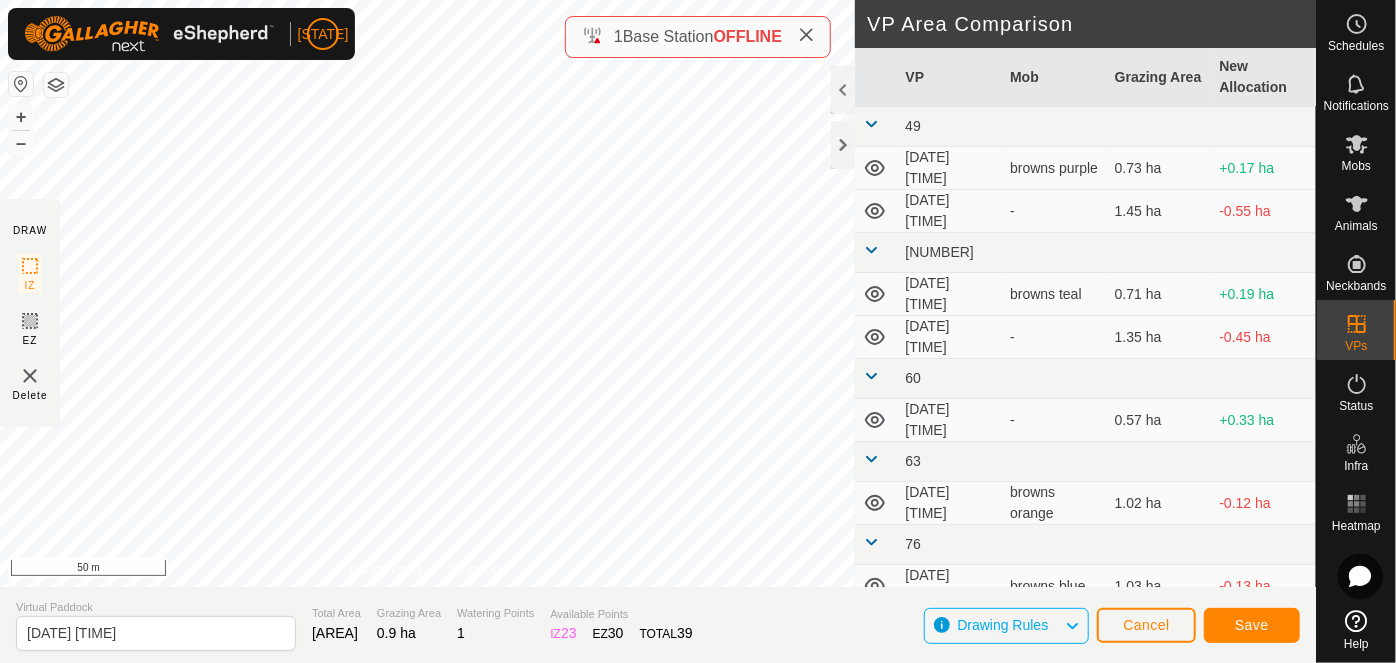type on "[DATE] [TIME]" 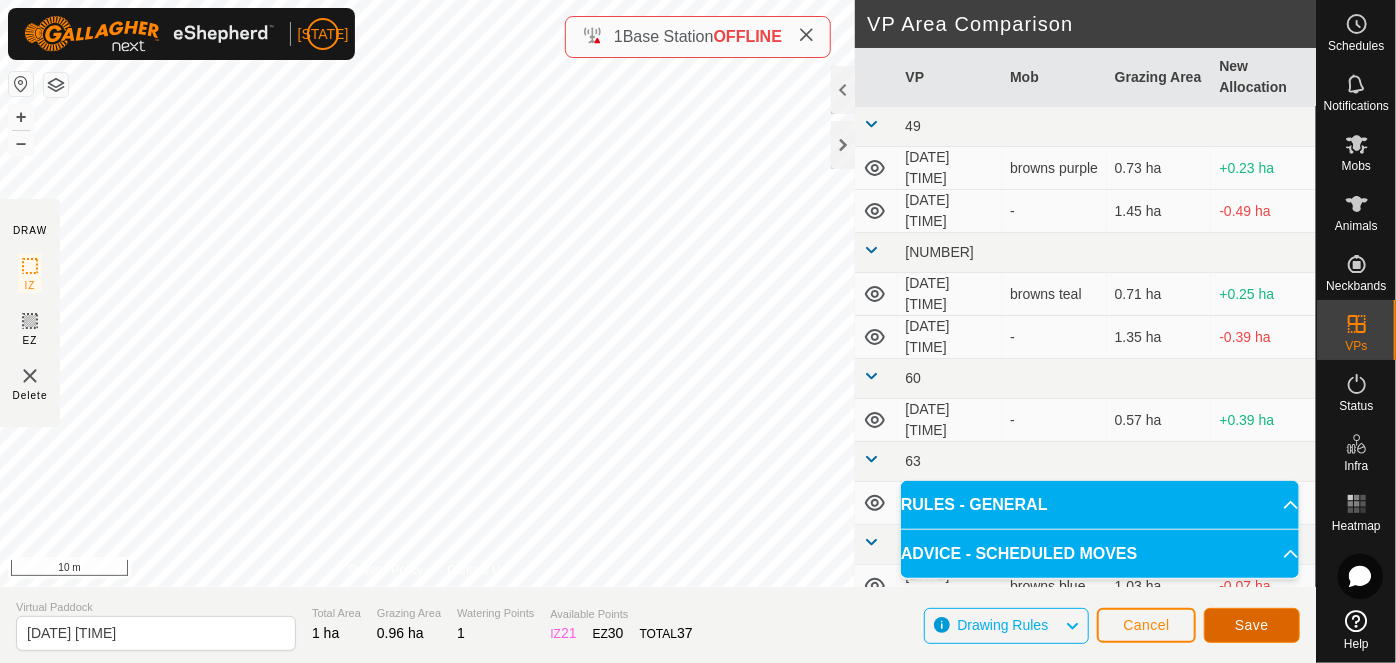 click on "Save" 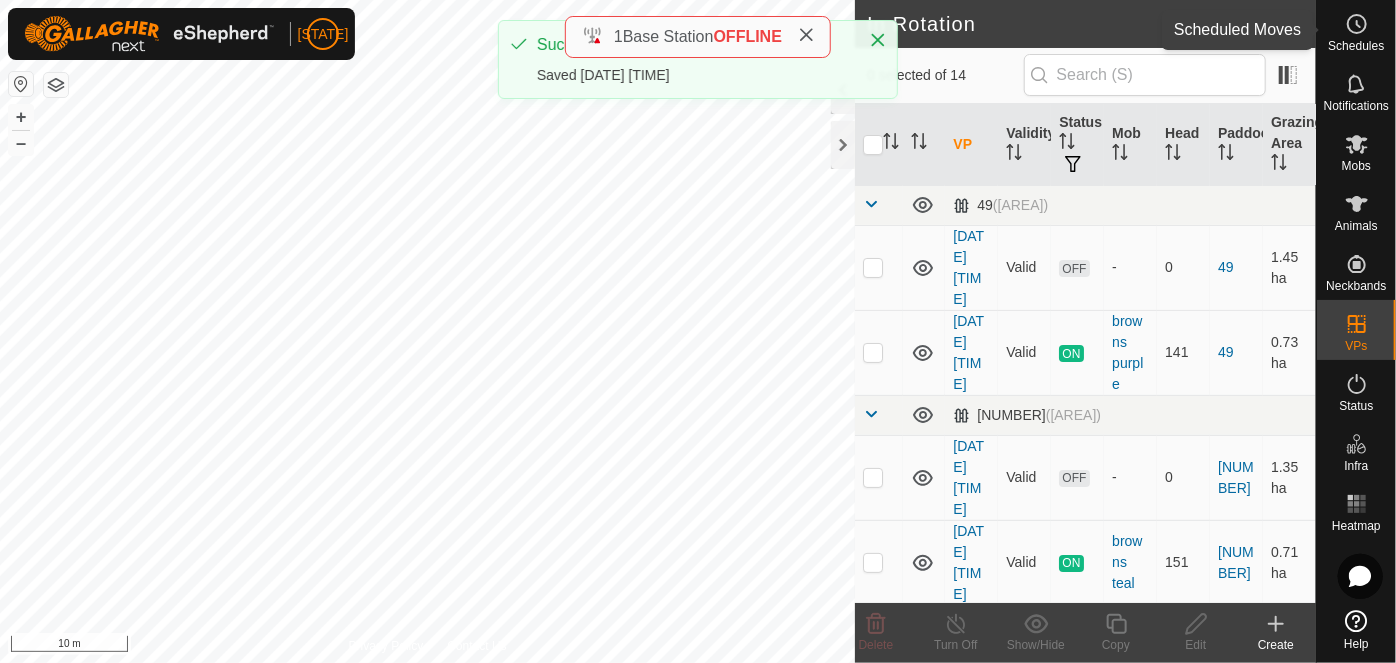 click 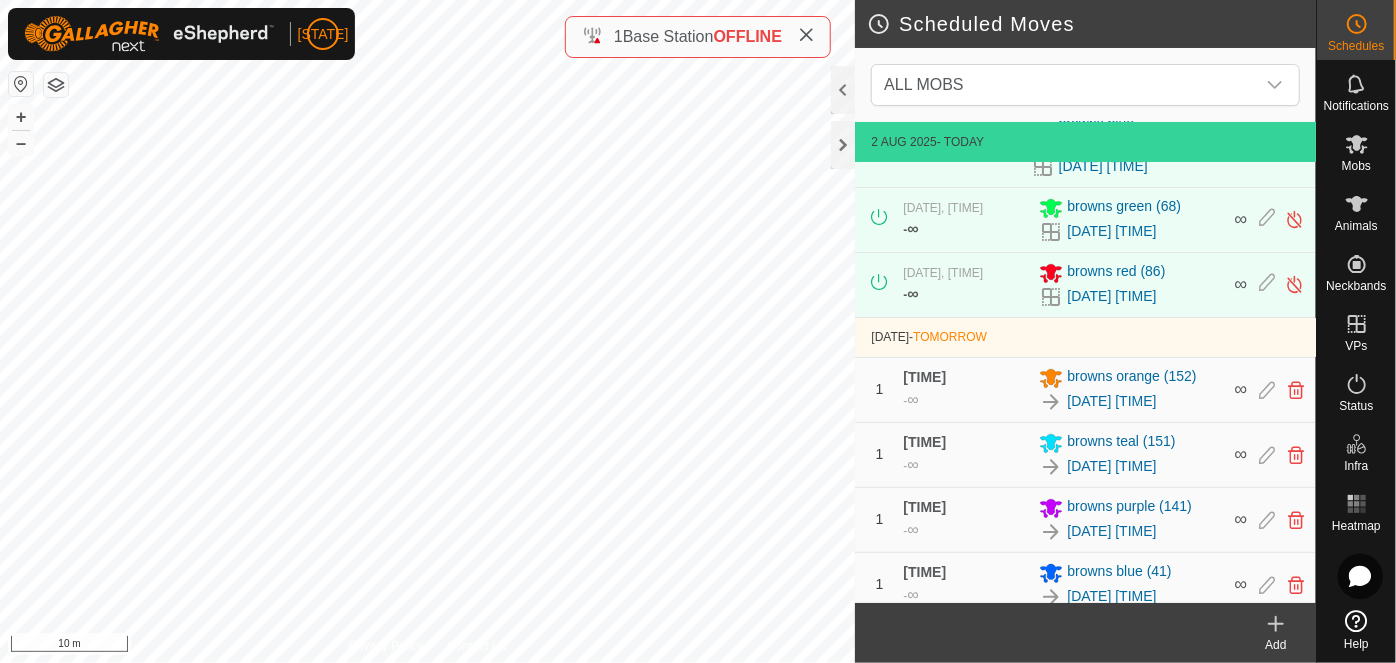 scroll, scrollTop: 87, scrollLeft: 0, axis: vertical 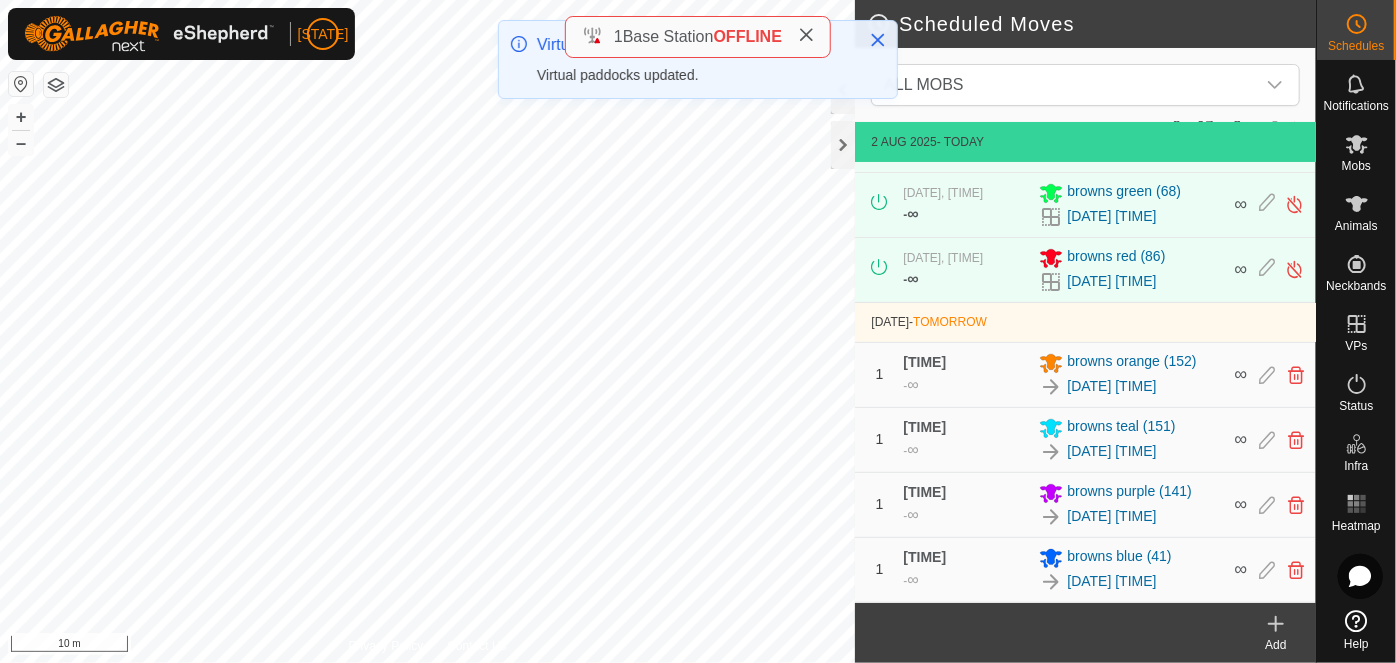 click 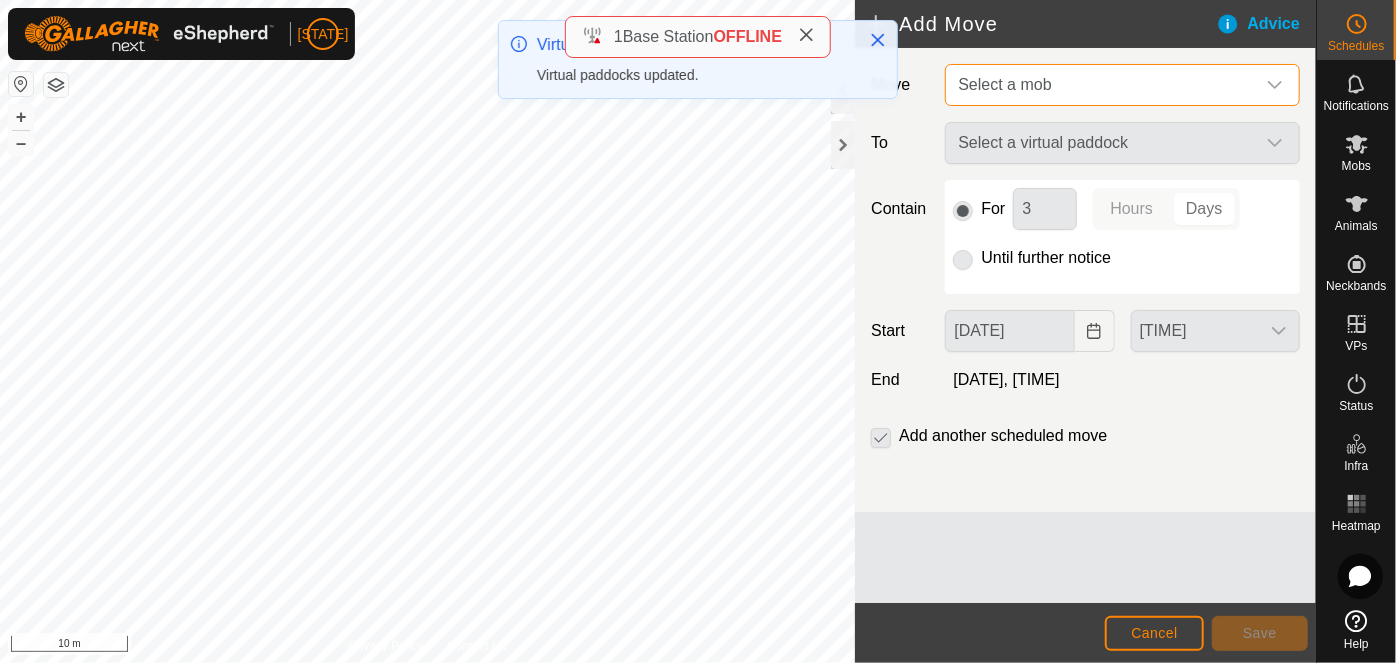 click on "Select a mob" at bounding box center (1004, 84) 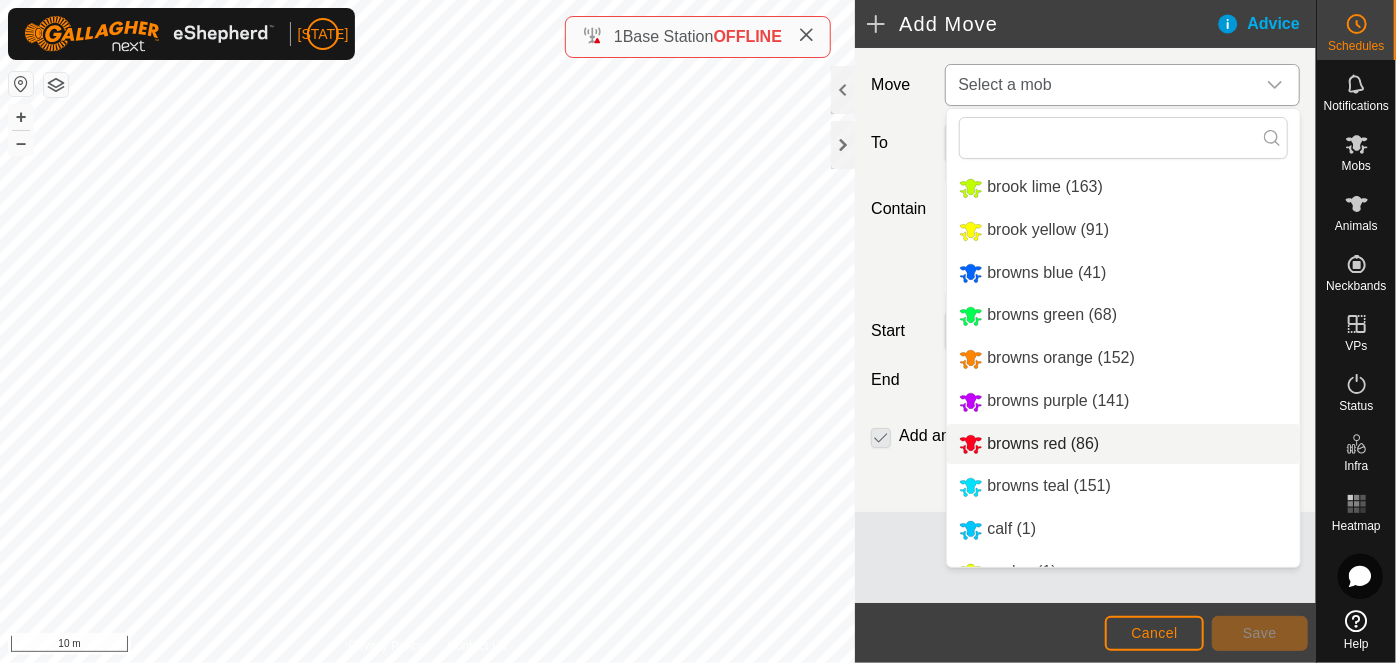 click on "browns red (86)" at bounding box center (1123, 444) 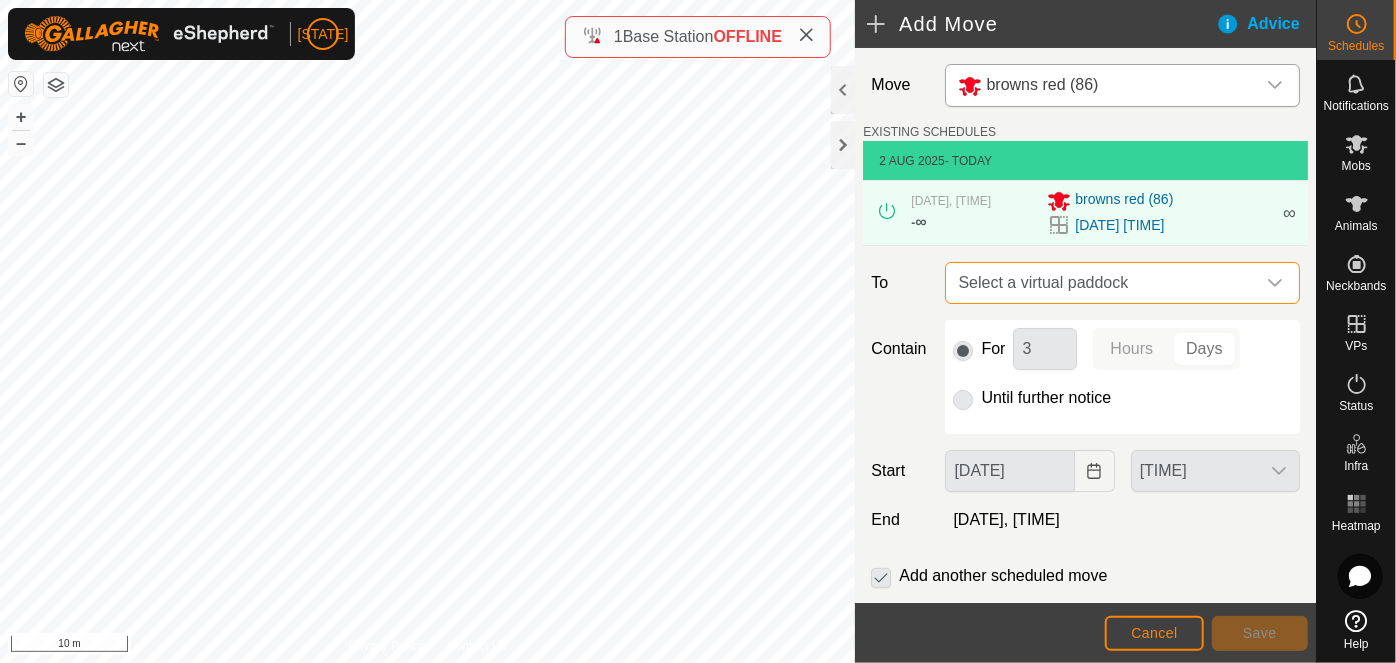 click on "Select a virtual paddock" at bounding box center (1102, 283) 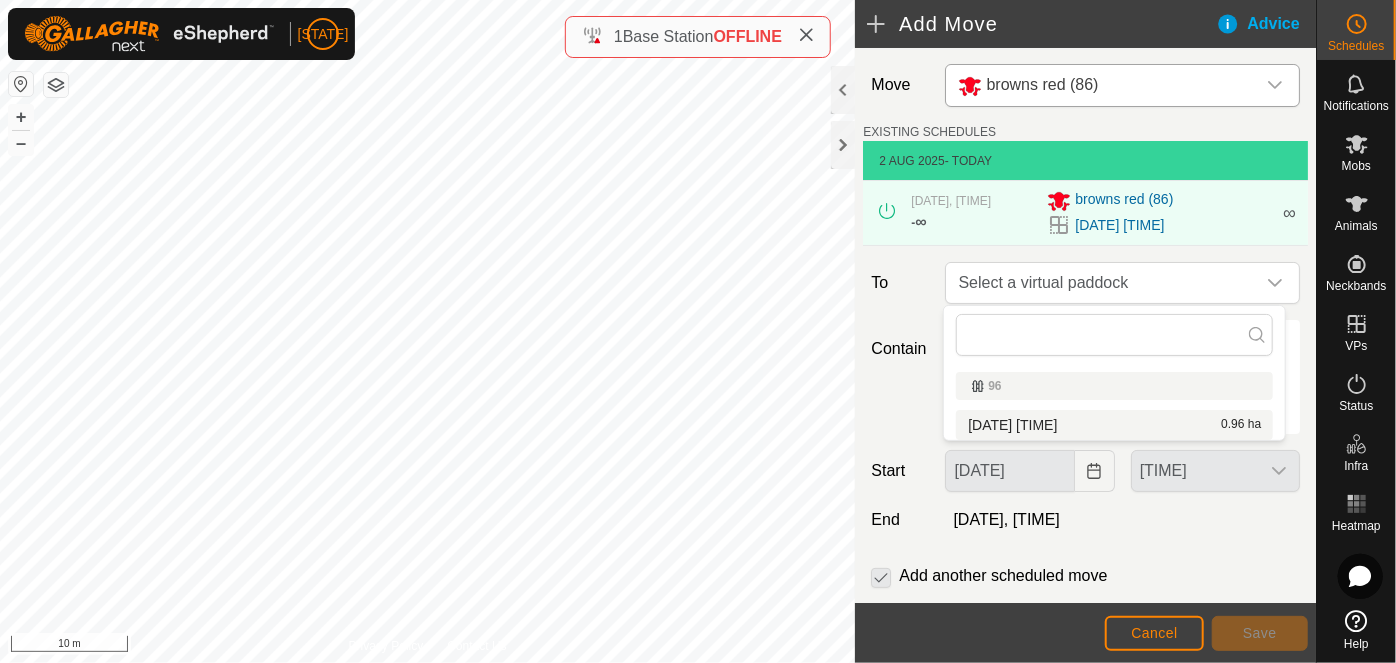 click on "[DATE] [TIME] [AREA]" at bounding box center [1114, 425] 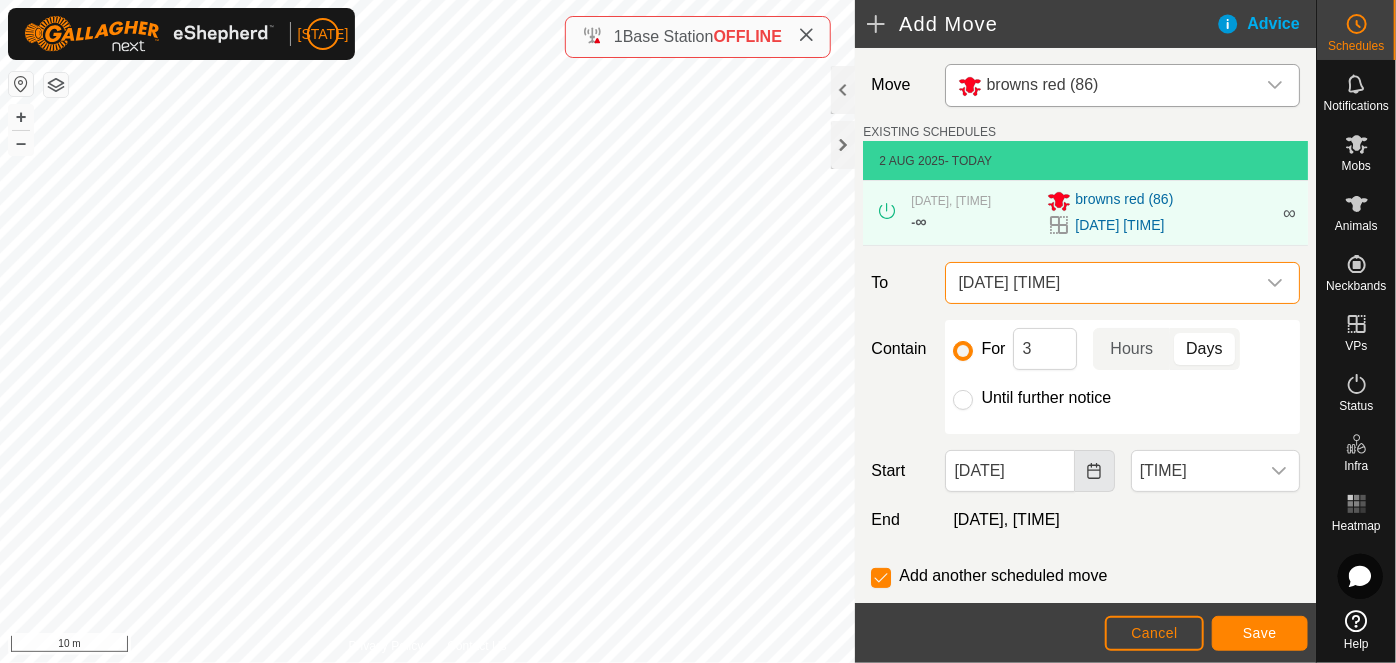 click 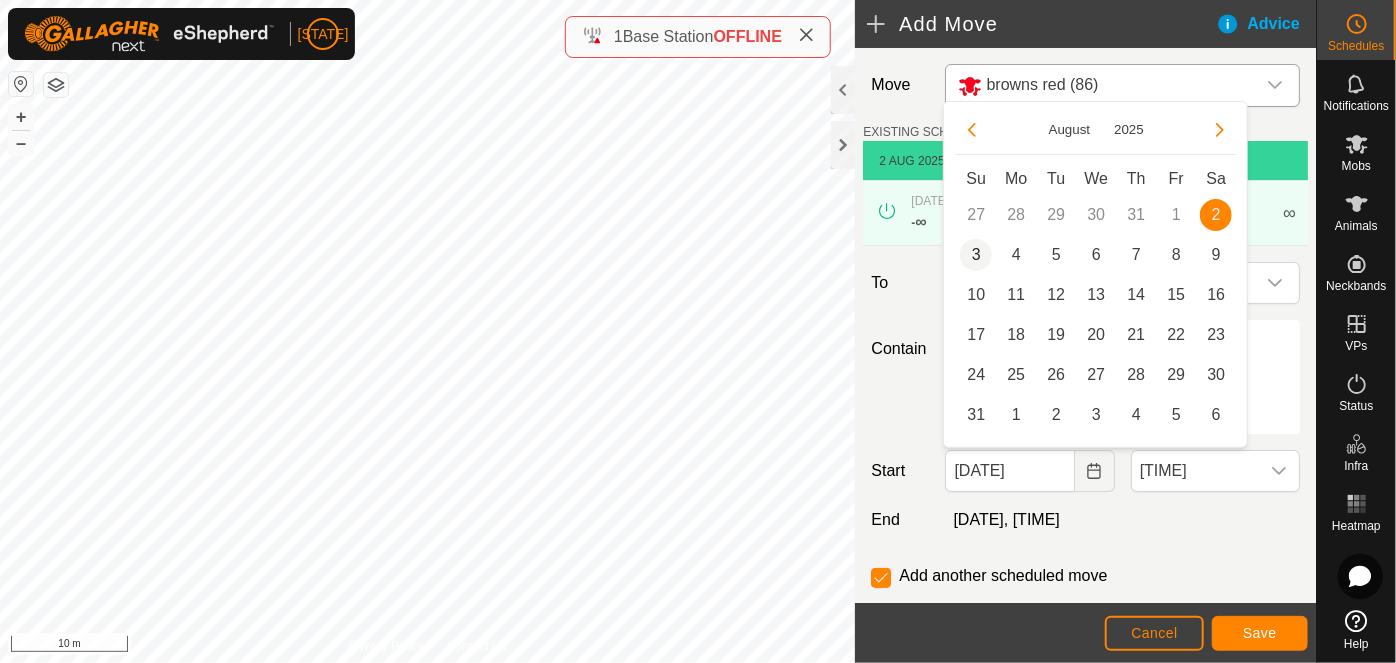 click on "3" at bounding box center (976, 255) 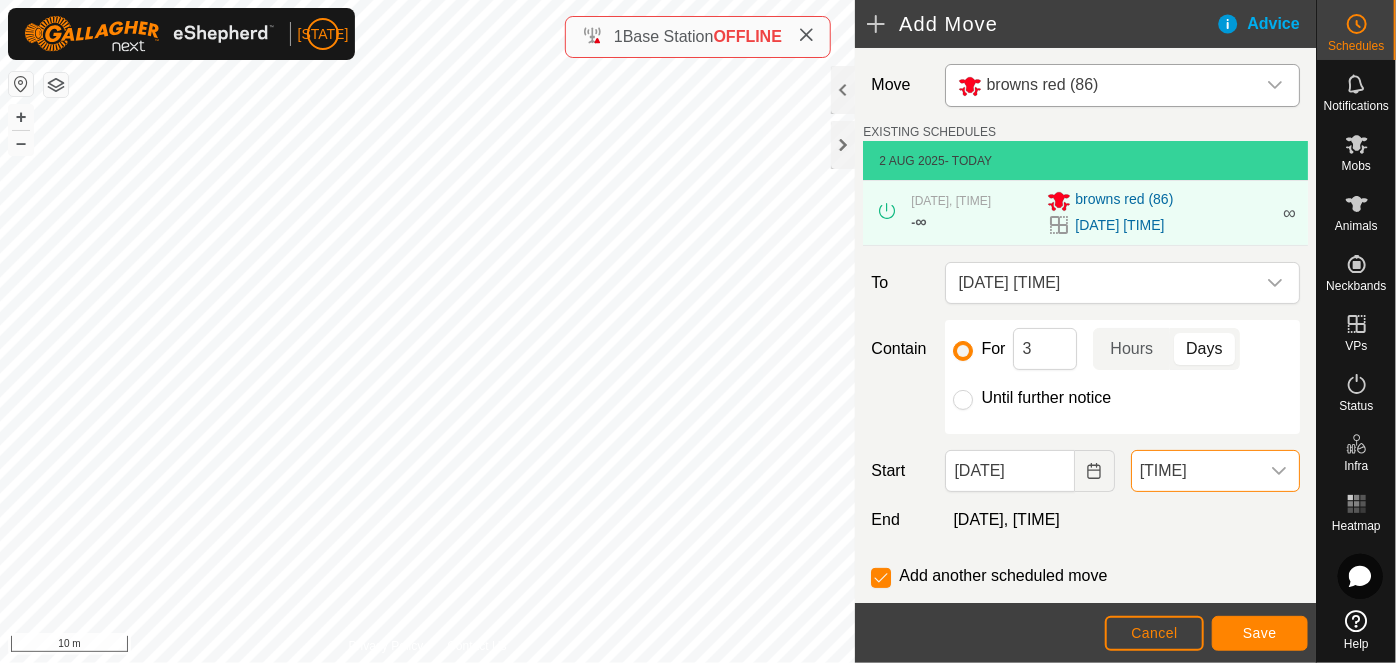 click on "[TIME]" at bounding box center [1195, 471] 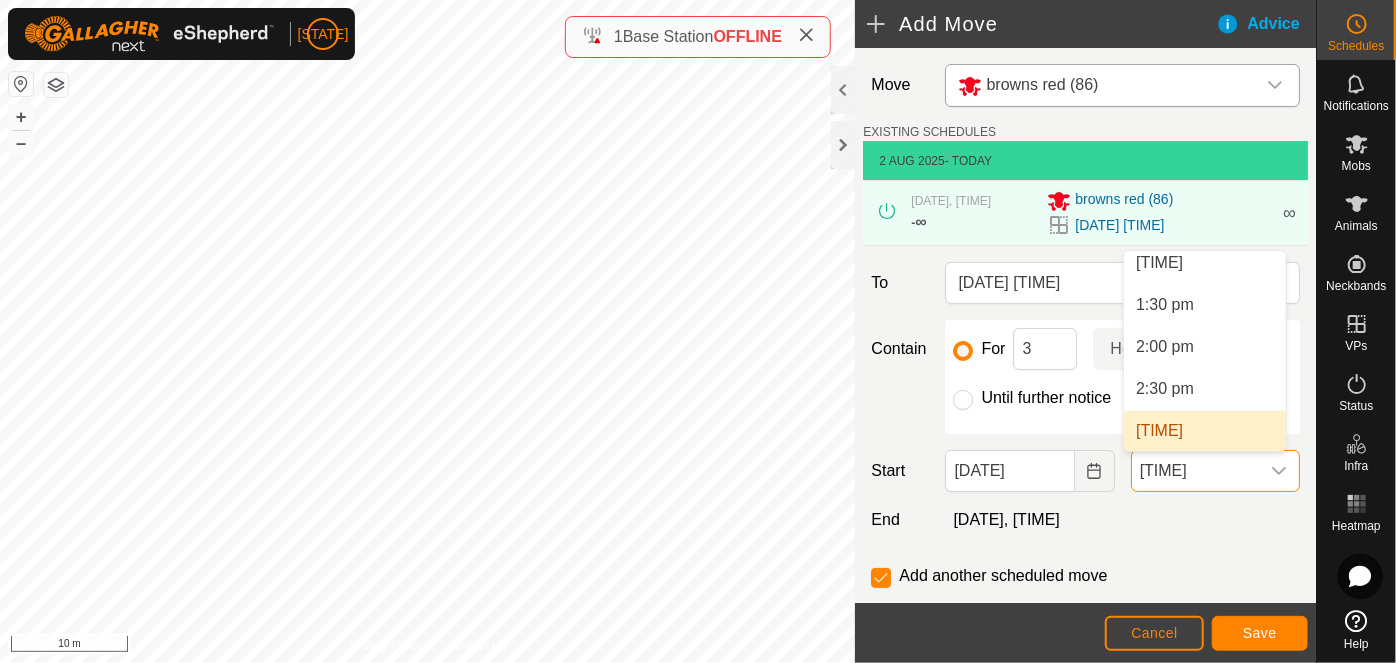 scroll, scrollTop: 1074, scrollLeft: 0, axis: vertical 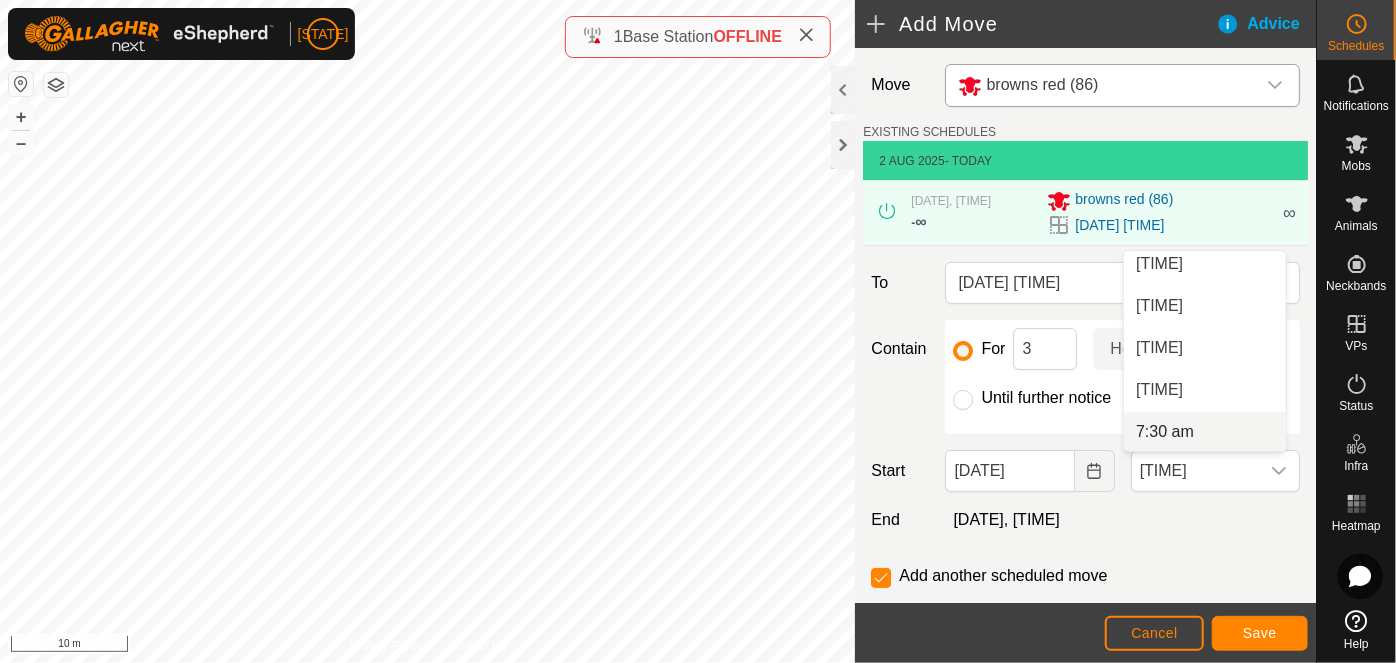 click on "7:30 am" at bounding box center (1205, 432) 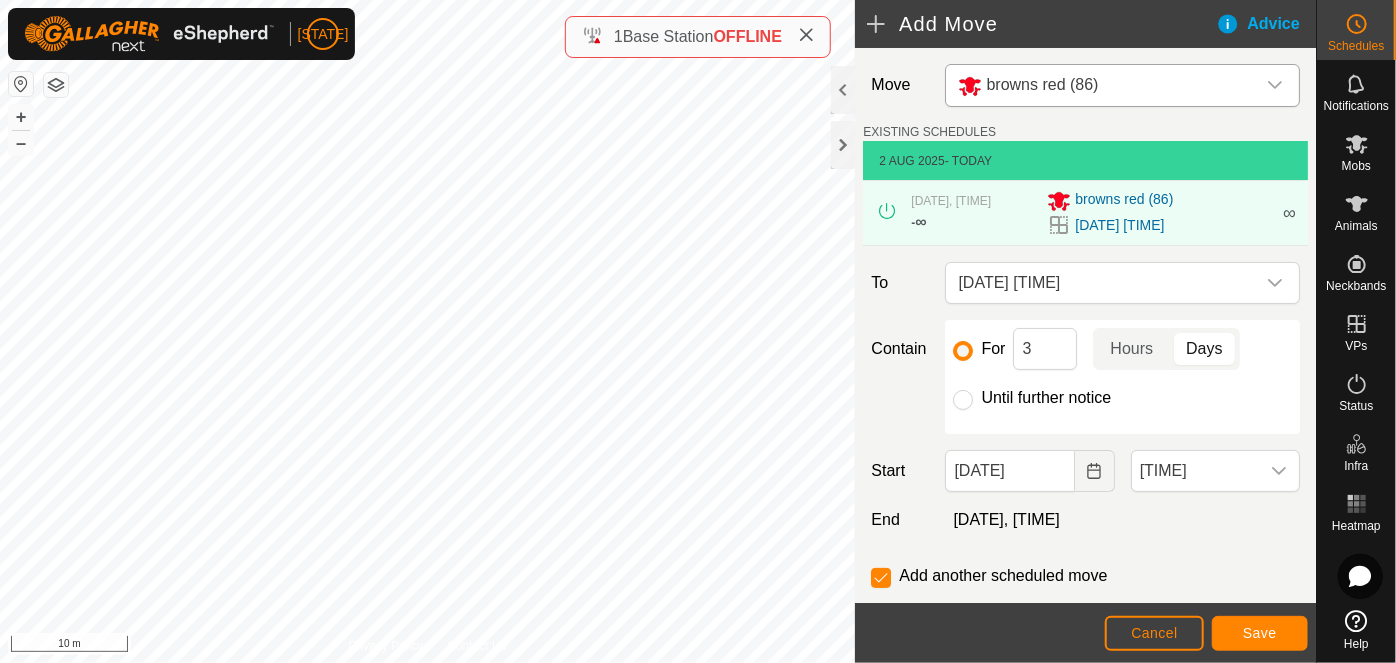 scroll, scrollTop: 1100, scrollLeft: 0, axis: vertical 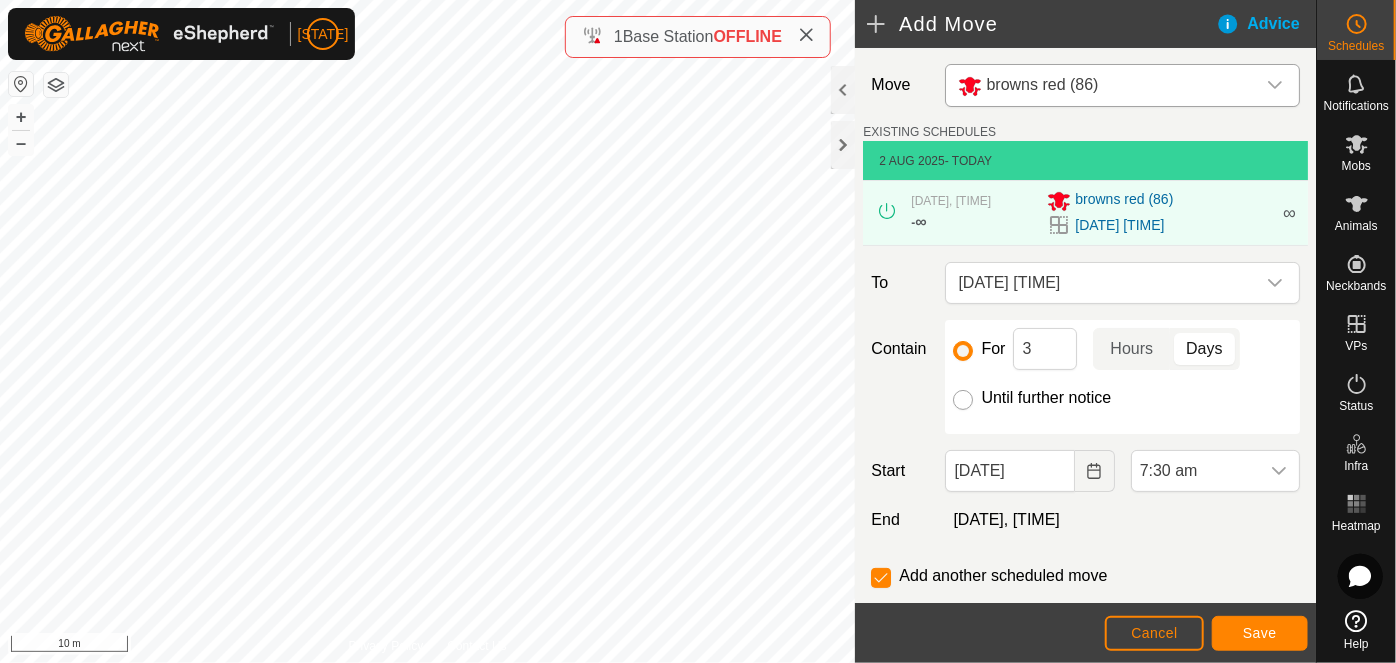 click on "Until further notice" at bounding box center (963, 400) 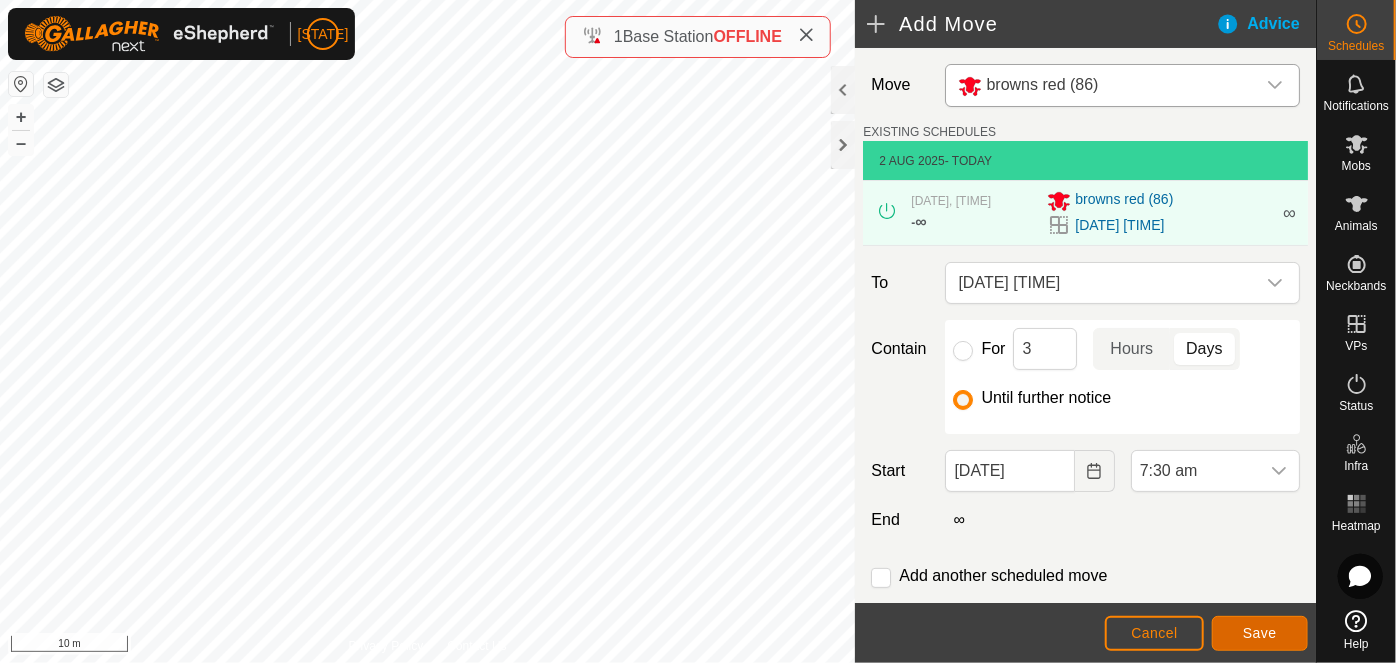 click on "Save" 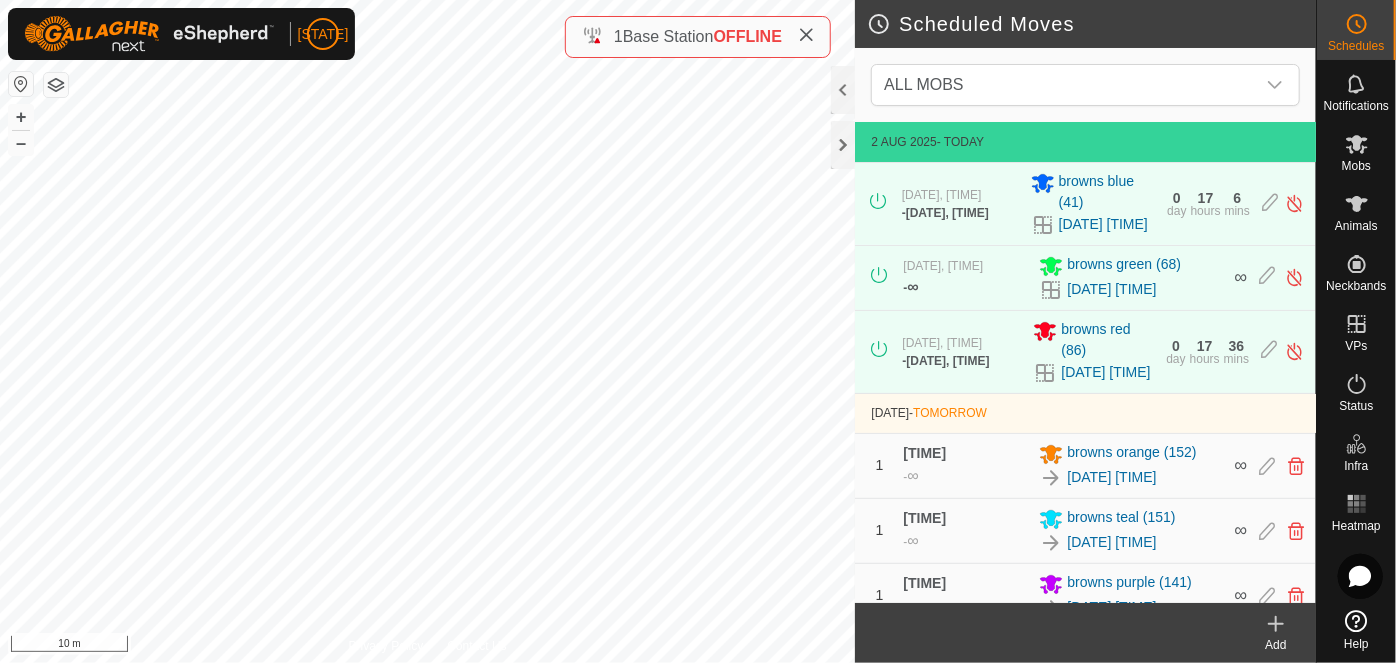 click 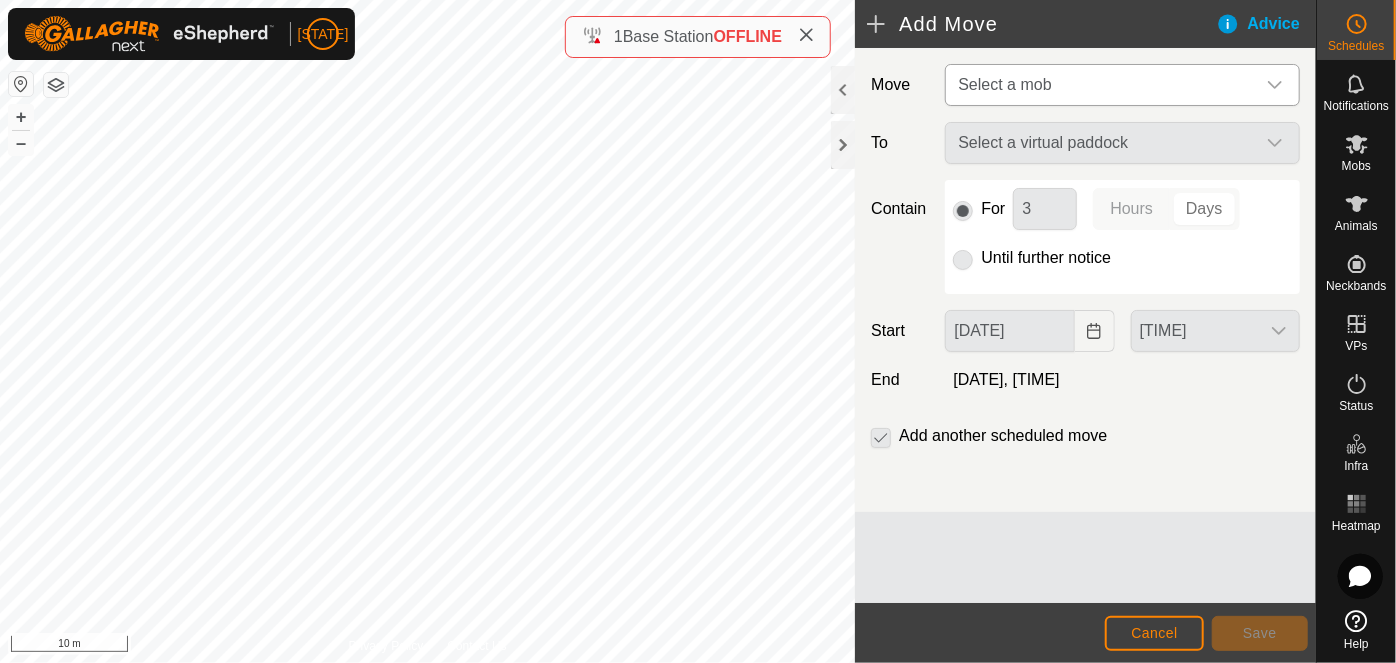 click on "Select a mob" at bounding box center [1004, 84] 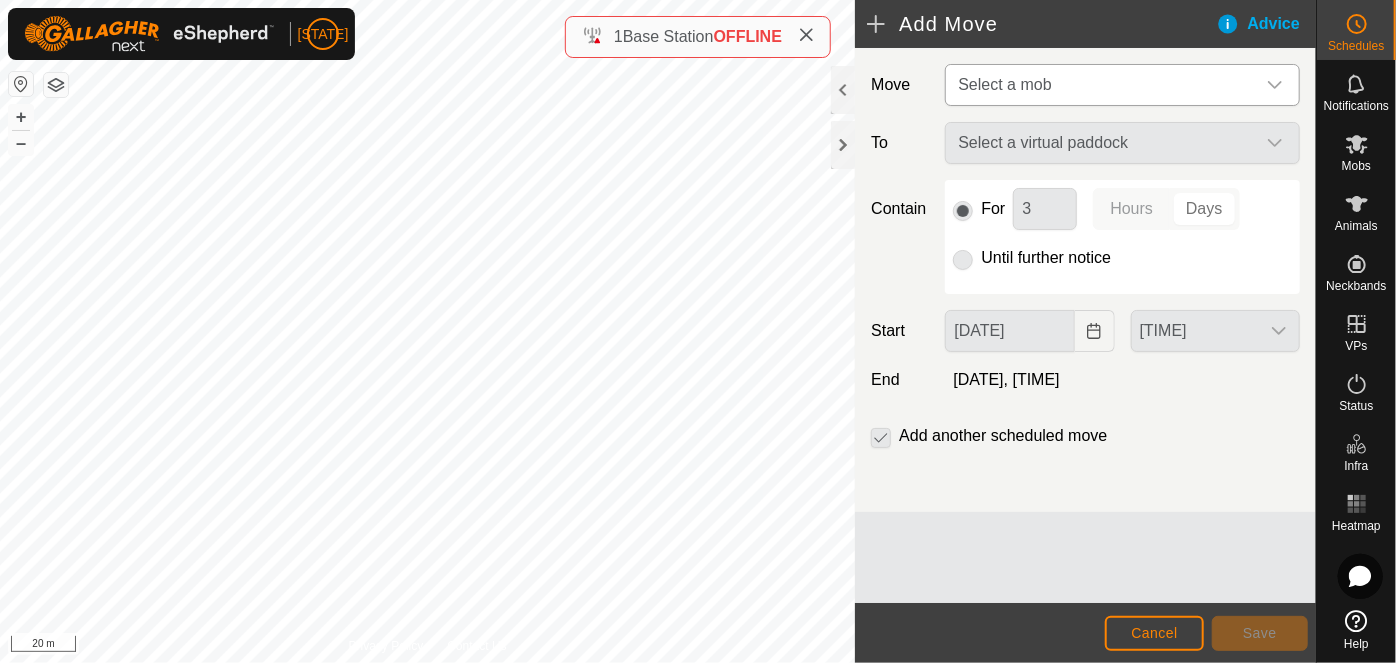 click on "Select a mob" at bounding box center (1004, 84) 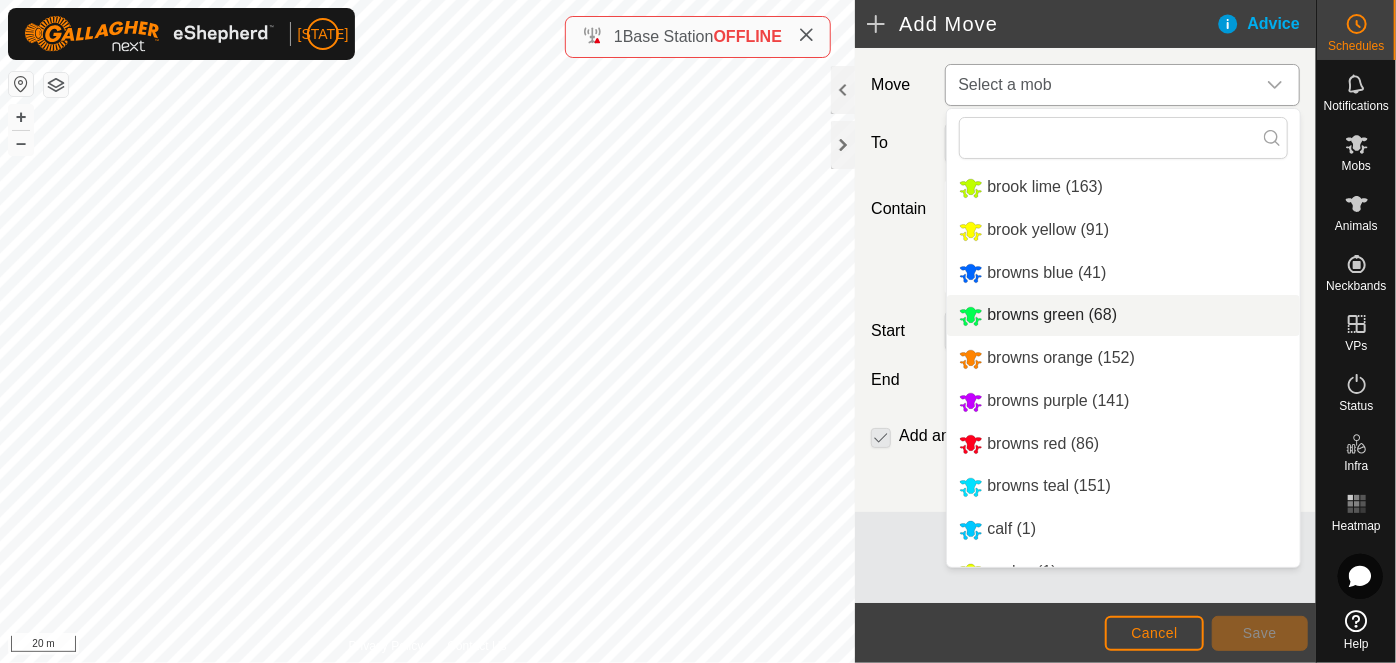 click on "browns green (68)" at bounding box center (1123, 315) 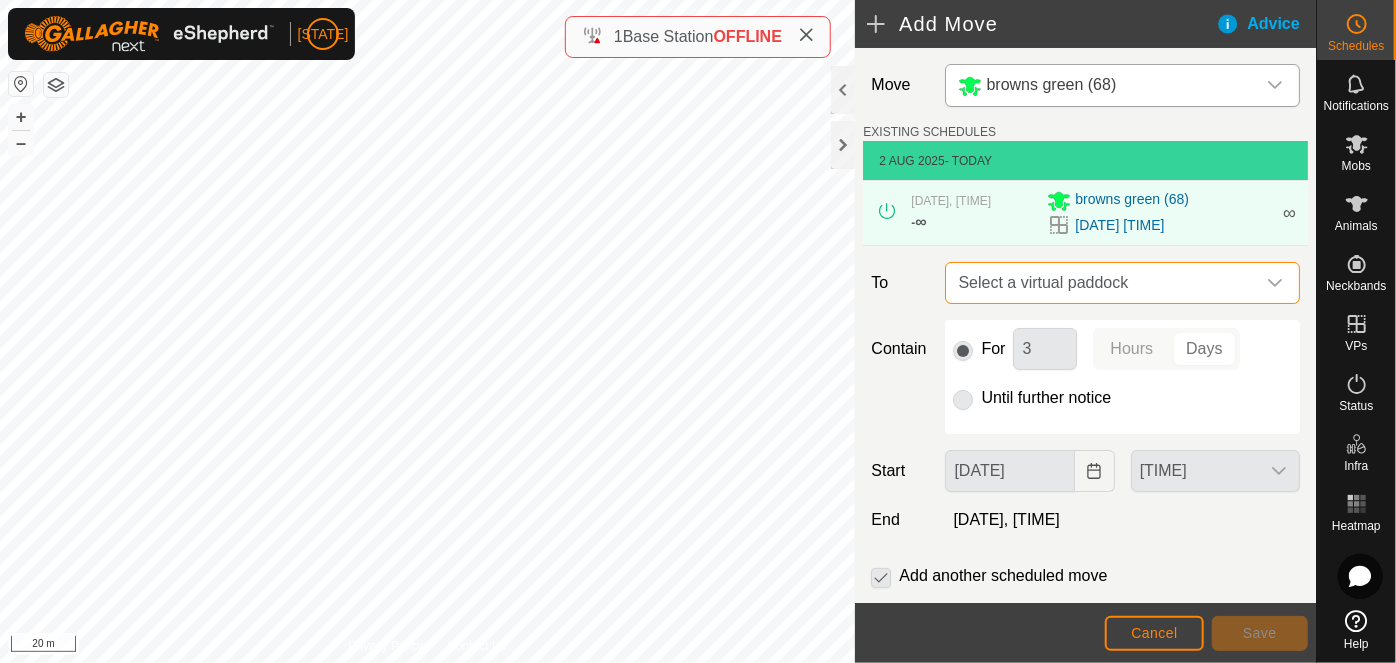 click on "Select a virtual paddock" at bounding box center (1102, 283) 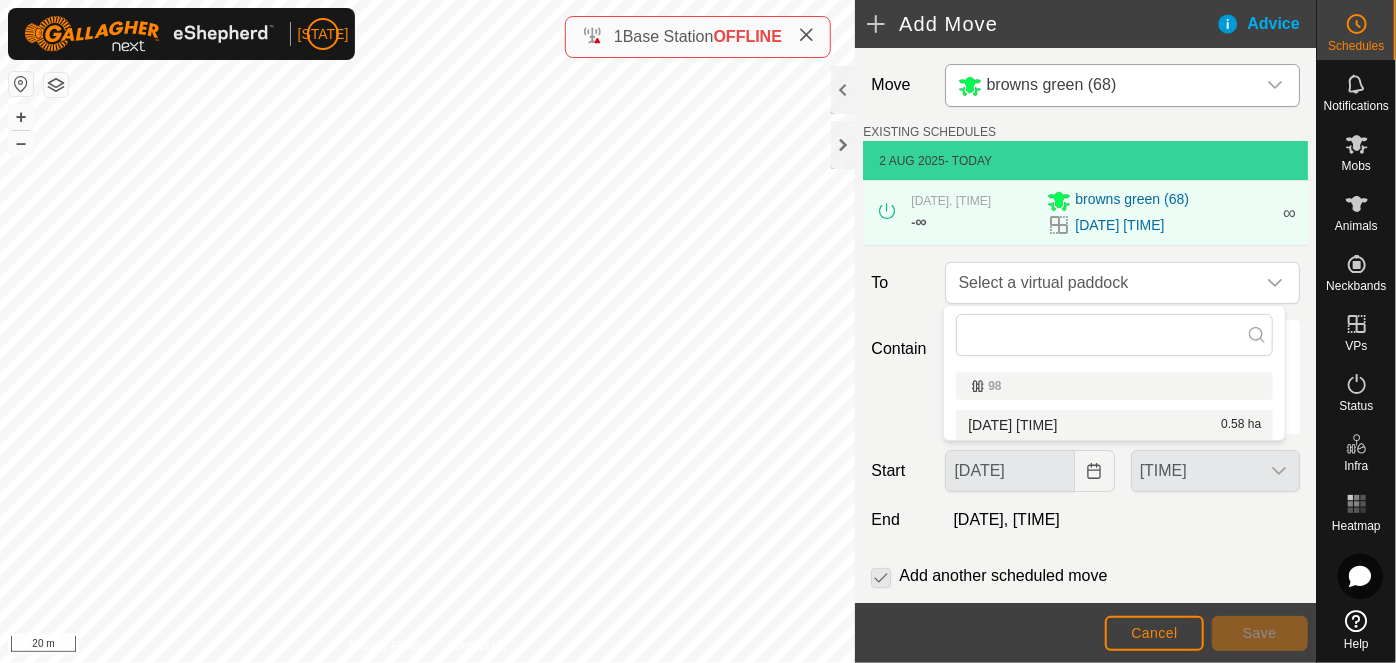 click on "[DATE] [TIME] [AREA]" at bounding box center [1114, 425] 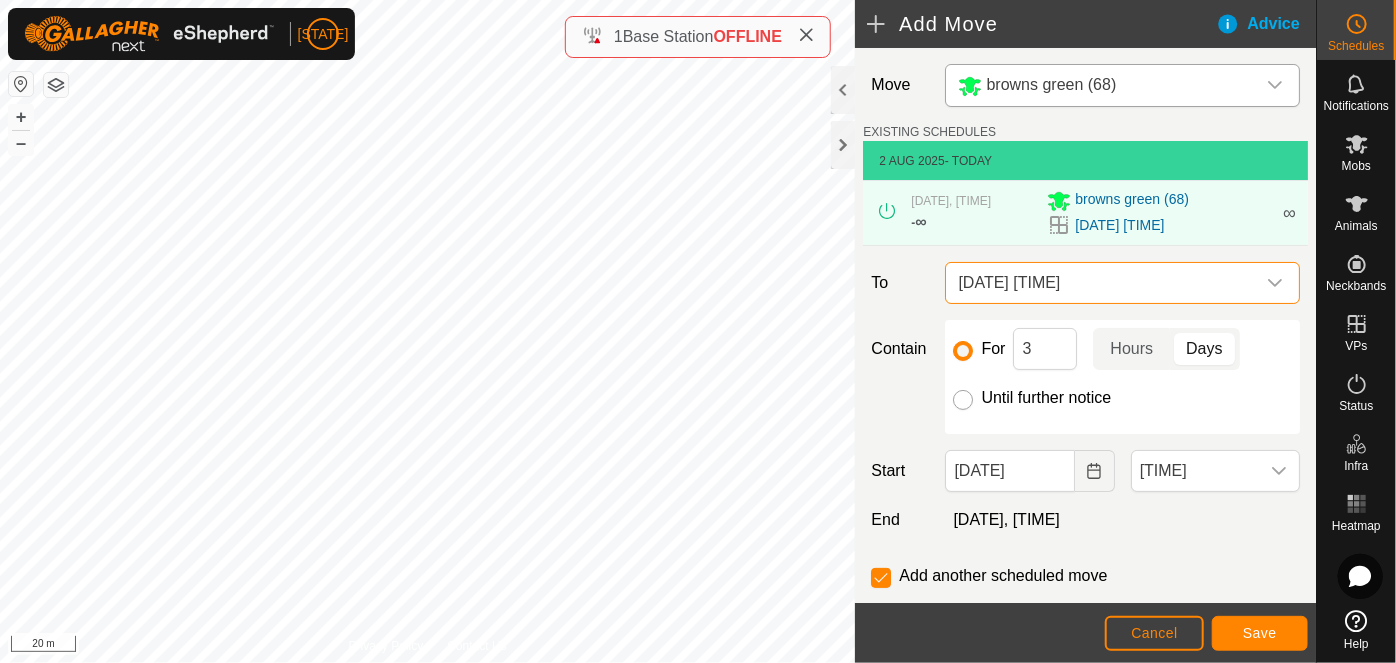 click on "Until further notice" at bounding box center [963, 400] 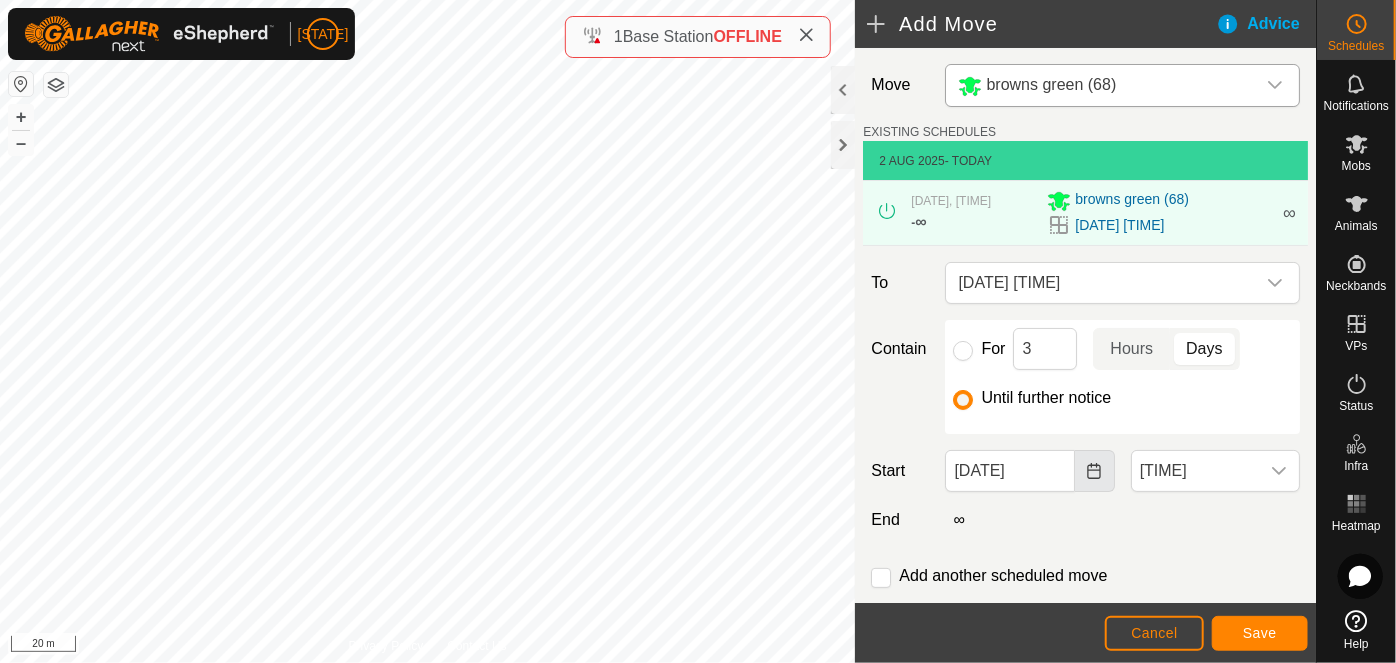 click 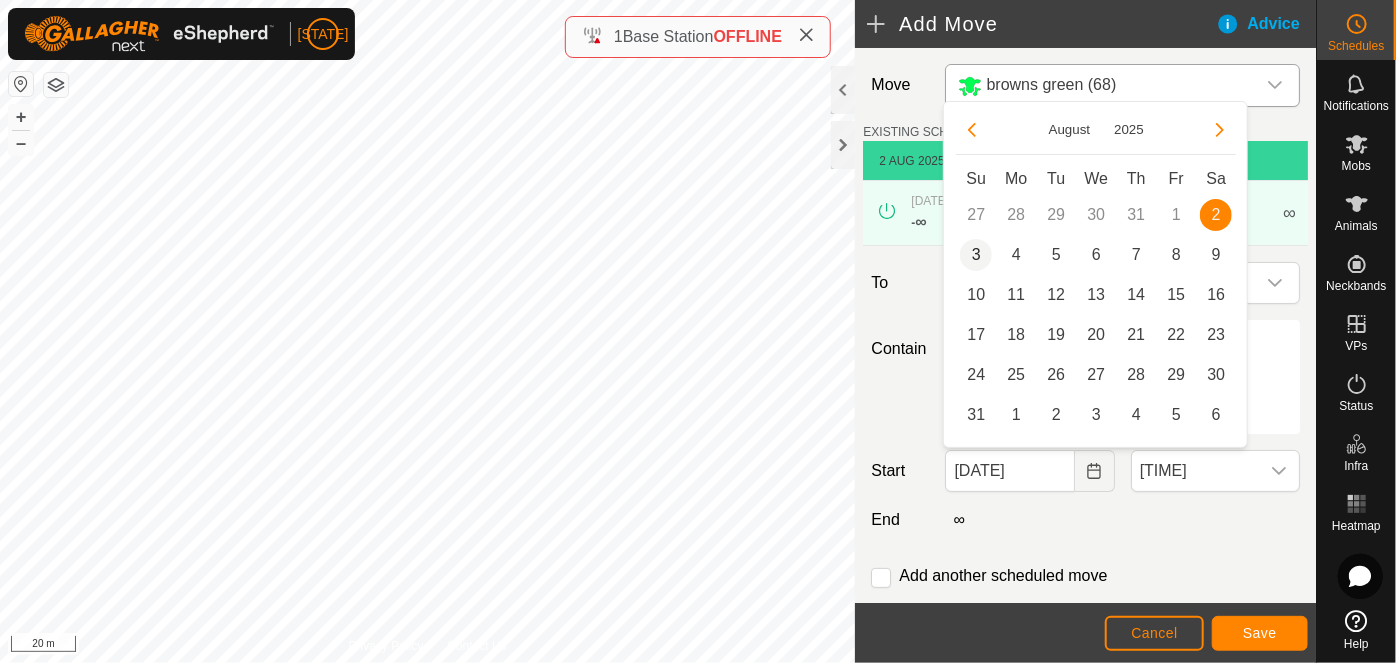 click on "3" at bounding box center (976, 255) 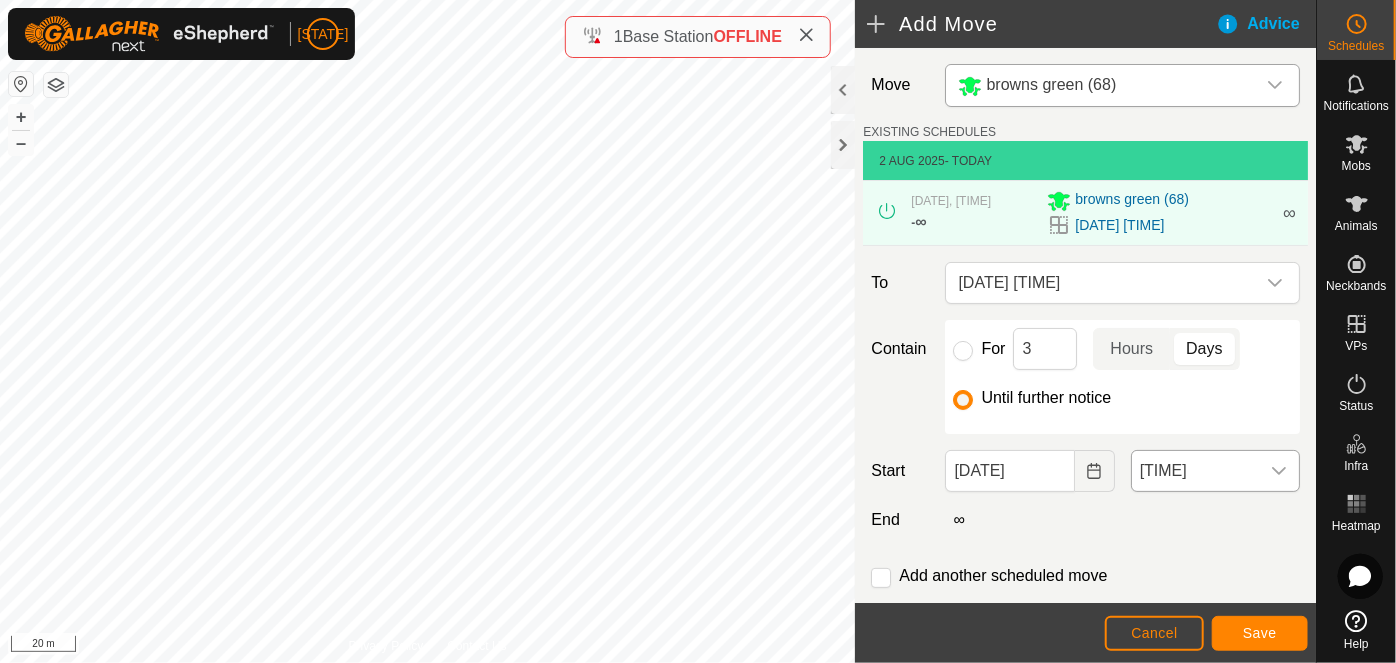 click 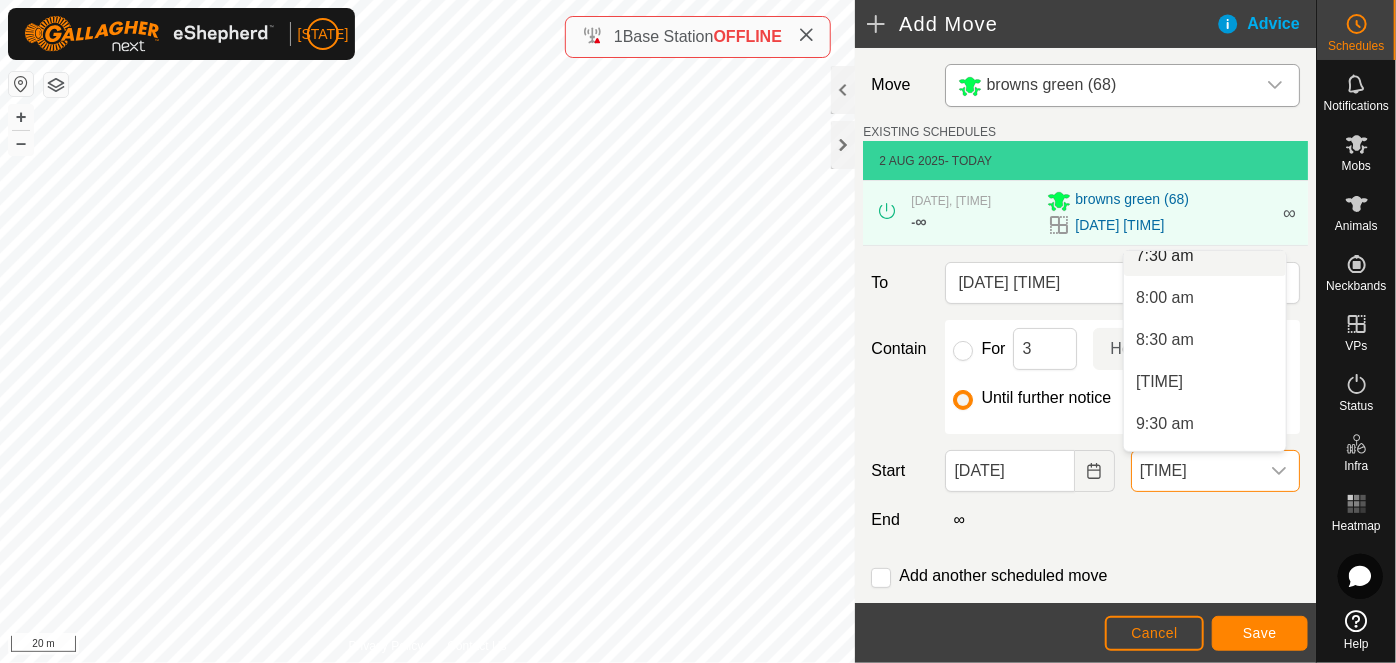 scroll, scrollTop: 629, scrollLeft: 0, axis: vertical 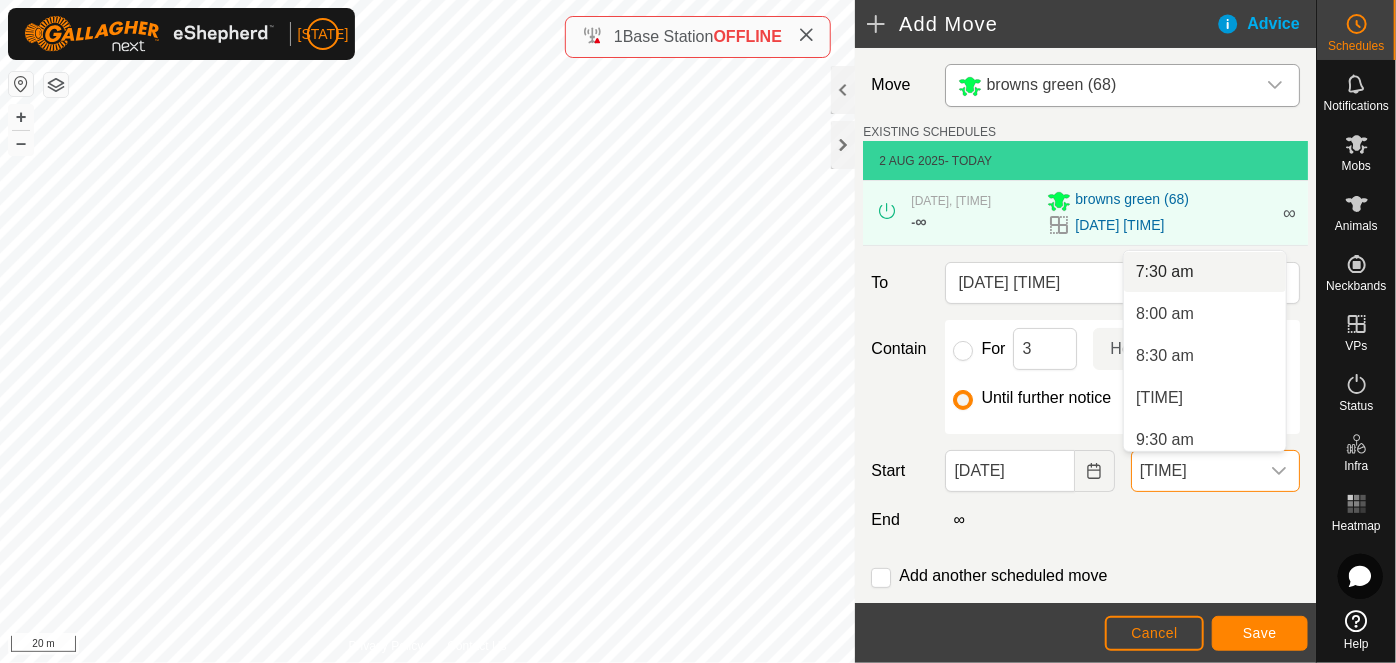 click on "7:30 am" at bounding box center (1205, 272) 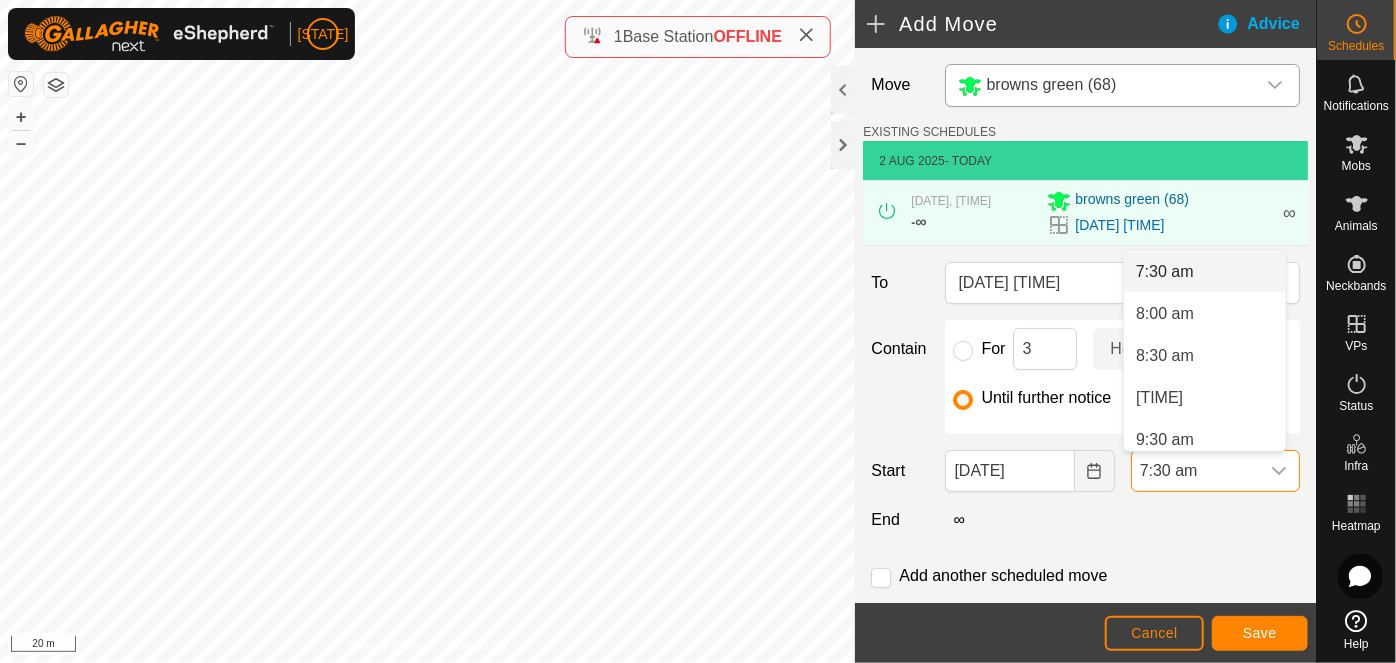 scroll, scrollTop: 0, scrollLeft: 0, axis: both 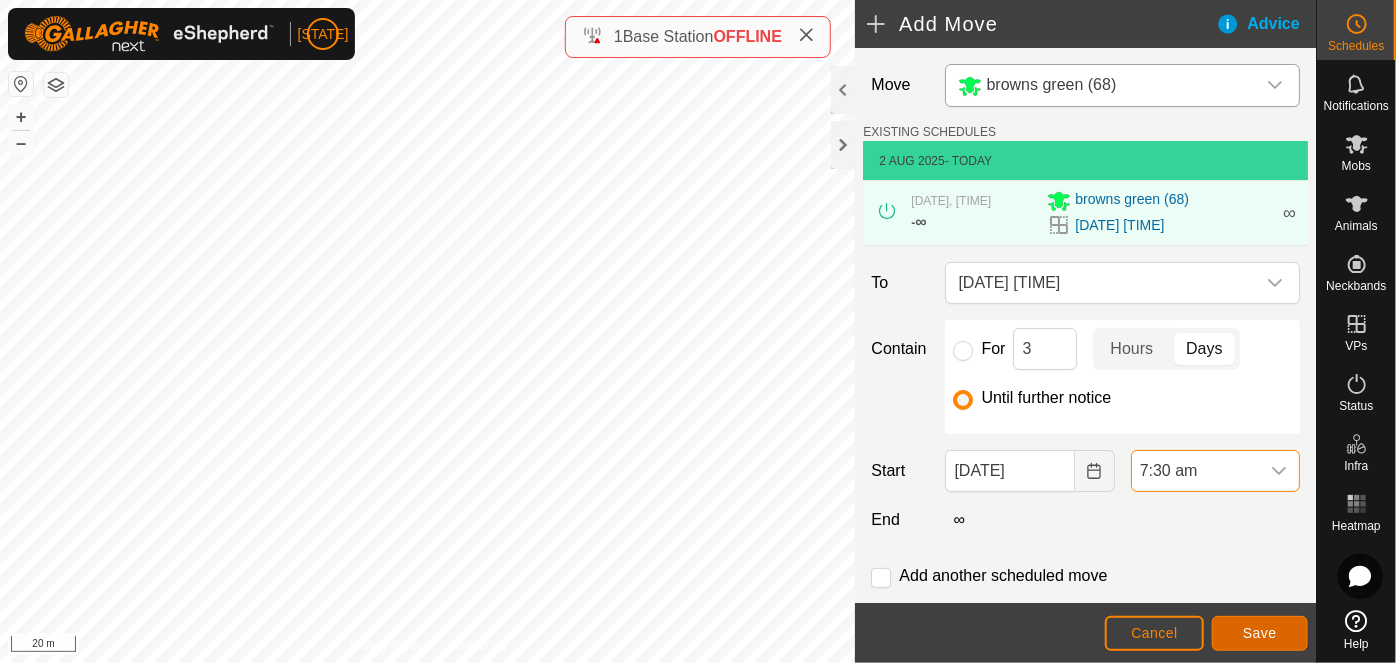 click on "Save" 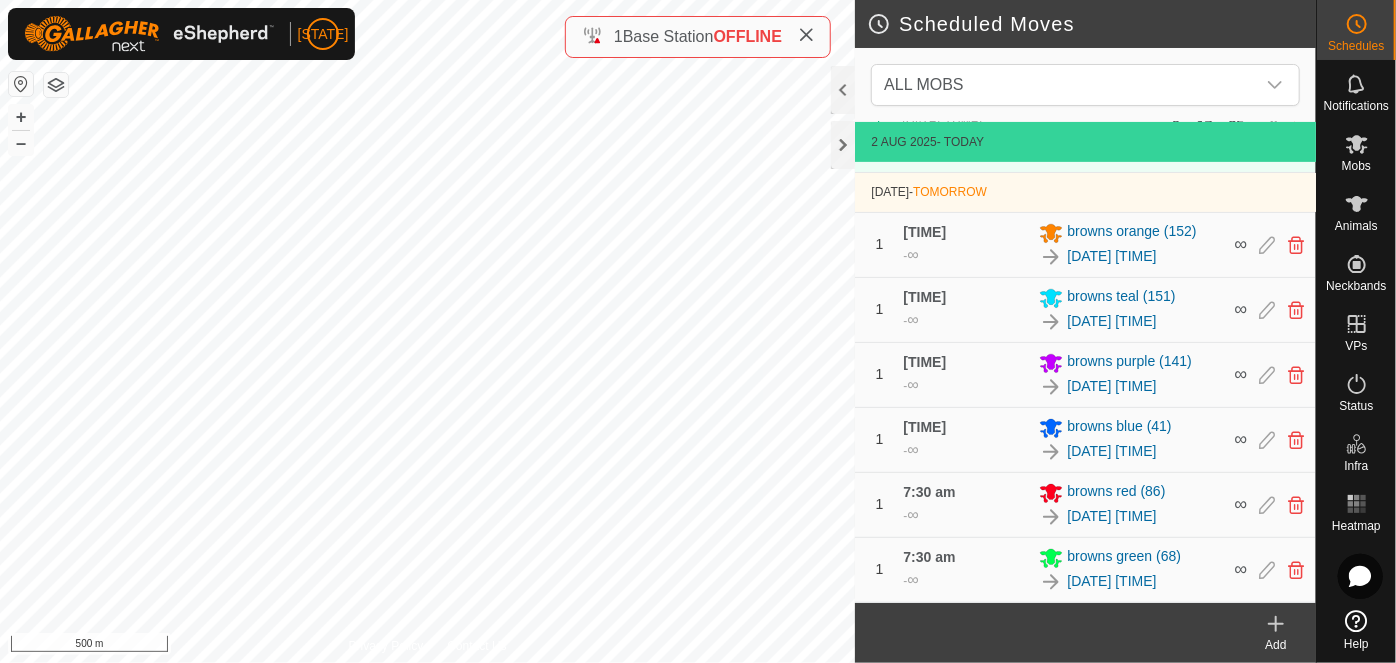 scroll, scrollTop: 277, scrollLeft: 0, axis: vertical 